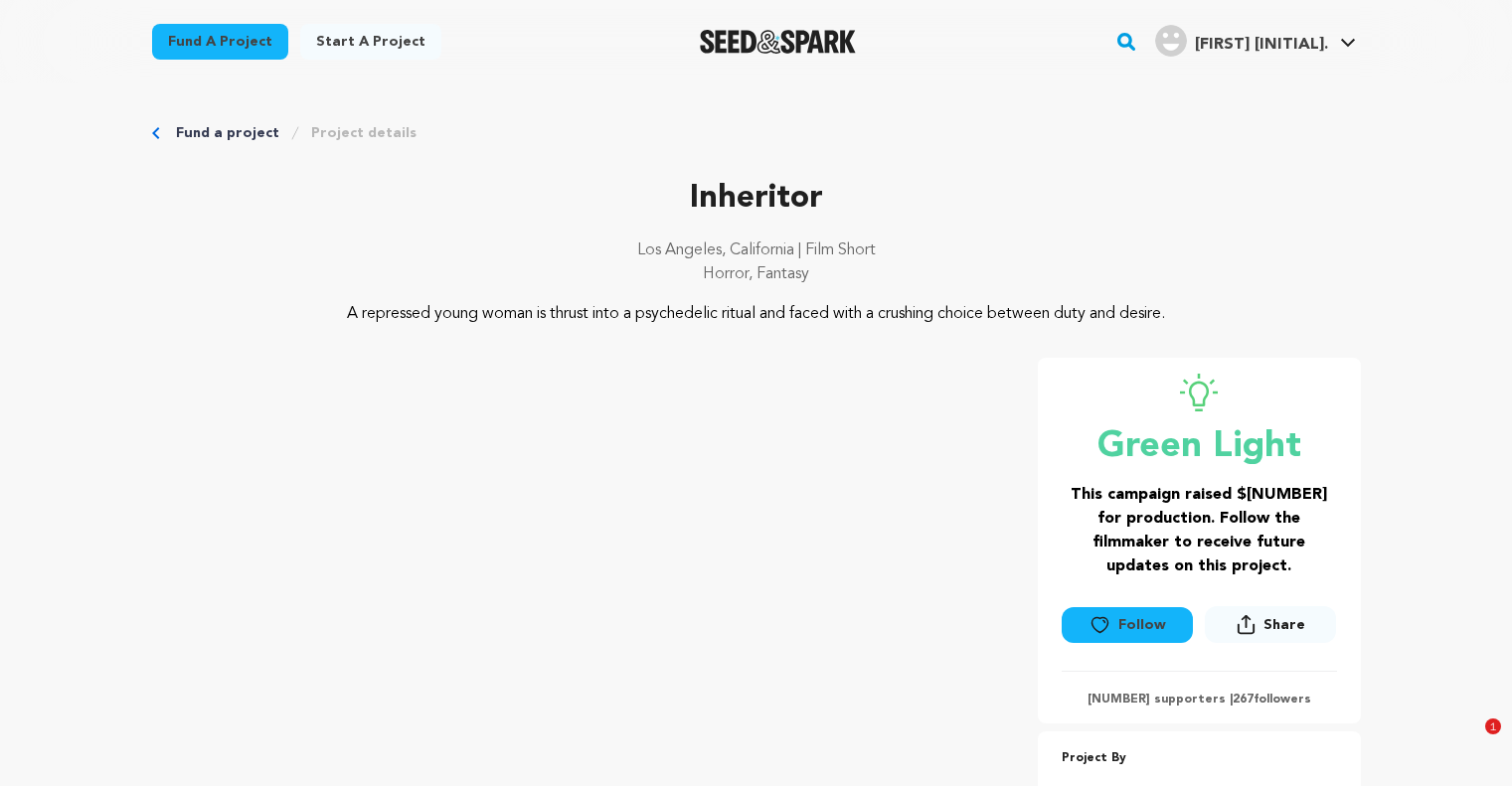 scroll, scrollTop: 795, scrollLeft: 0, axis: vertical 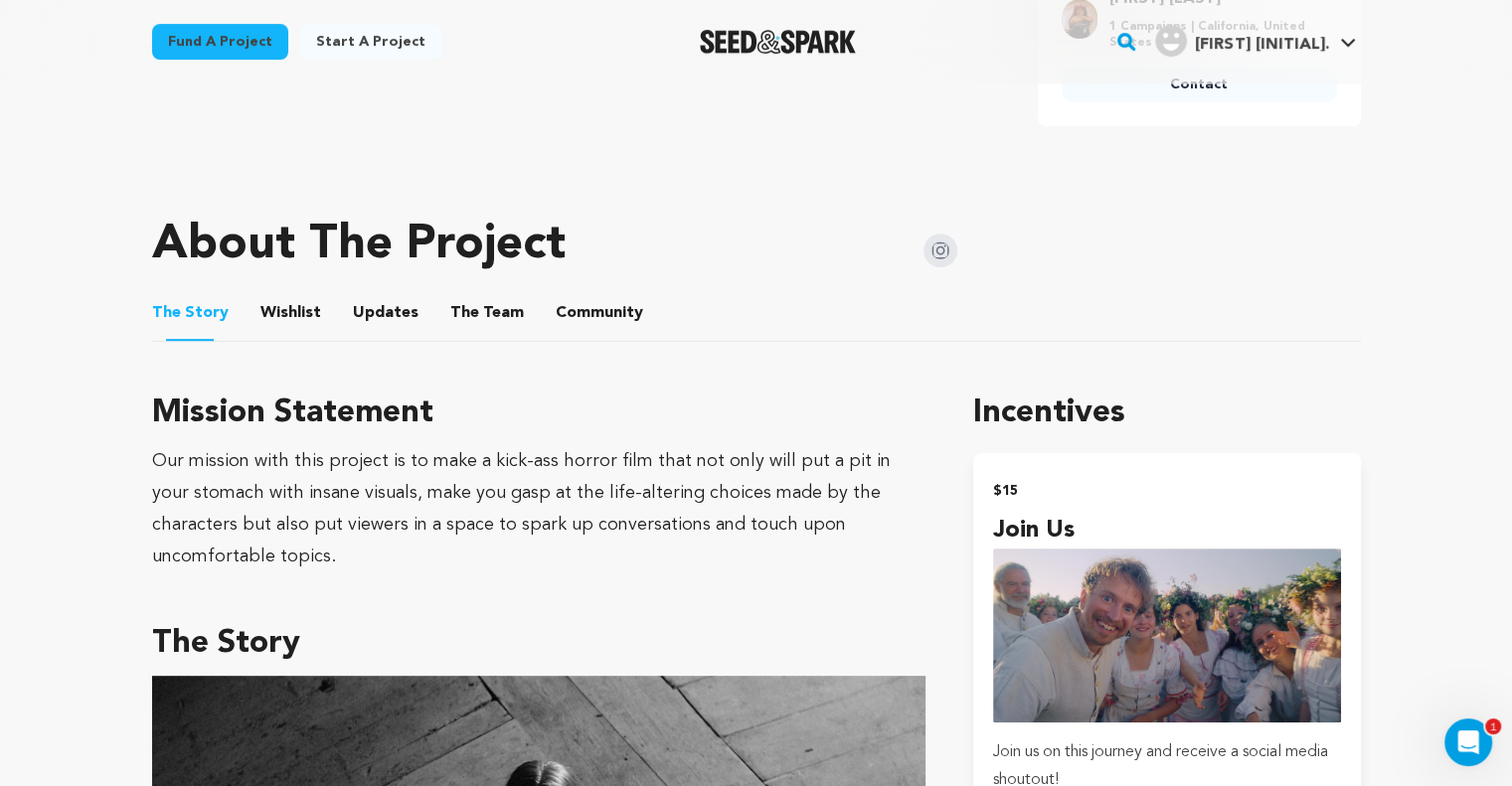 click on "The Team" at bounding box center (487, 317) 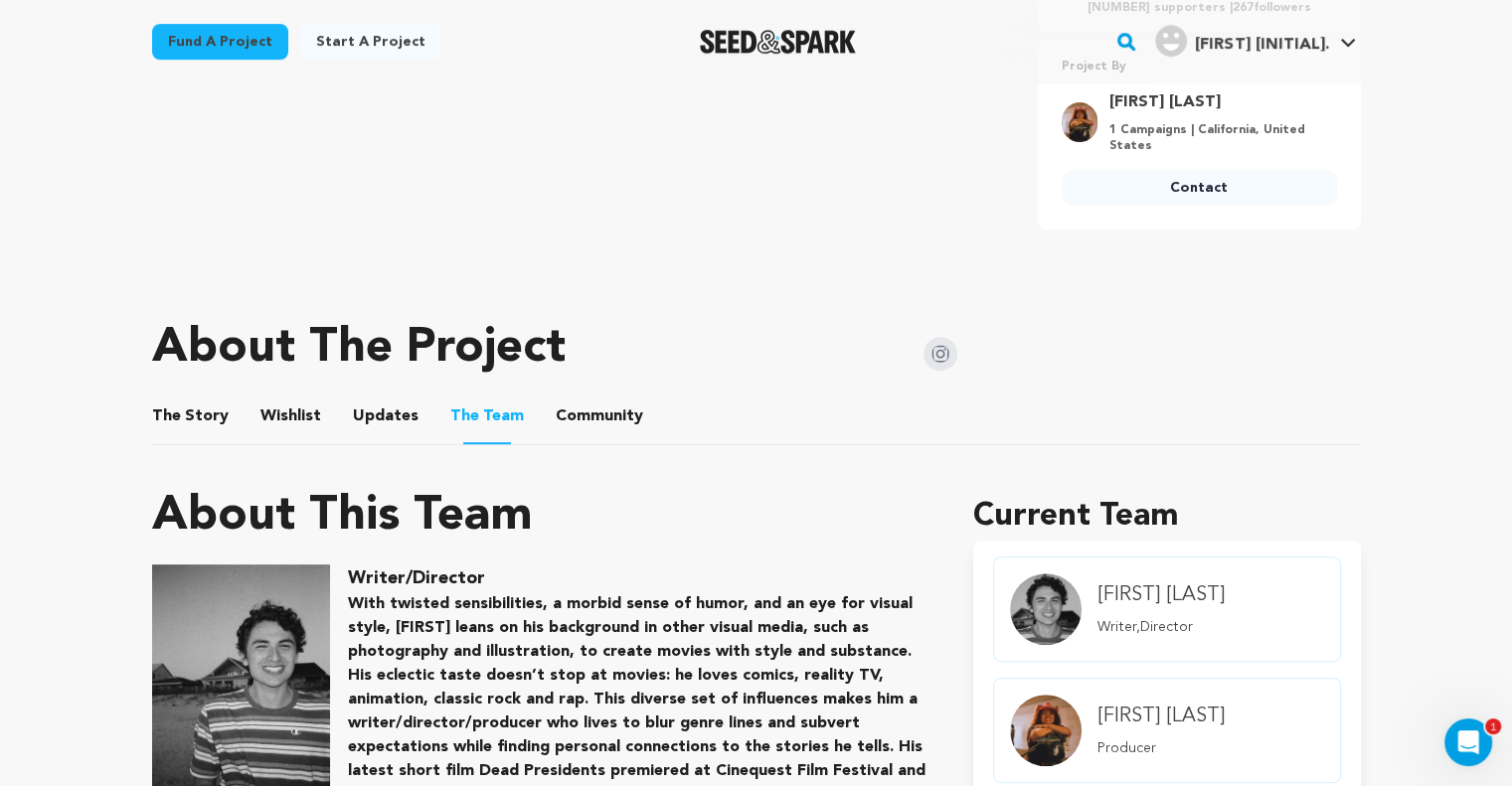scroll, scrollTop: 894, scrollLeft: 0, axis: vertical 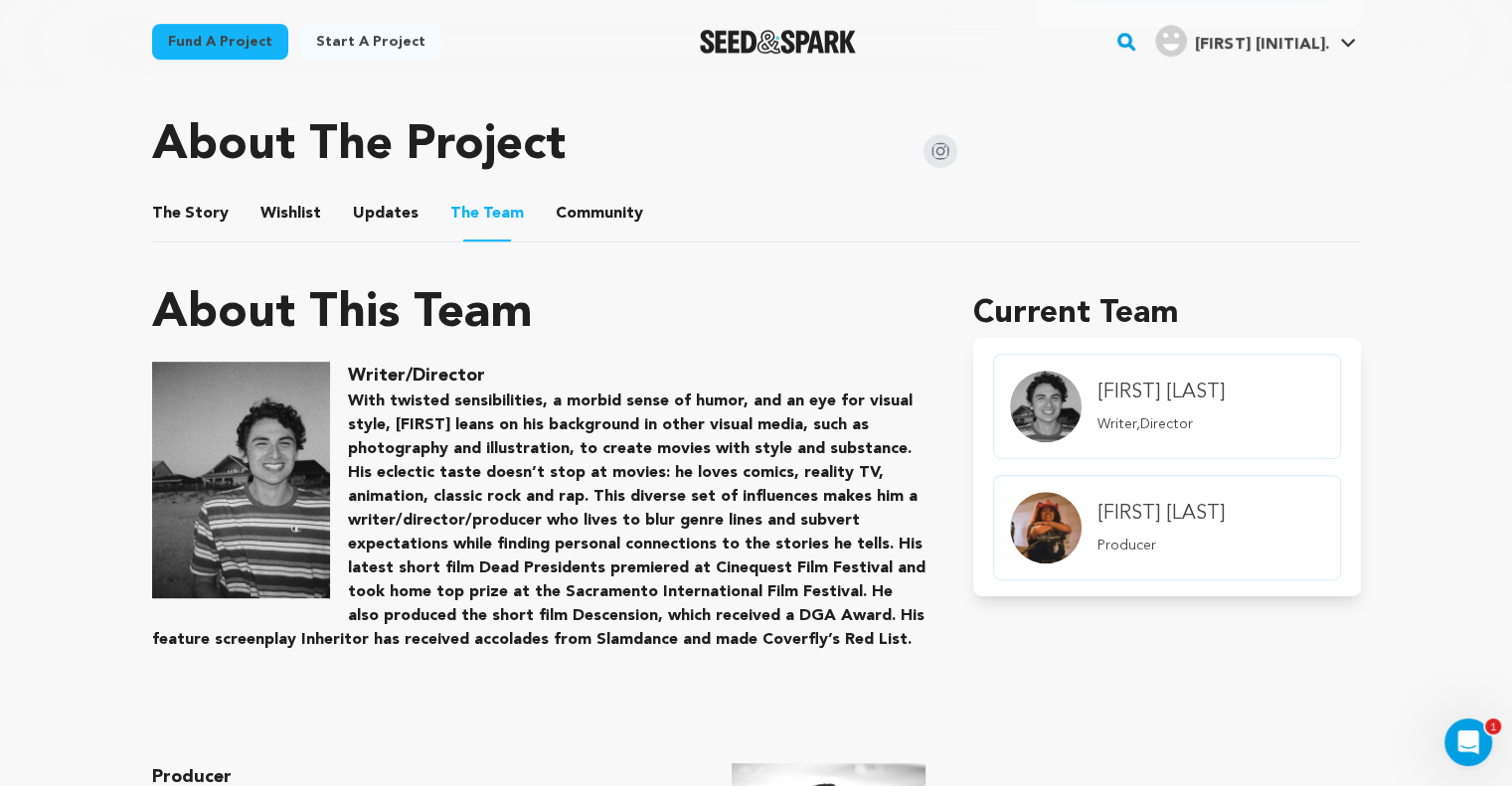 click on "The Story" at bounding box center (190, 218) 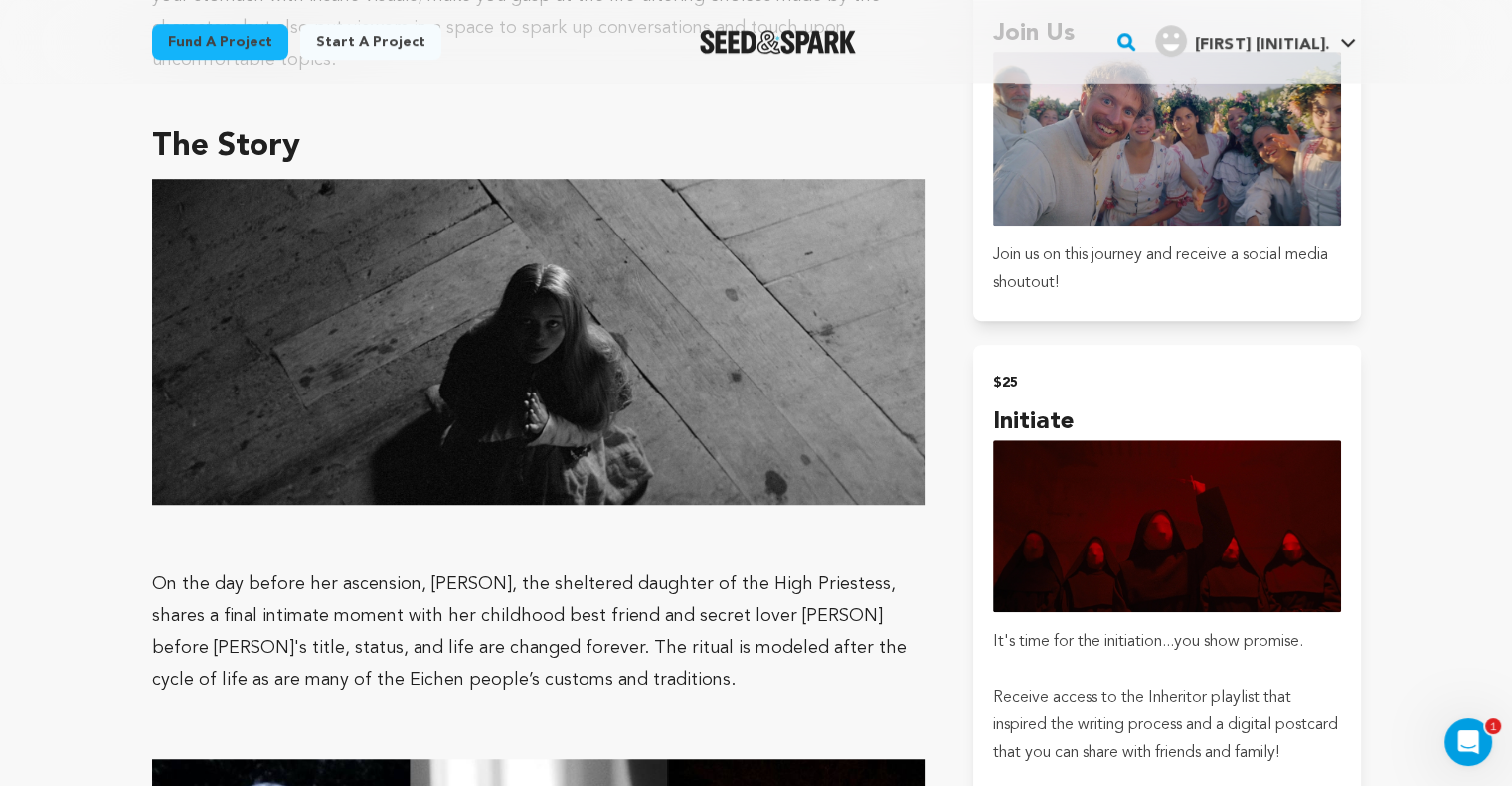 scroll, scrollTop: 1491, scrollLeft: 0, axis: vertical 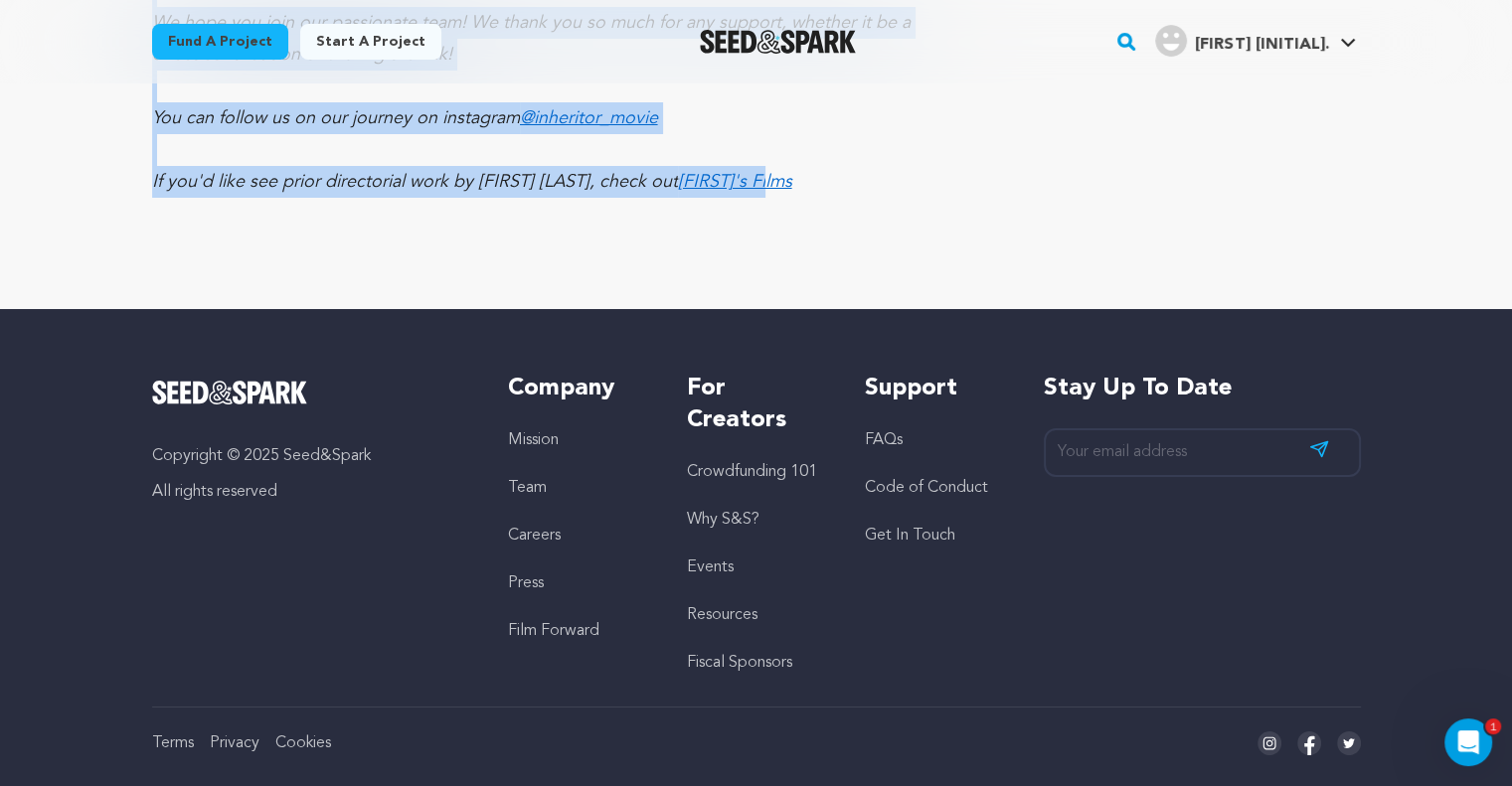 drag, startPoint x: 142, startPoint y: 347, endPoint x: 803, endPoint y: 151, distance: 689.44688 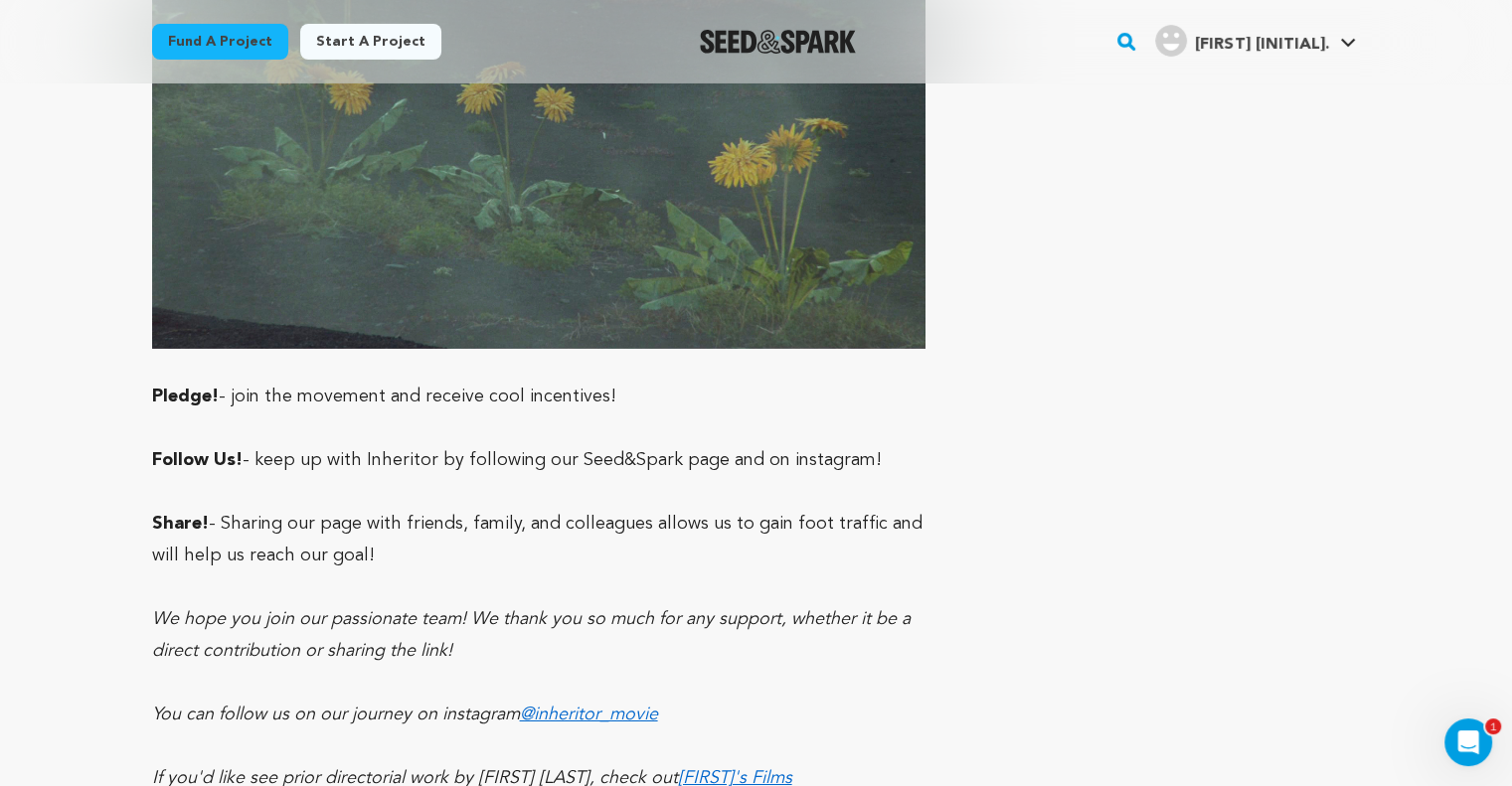 click on "Mission Statement
Our mission with this project is to make a kick-ass horror film that not only will put a pit in your stomach with insane visuals, make you gasp at the life-altering choices made by the characters but also put viewers in a space to spark up conversations and touch upon uncomfortable topics.
The Story
On the day before her ascension, Ama, the sheltered daughter of the High Priestess, shares a final intimate moment with her childhood best friend and secret lover Oakley before Ama’s title, status, and life are changed forever. The ritual is modeled after the cycle of life as are many of the Eichen people’s customs and traditions.  They value purity above all else.  Why This Story? The Visual Style Budget Breakdown How To Help  Pledge!" at bounding box center (756, -2403) 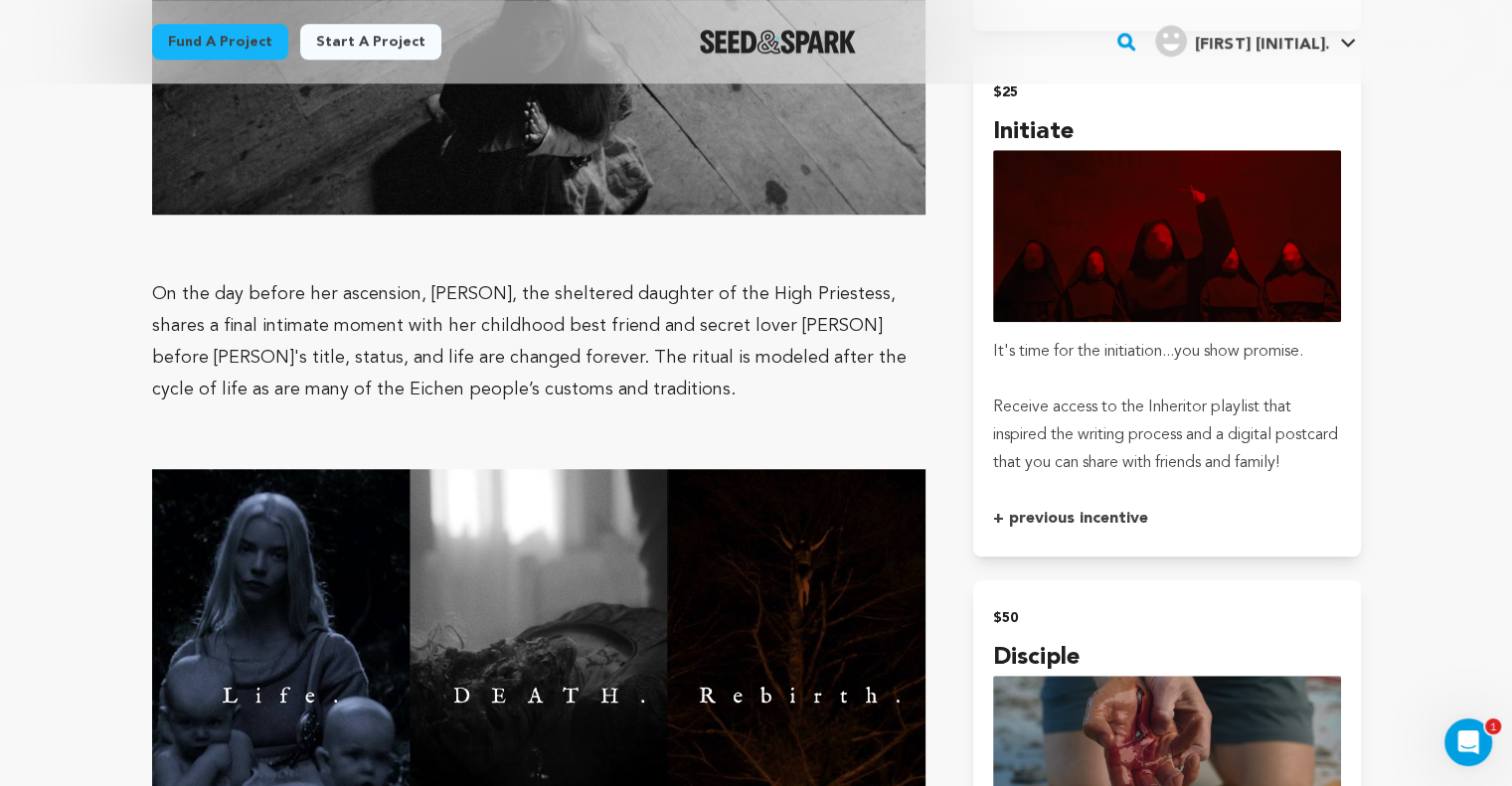scroll, scrollTop: 1284, scrollLeft: 0, axis: vertical 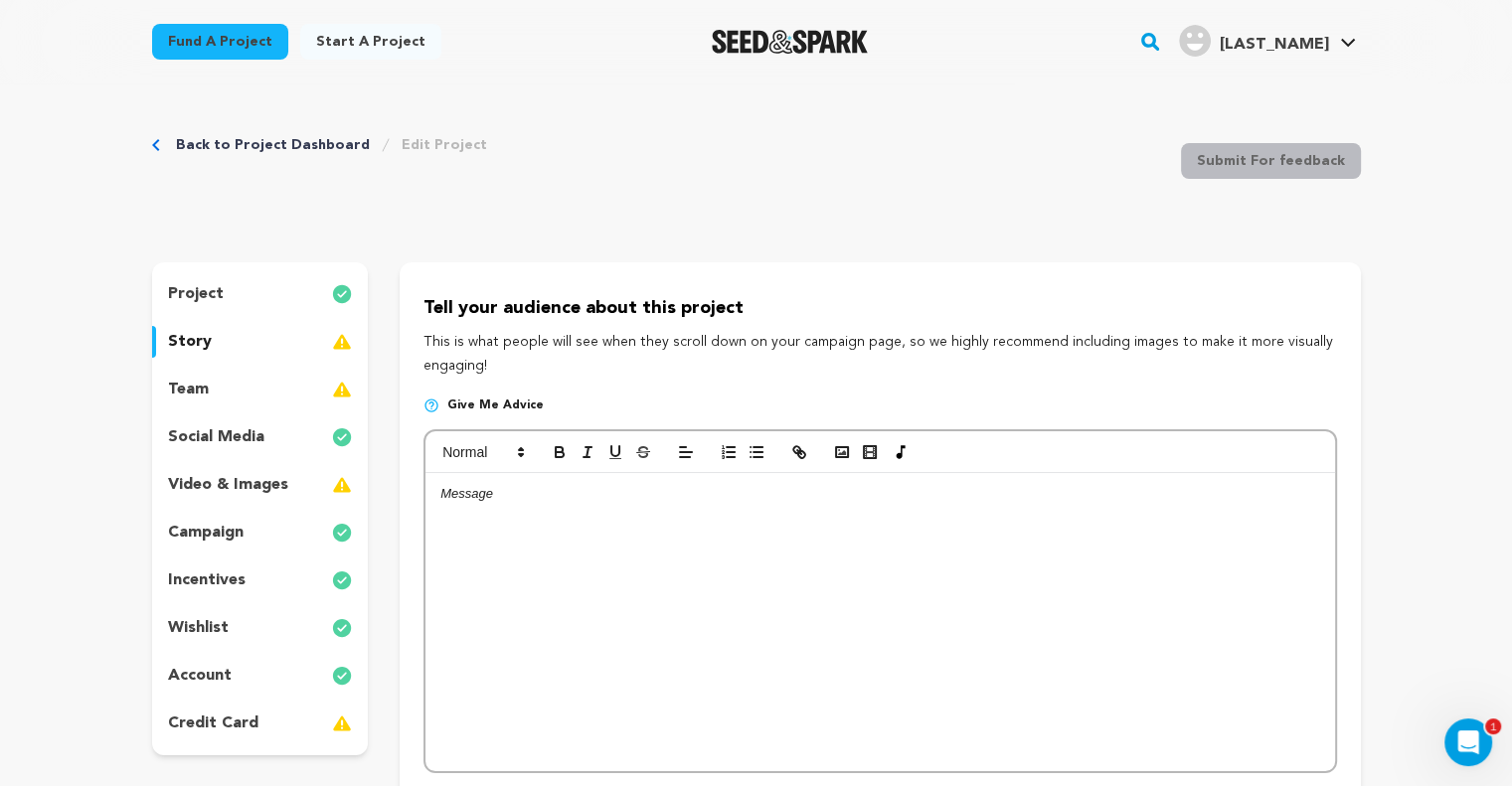 click at bounding box center (880, 622) 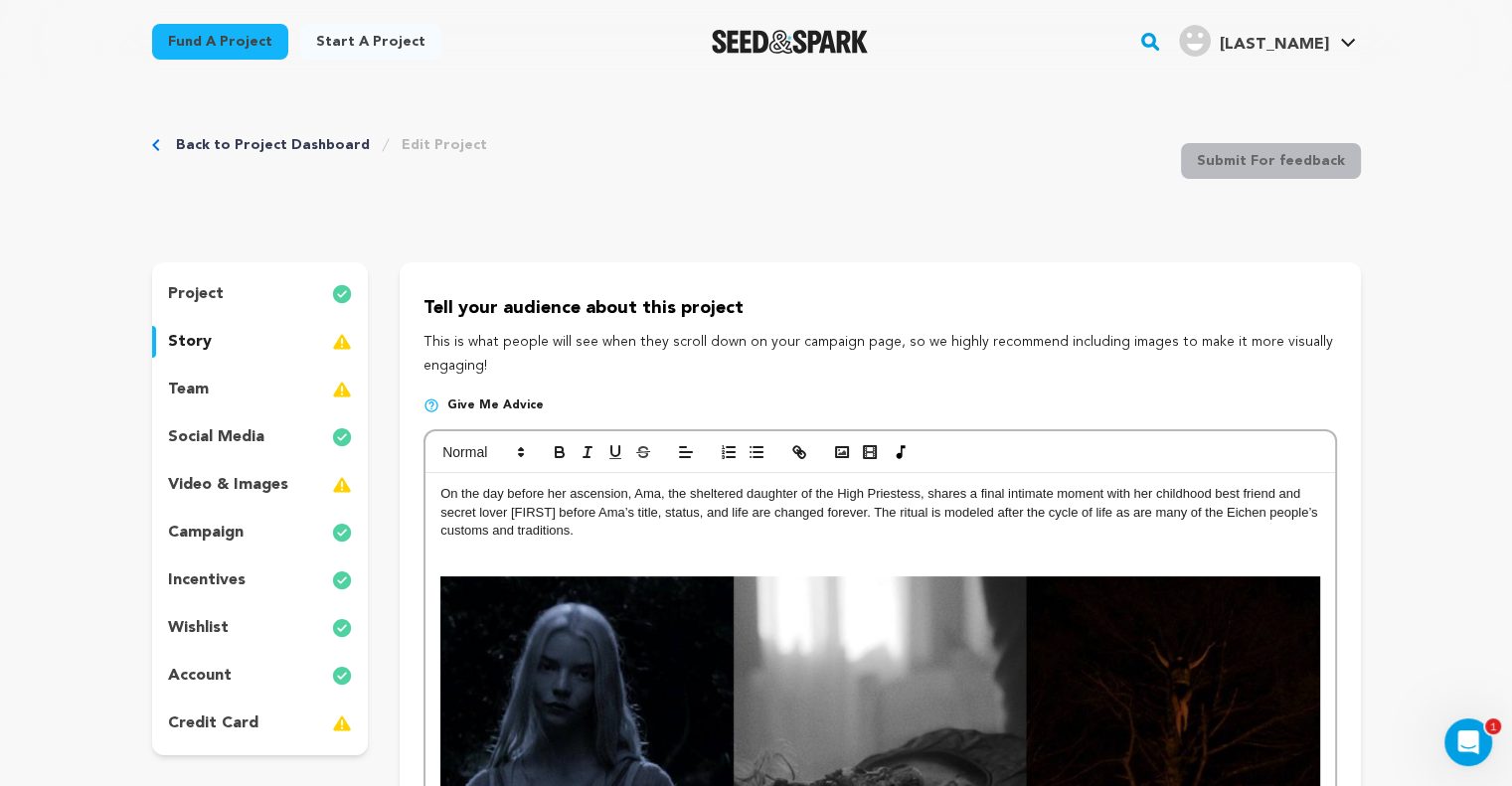 scroll, scrollTop: 0, scrollLeft: 0, axis: both 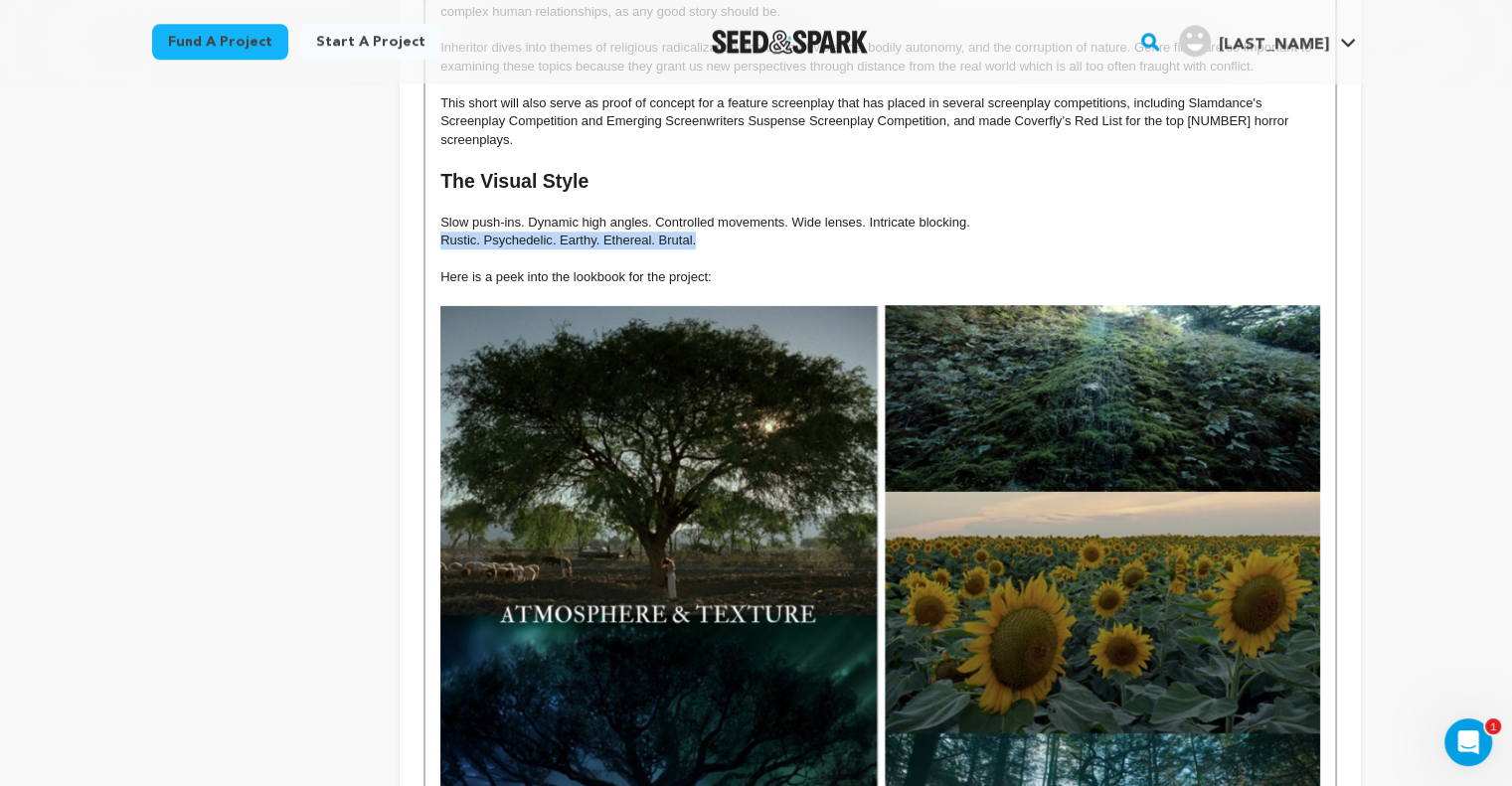 drag, startPoint x: 696, startPoint y: 216, endPoint x: 432, endPoint y: 225, distance: 264.15336 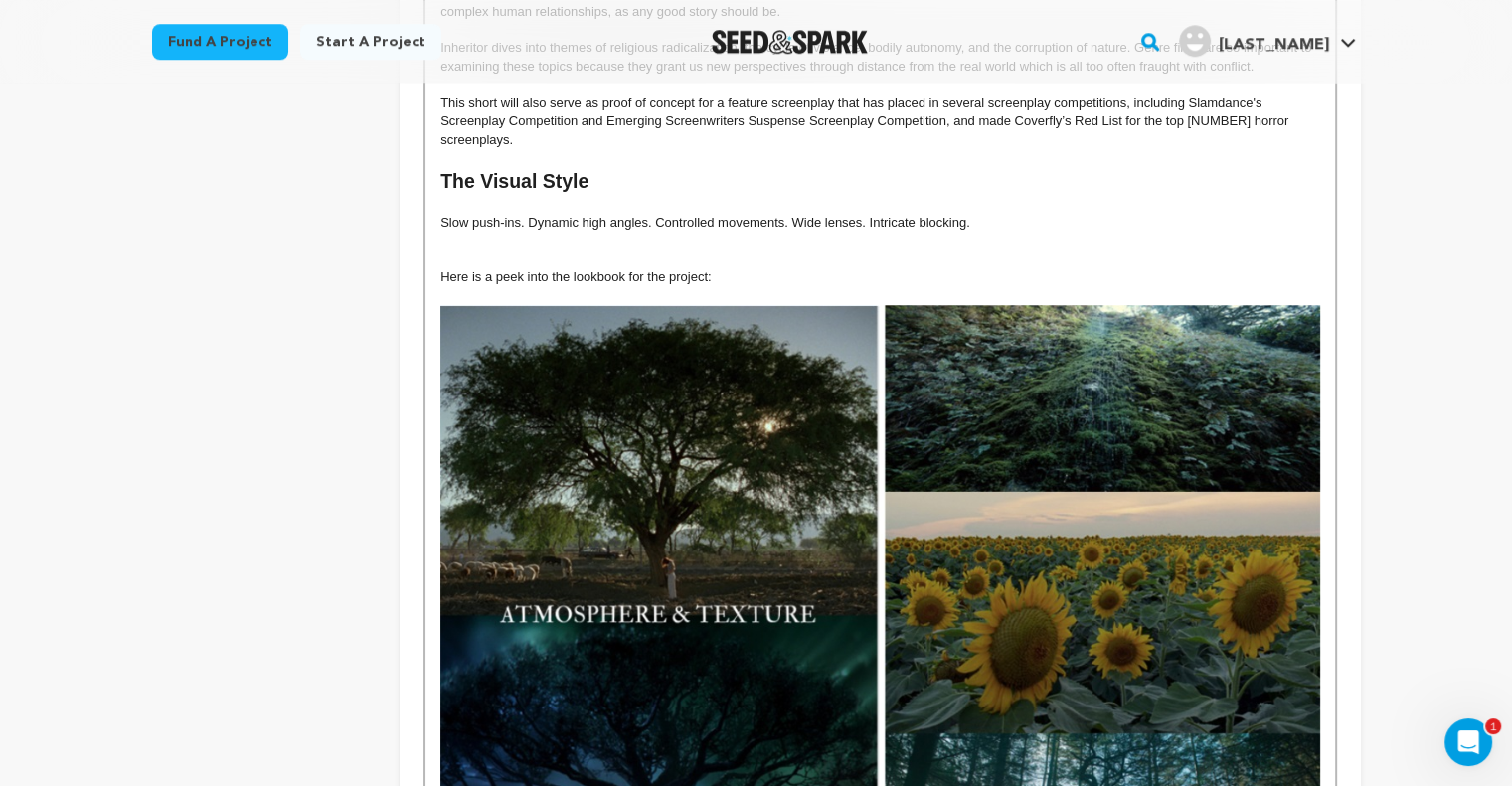 click on "Slow push-ins. Dynamic high angles. Controlled movements. Wide lenses. Intricate blocking." at bounding box center [880, 223] 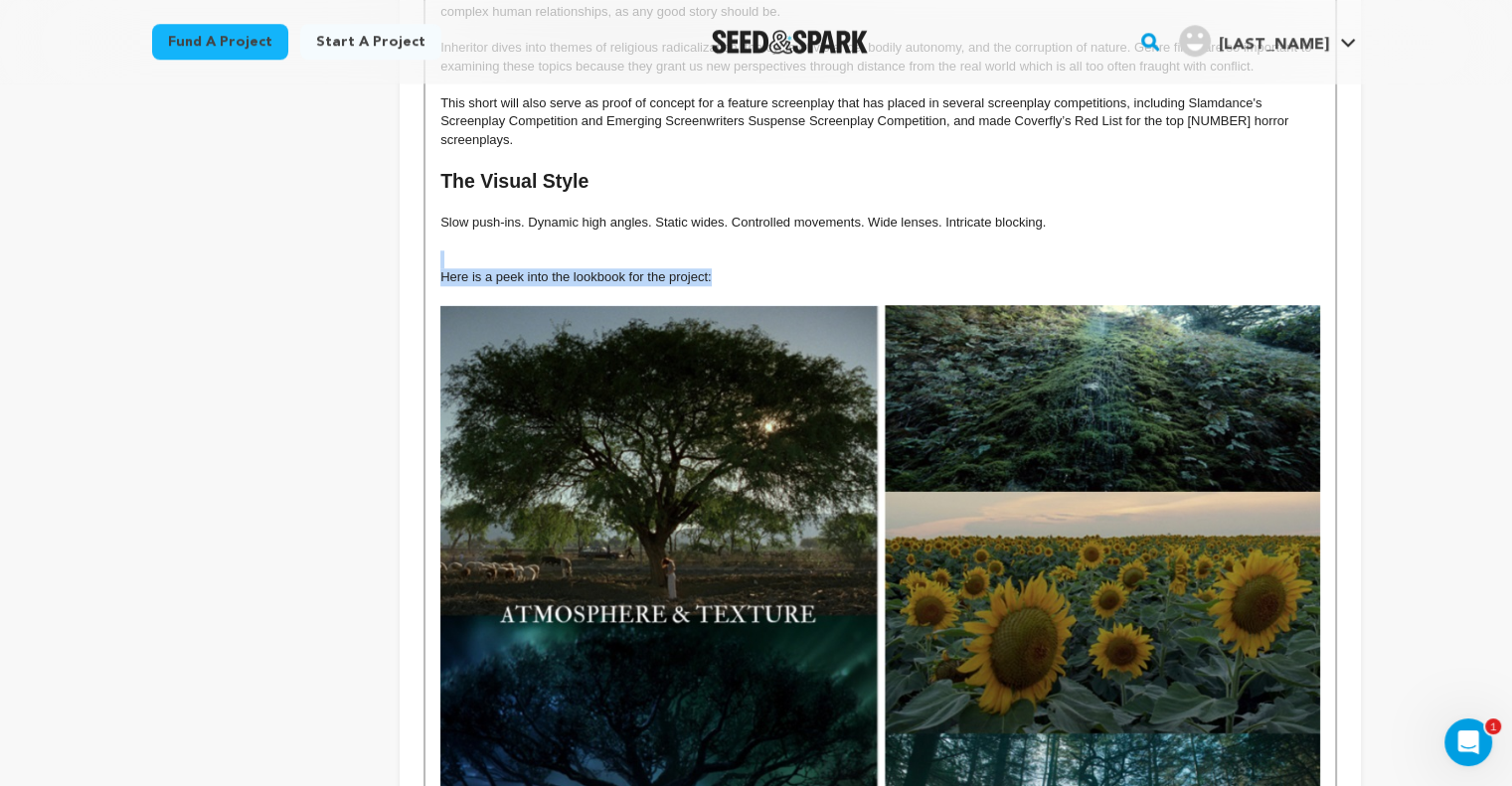 drag, startPoint x: 680, startPoint y: 254, endPoint x: 473, endPoint y: 246, distance: 207.1545 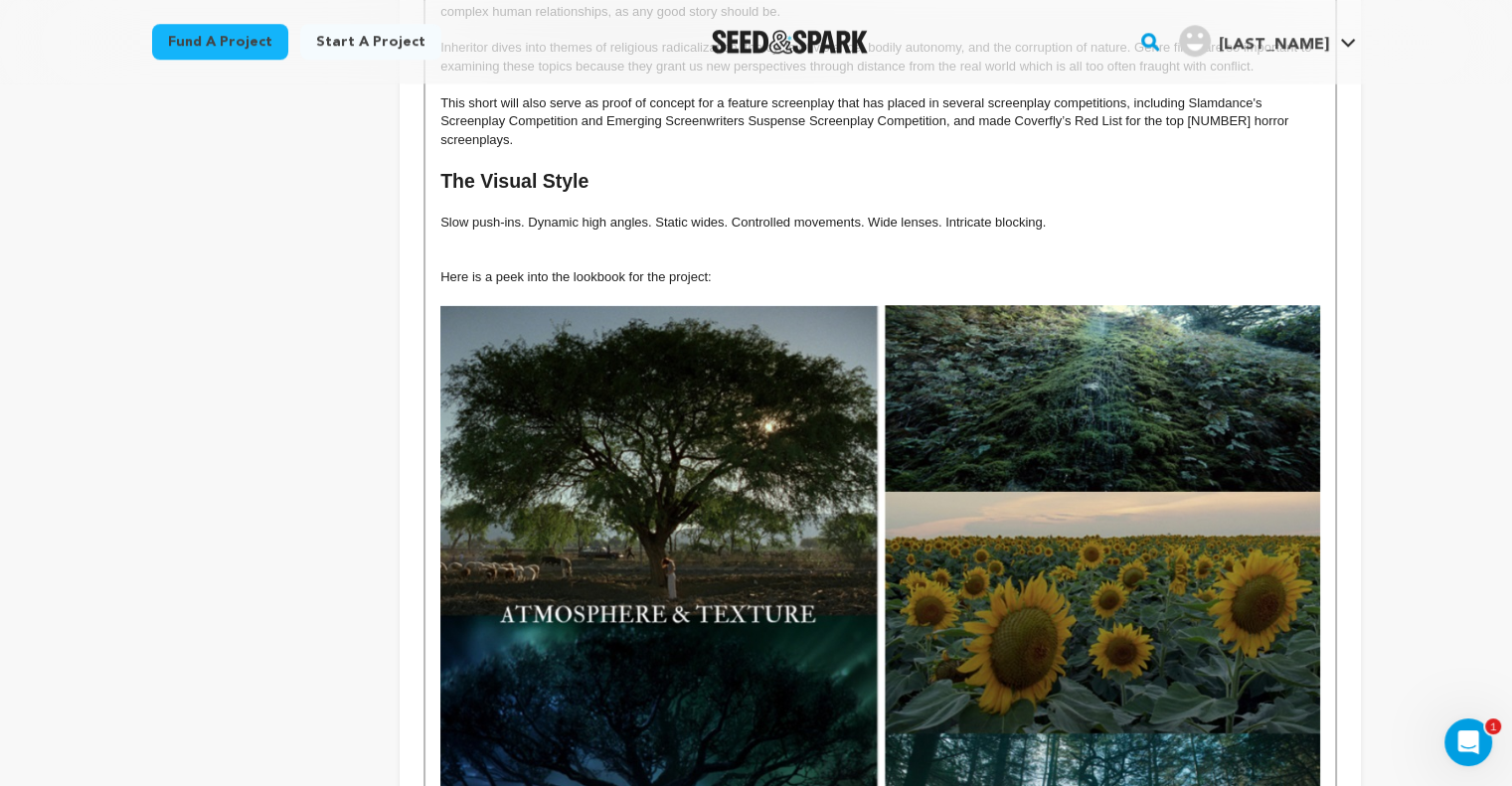 click on "The Visual Style" at bounding box center [880, 182] 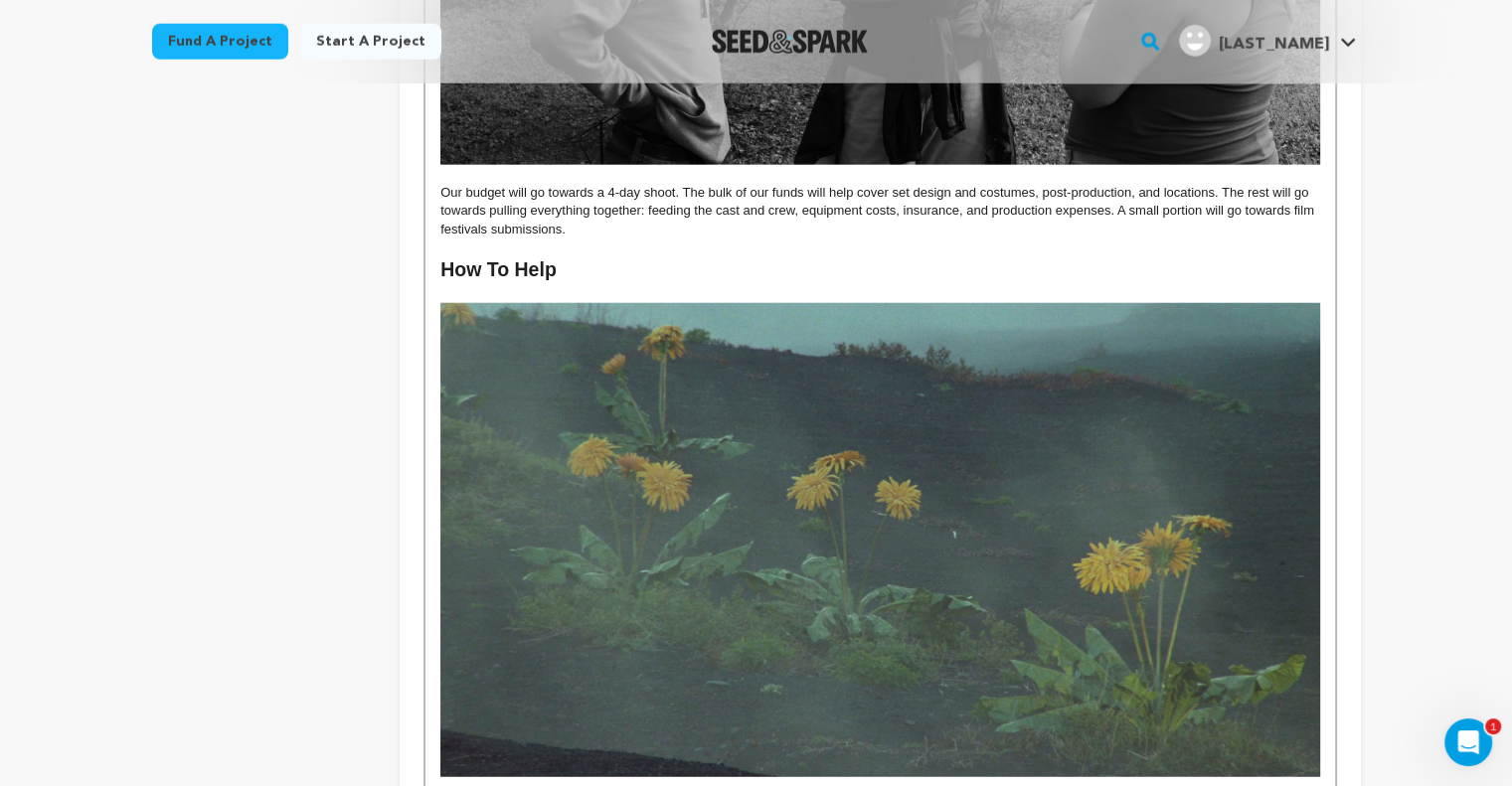 scroll, scrollTop: 4968, scrollLeft: 0, axis: vertical 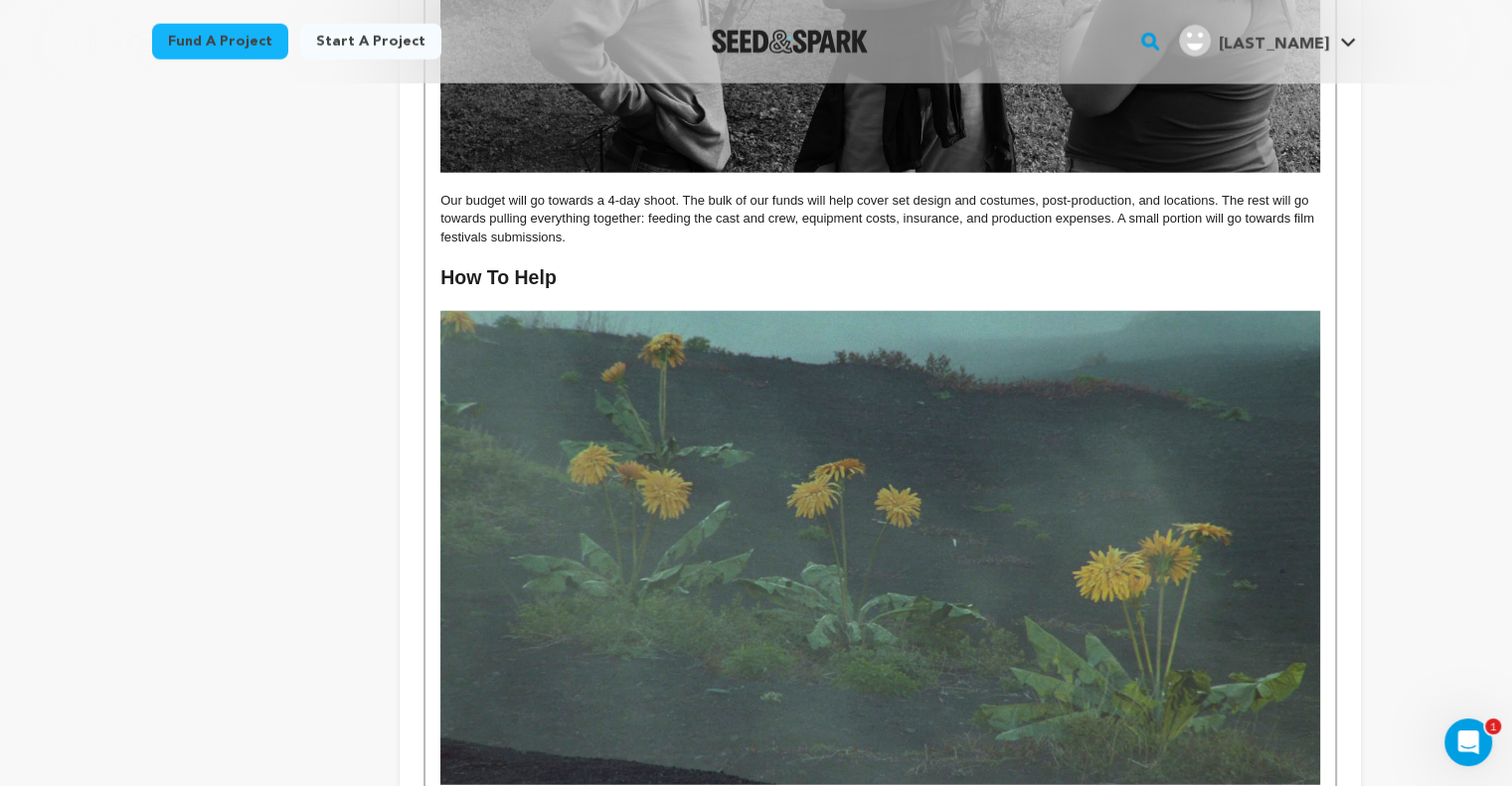click on "Our budget will go towards a 4-day shoot. The bulk of our funds will help cover set design and costumes, post-production, and locations. The rest will go towards pulling everything together: feeding the cast and crew, equipment costs, insurance, and production expenses. A small portion will go towards film festivals submissions." at bounding box center (880, 219) 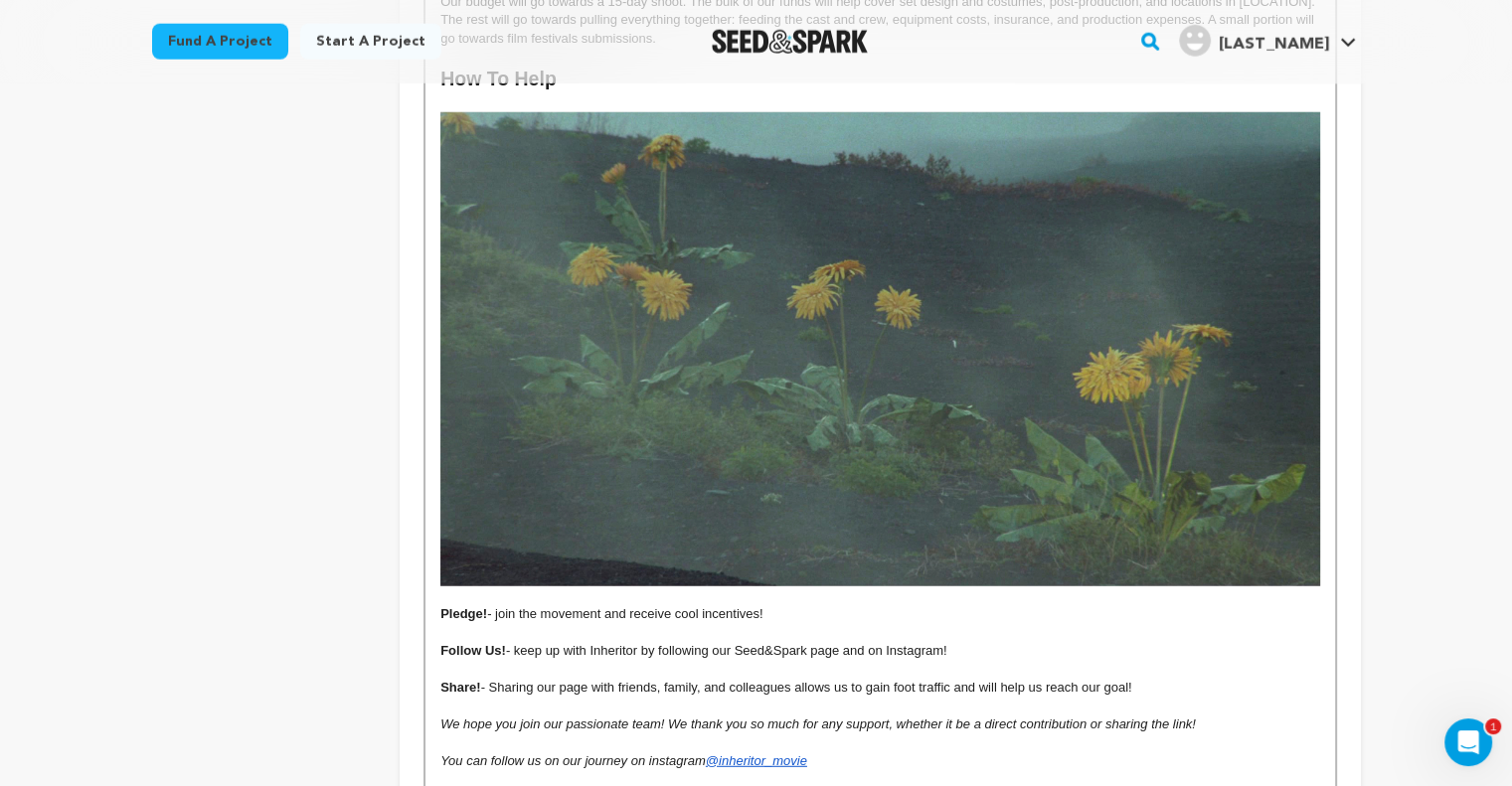 scroll, scrollTop: 5266, scrollLeft: 0, axis: vertical 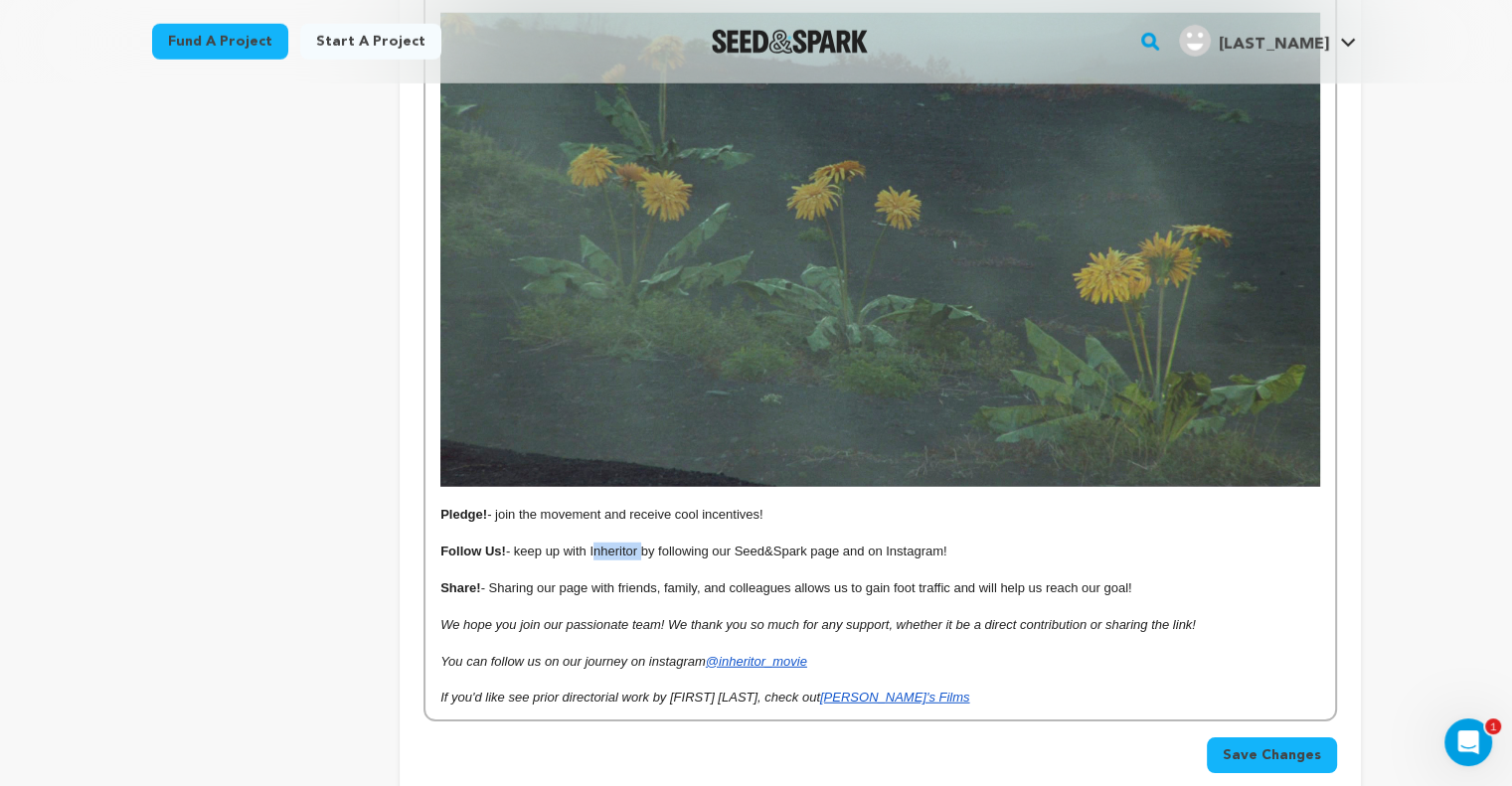 drag, startPoint x: 640, startPoint y: 537, endPoint x: 591, endPoint y: 536, distance: 49.010203 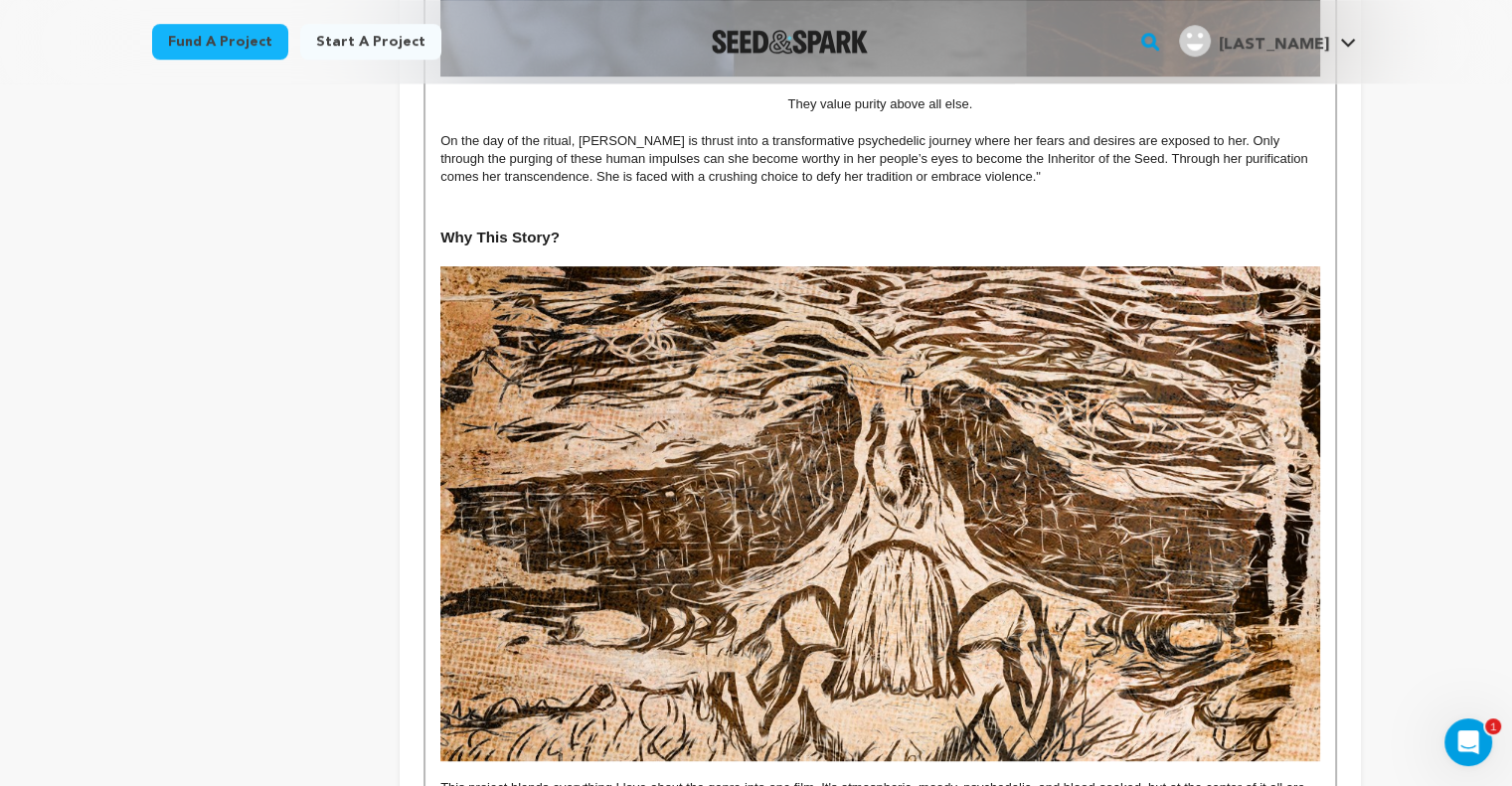 scroll, scrollTop: 1590, scrollLeft: 0, axis: vertical 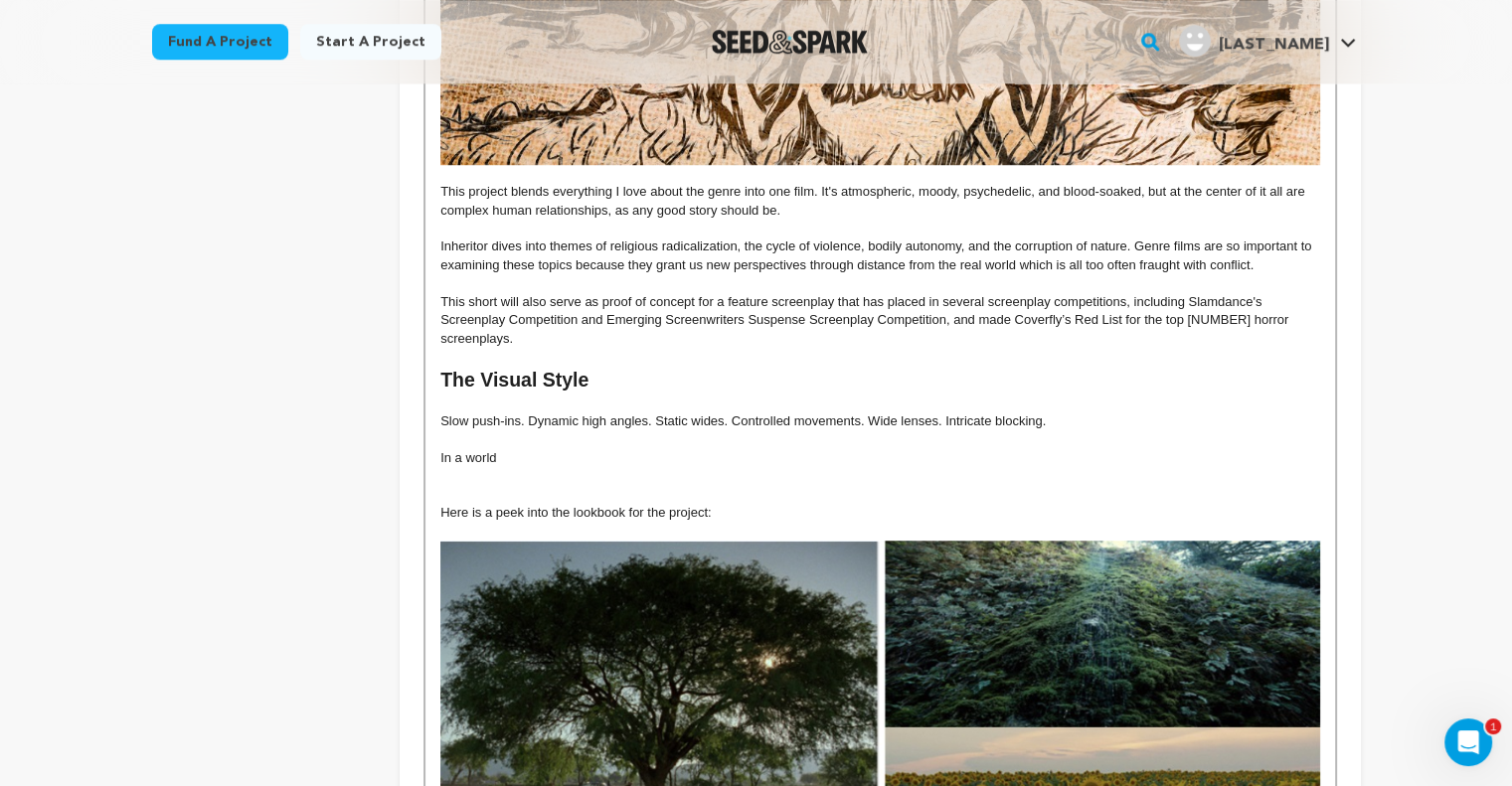 click on "In a world" at bounding box center [880, 458] 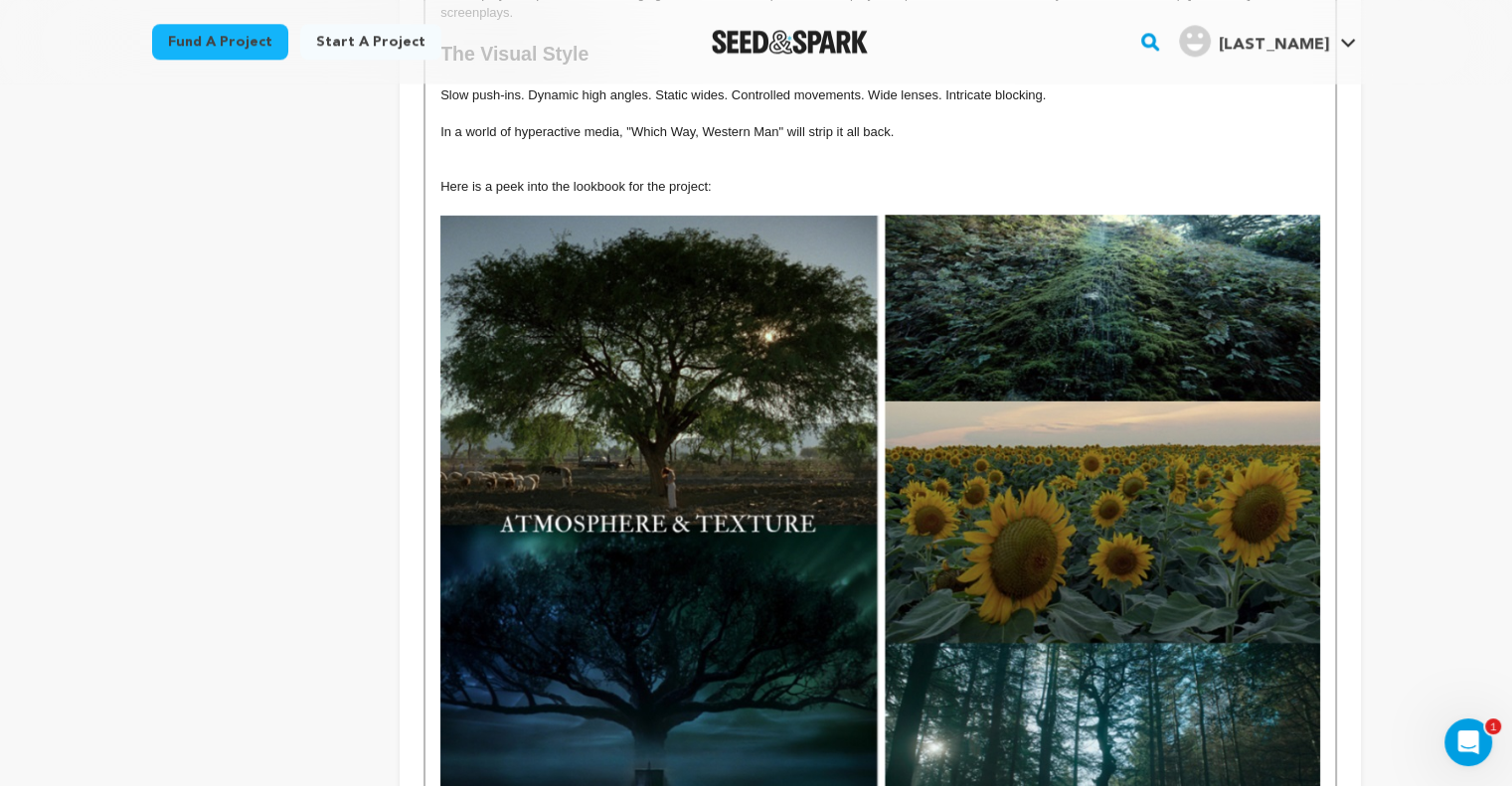 scroll, scrollTop: 1888, scrollLeft: 0, axis: vertical 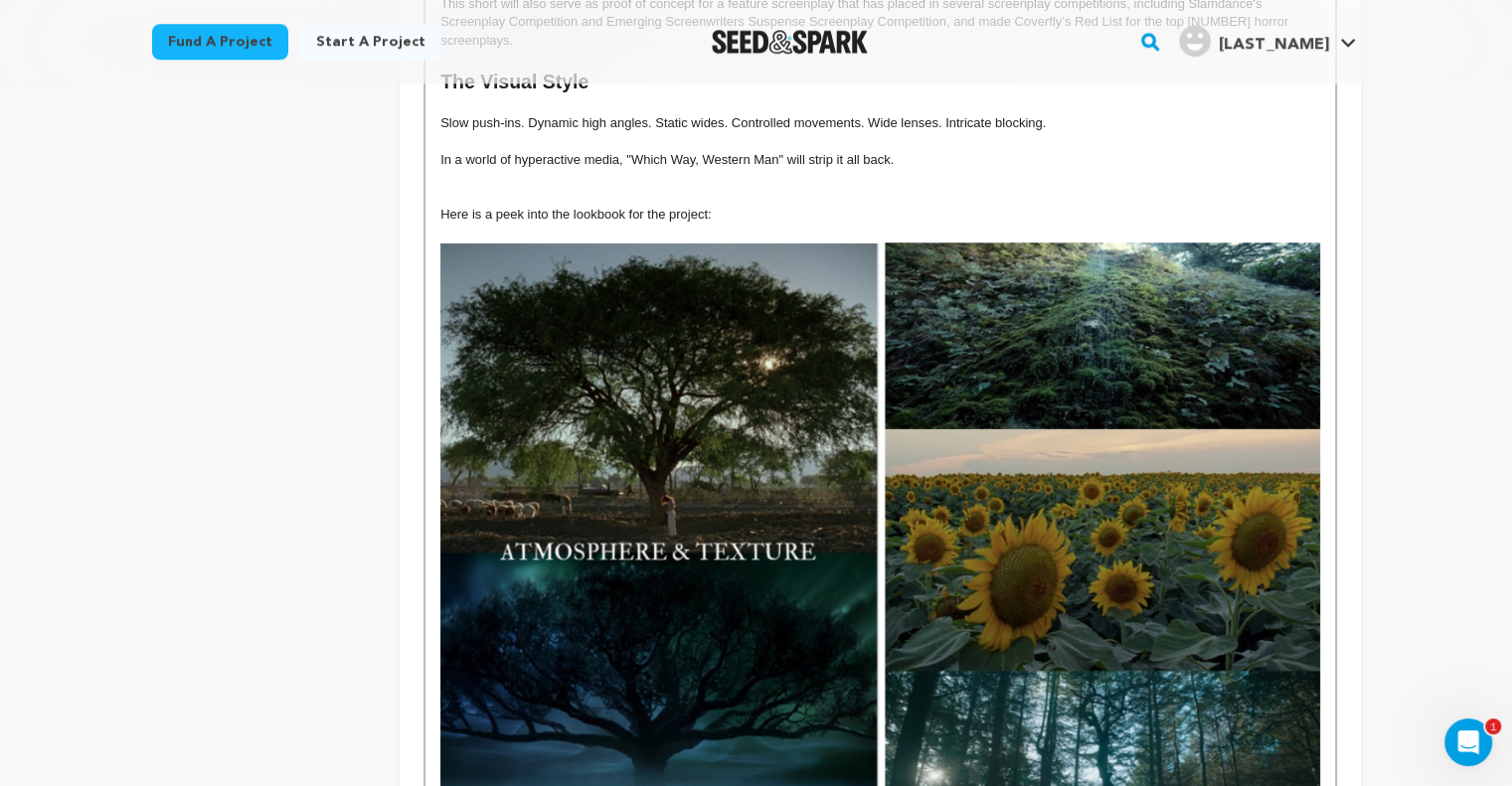 click at bounding box center [880, 551] 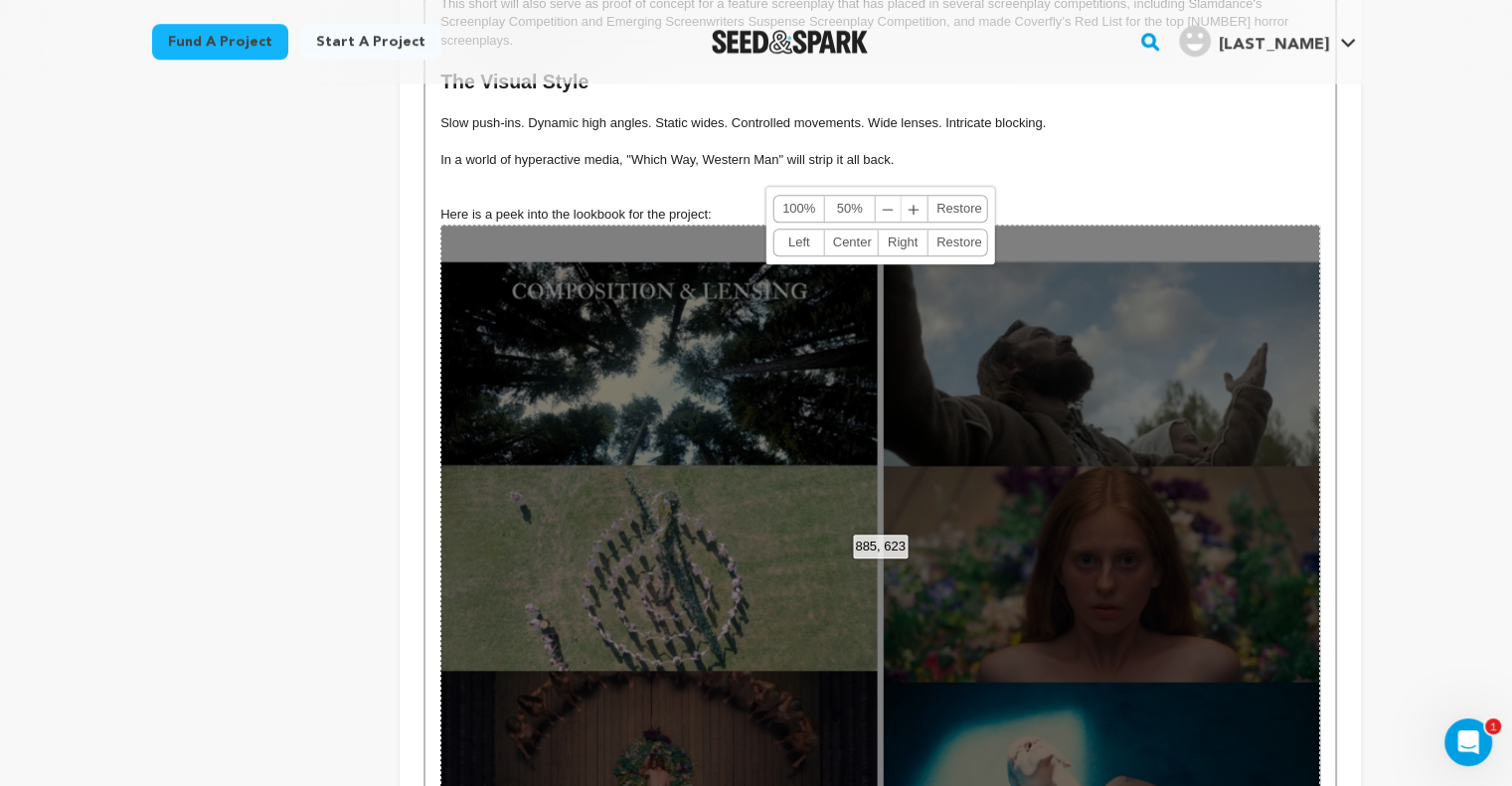 click on "885, 623
100%
50%
﹣
﹢
Restore
Left
Center
Right
Restore" at bounding box center (880, 534) 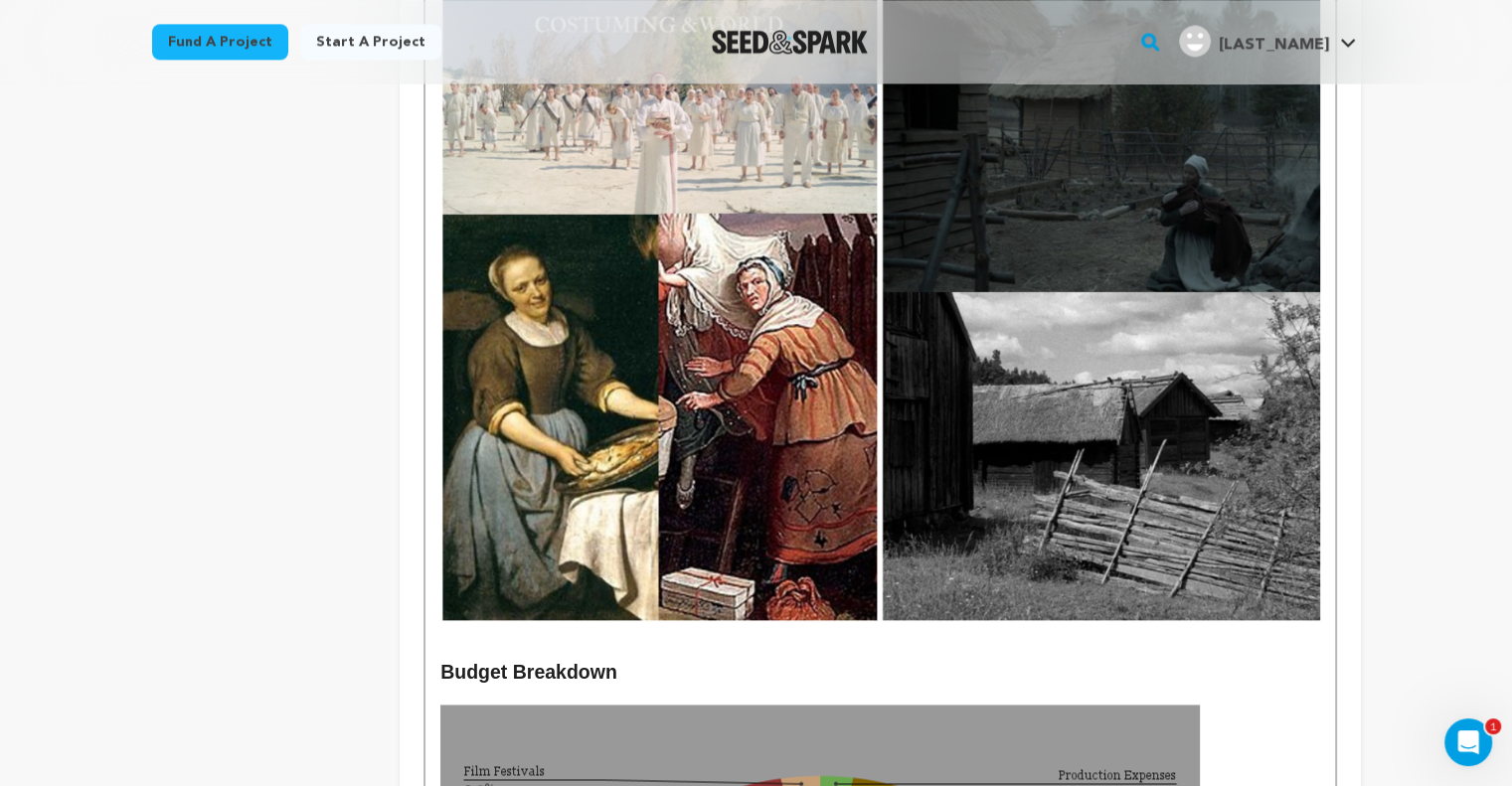 scroll, scrollTop: 2285, scrollLeft: 0, axis: vertical 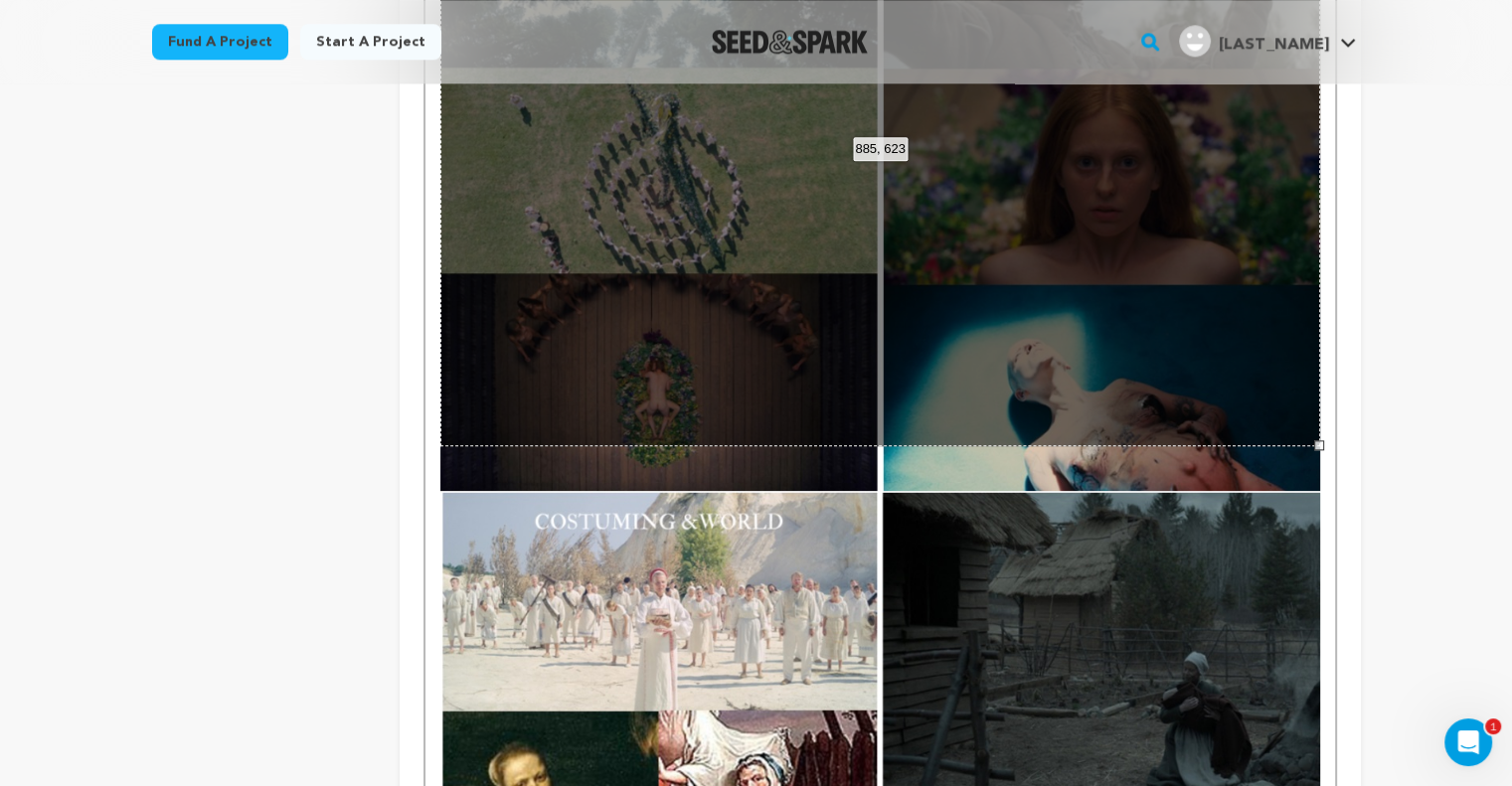 click on "885, 623
100%
50%
﹣
﹢
Restore
Left
Center
Right
Restore" at bounding box center [880, 136] 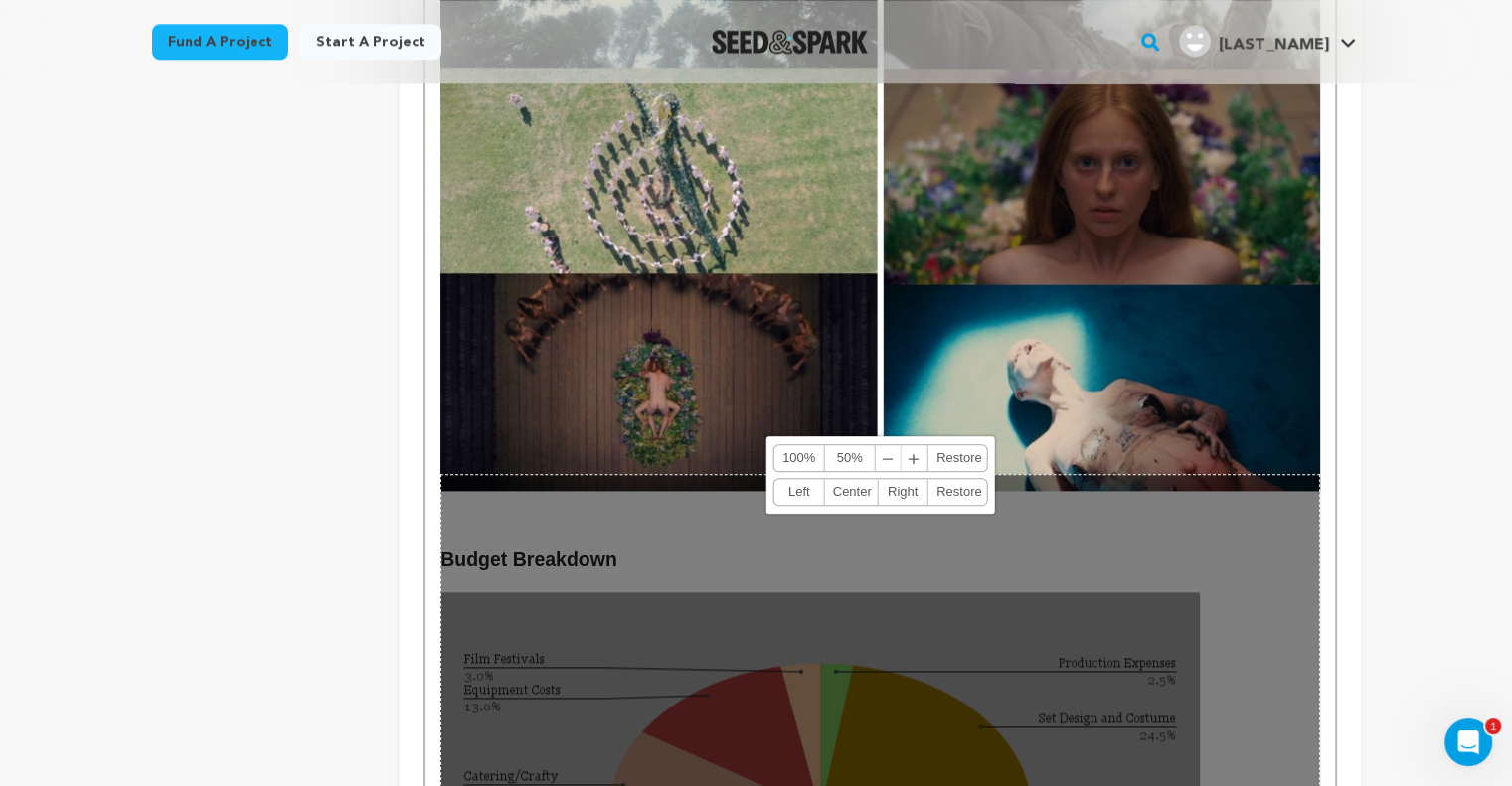 click at bounding box center [880, 177] 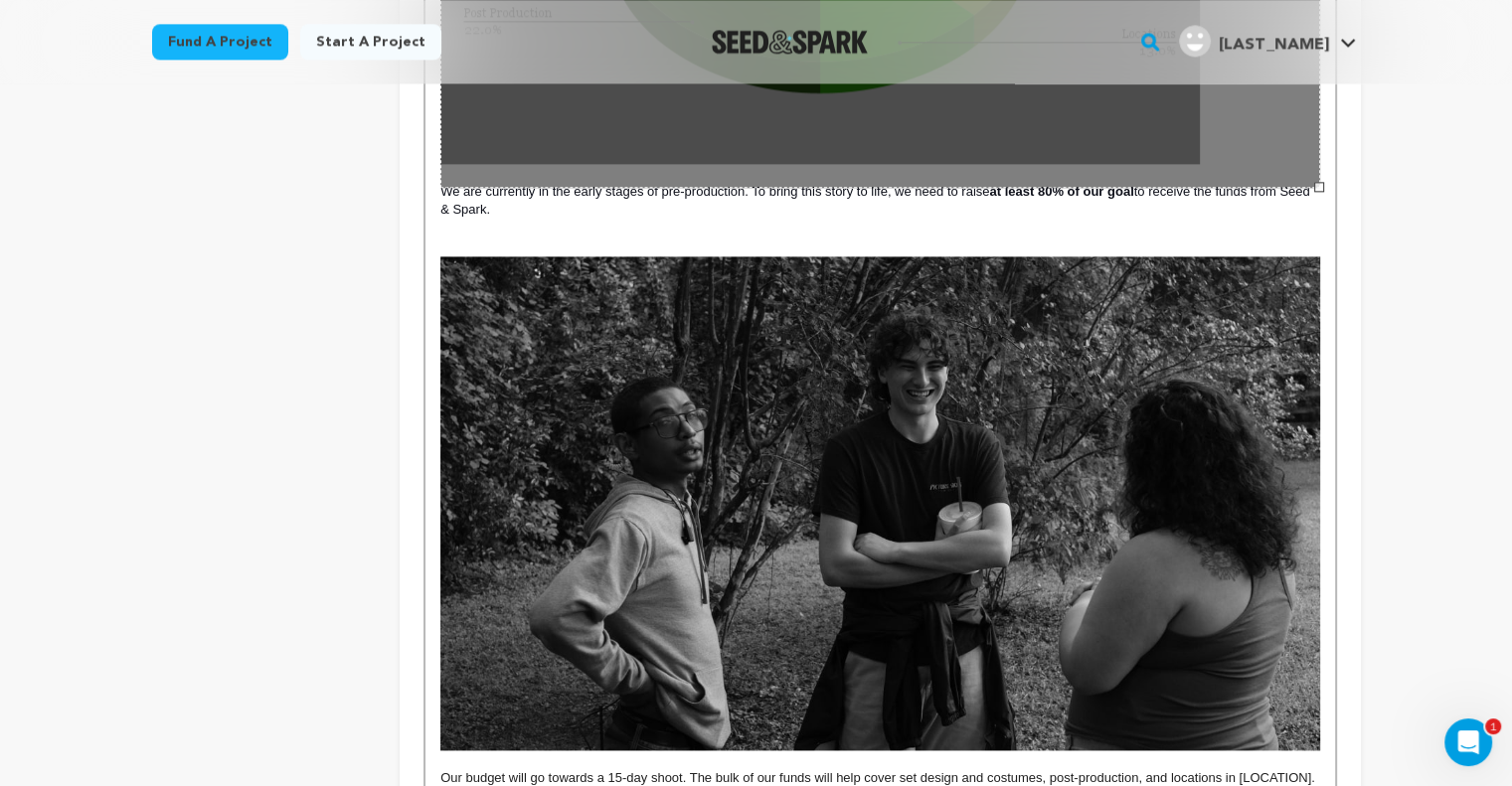 scroll, scrollTop: 2584, scrollLeft: 0, axis: vertical 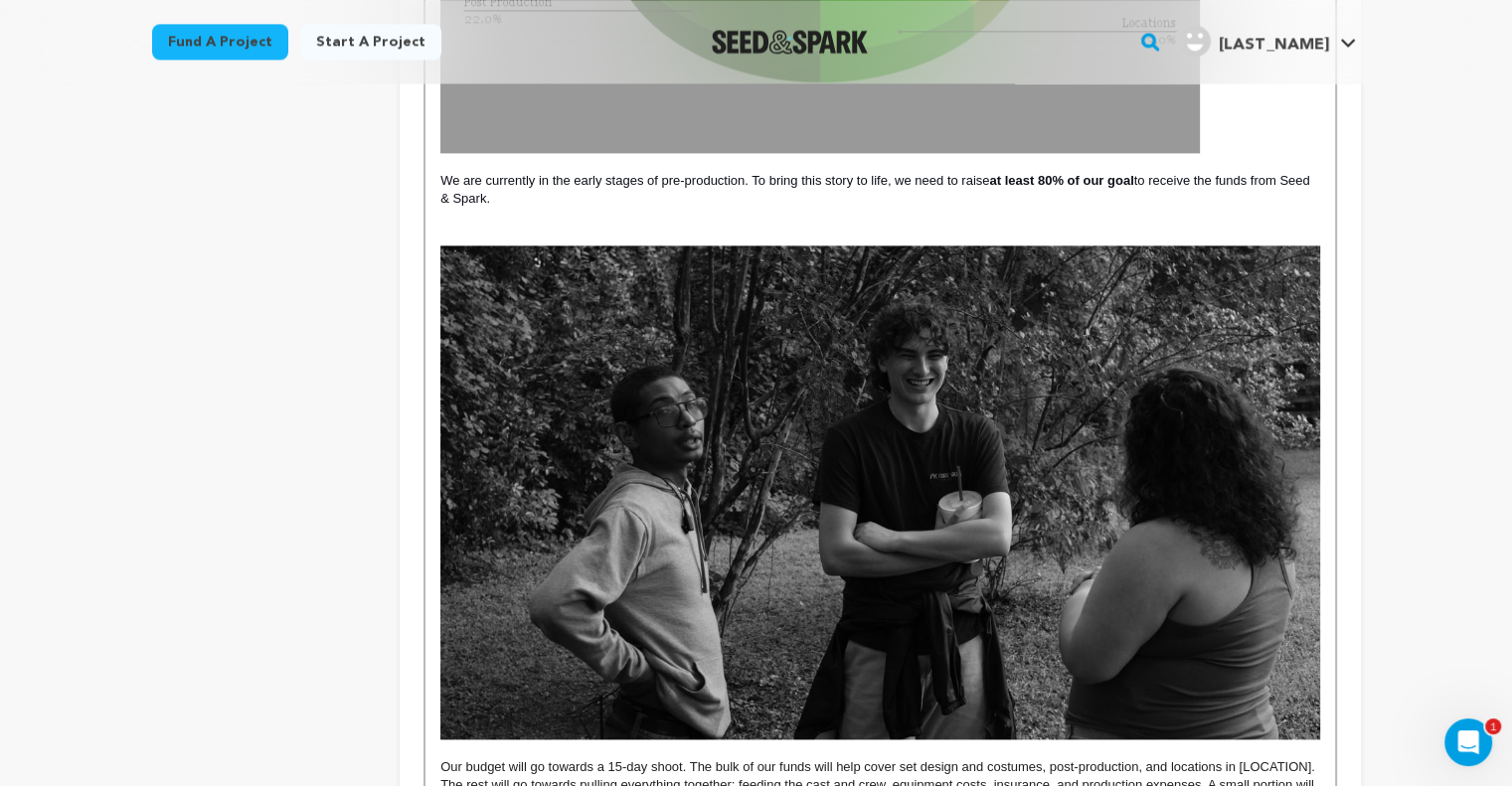 click at bounding box center (880, 492) 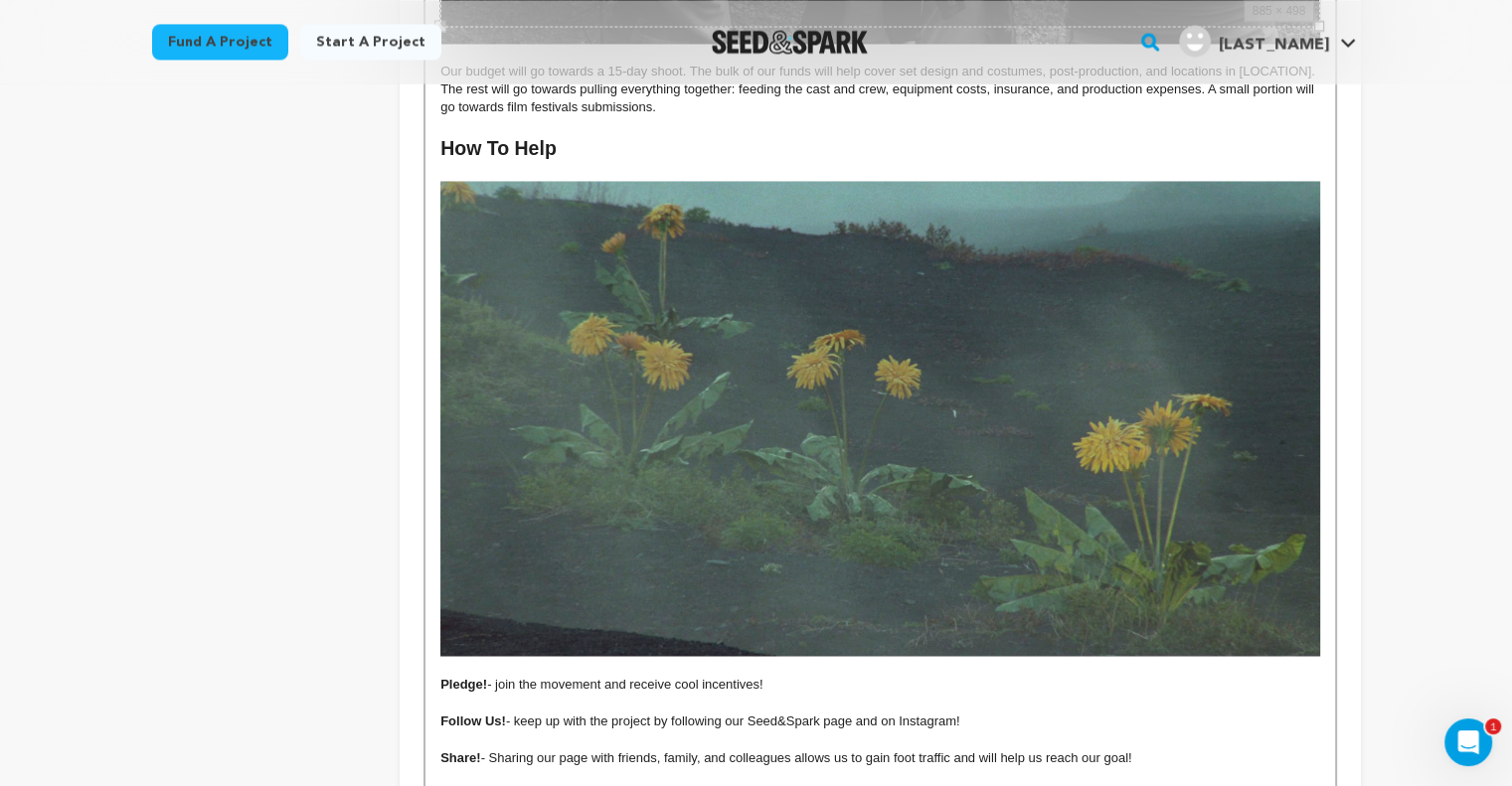 scroll, scrollTop: 3577, scrollLeft: 0, axis: vertical 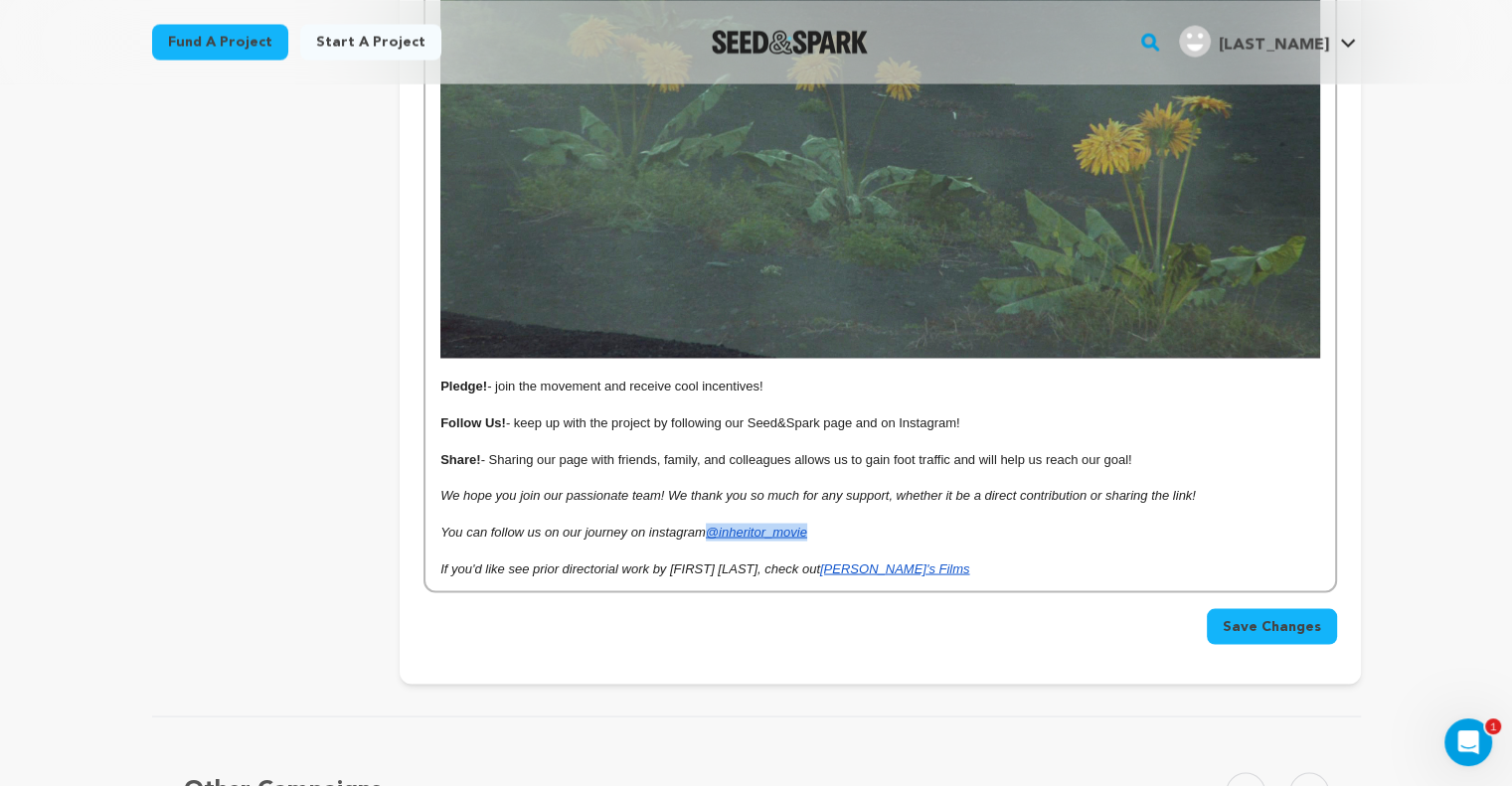 drag, startPoint x: 844, startPoint y: 516, endPoint x: 712, endPoint y: 512, distance: 132.06059 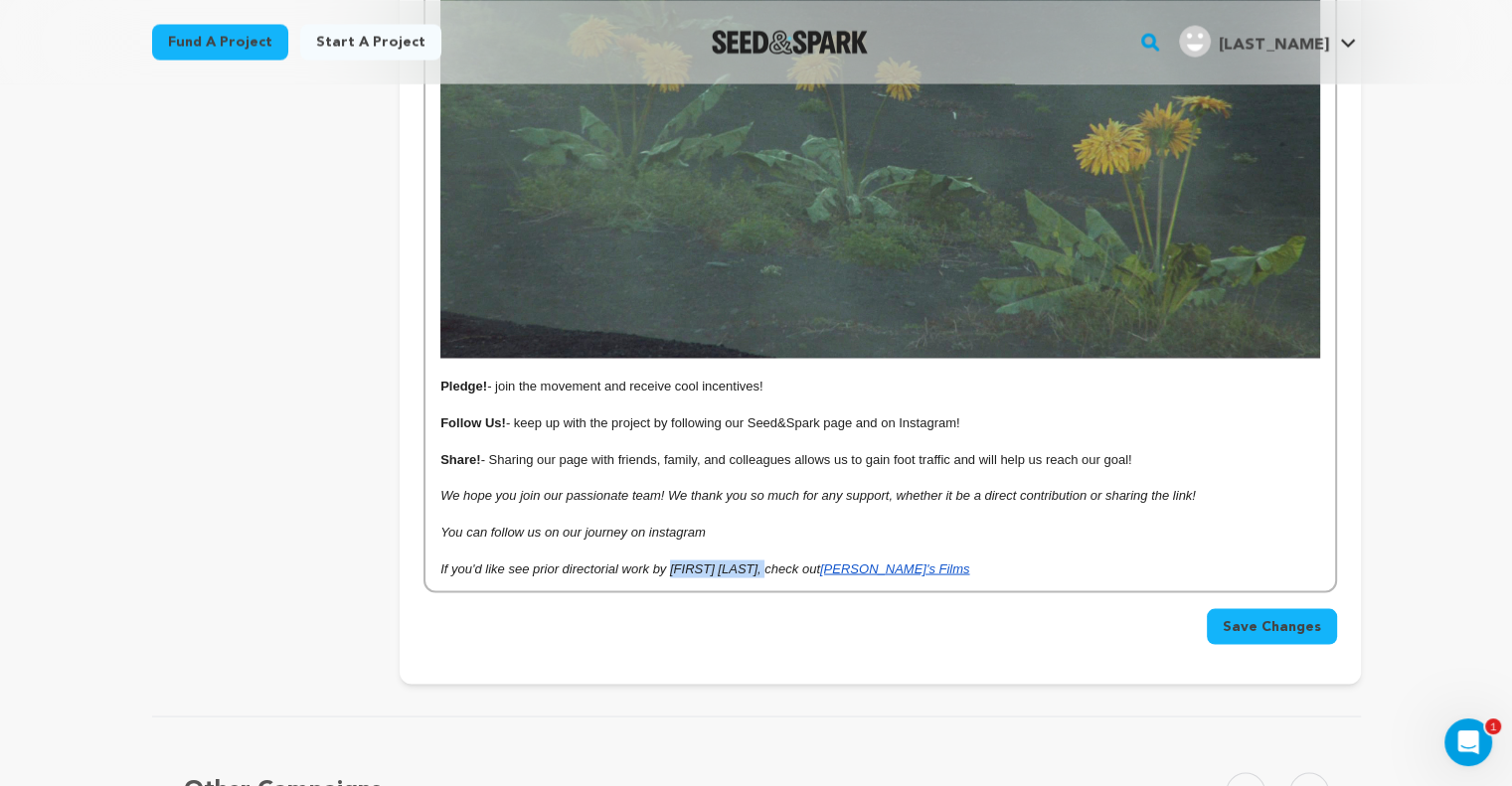 drag, startPoint x: 755, startPoint y: 550, endPoint x: 670, endPoint y: 548, distance: 85.023526 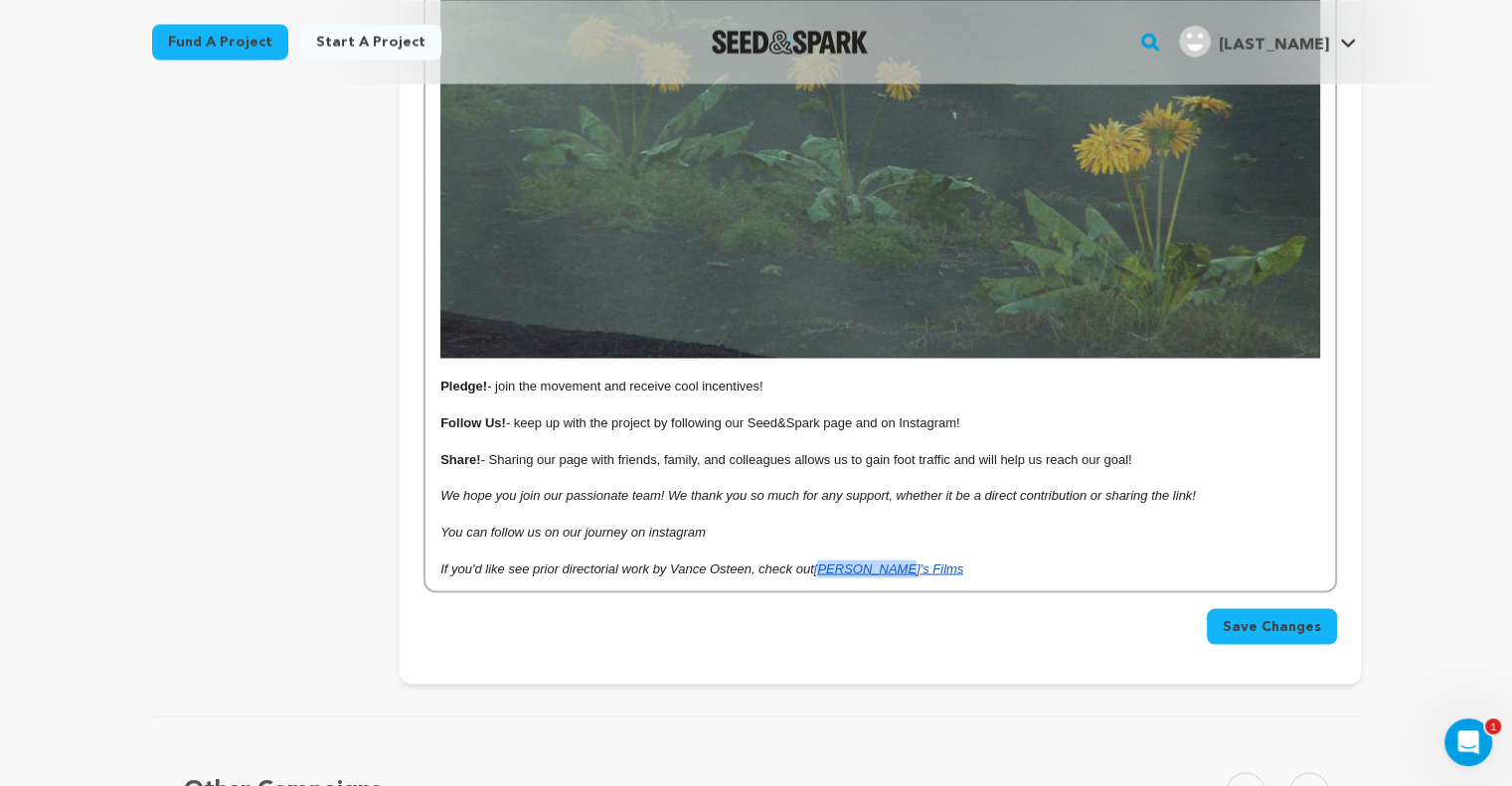 drag, startPoint x: 923, startPoint y: 544, endPoint x: 823, endPoint y: 544, distance: 100 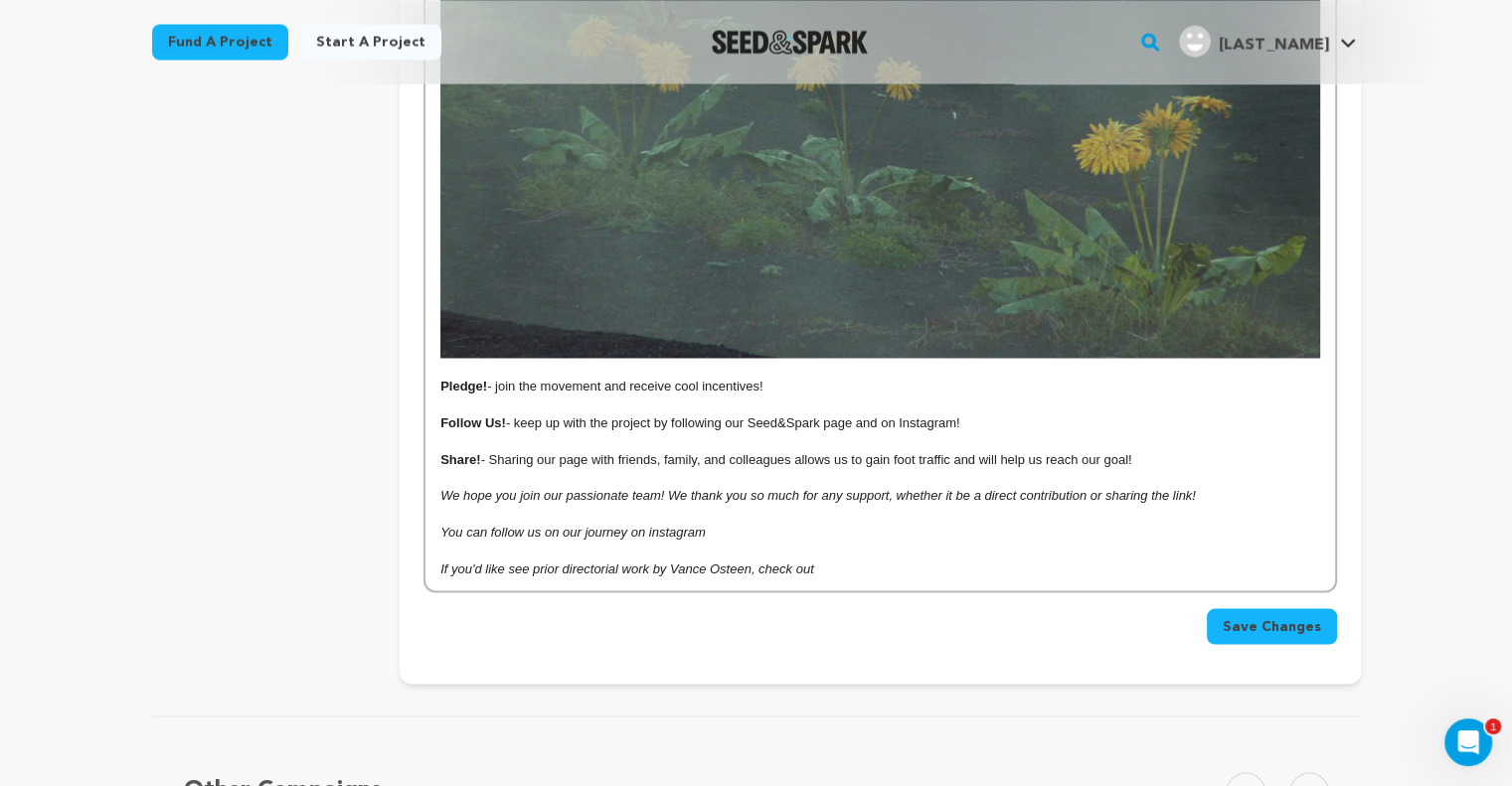 click on "If you'd like see prior directorial work by Vance Osteen, check out" at bounding box center (627, 567) 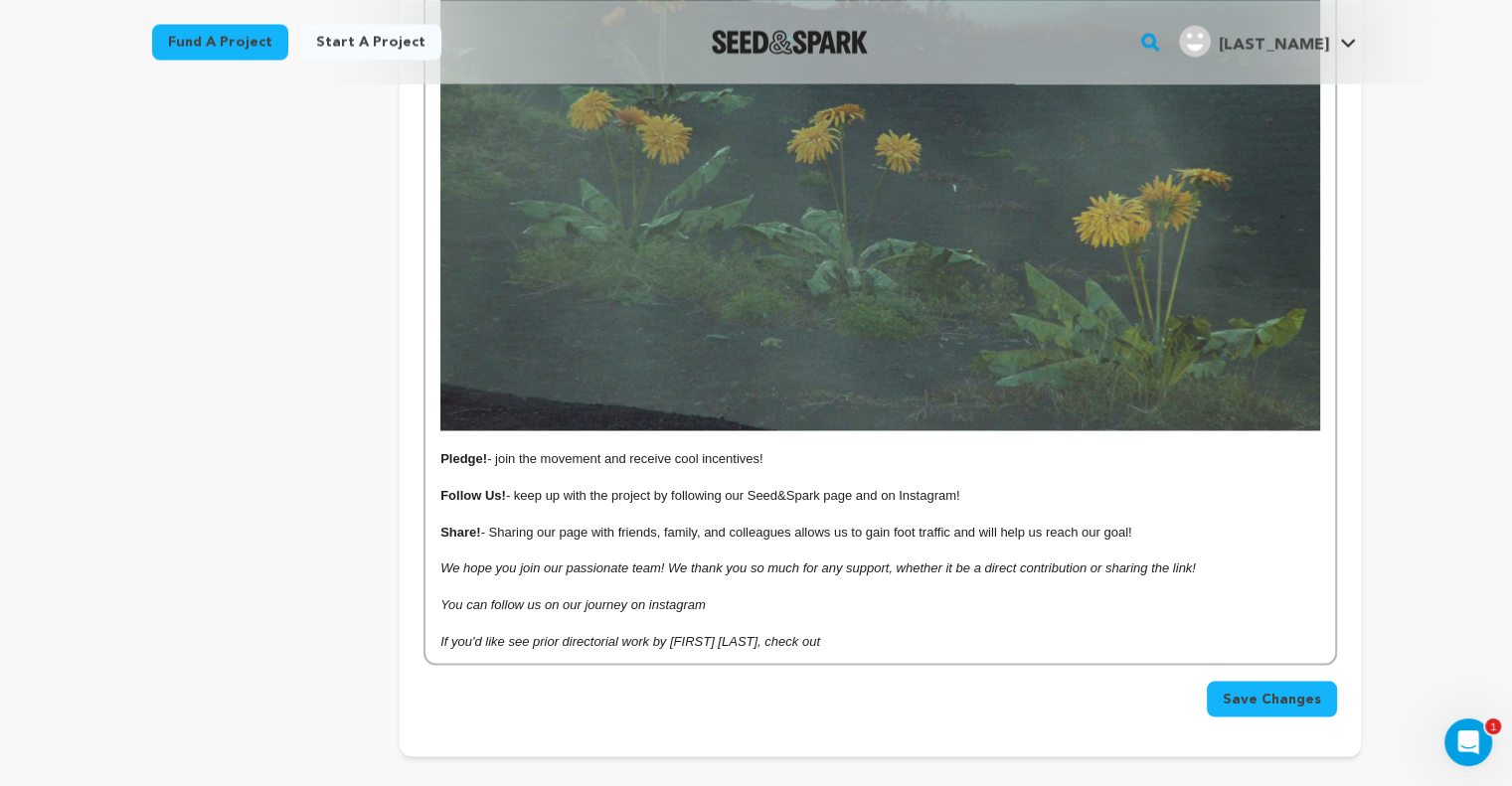 scroll, scrollTop: 3677, scrollLeft: 0, axis: vertical 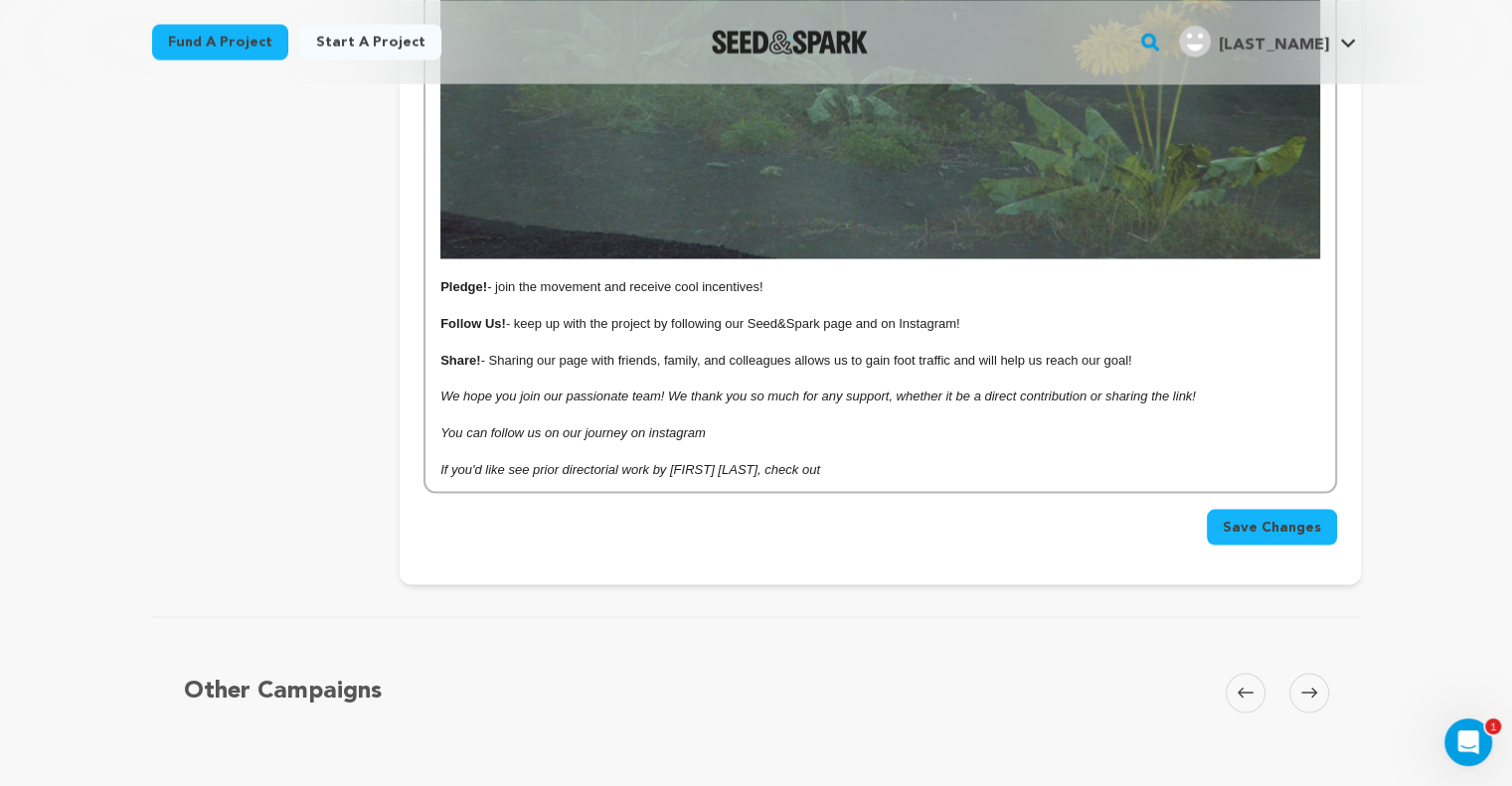 click on "You can follow us on our journey on instagram" at bounding box center (573, 431) 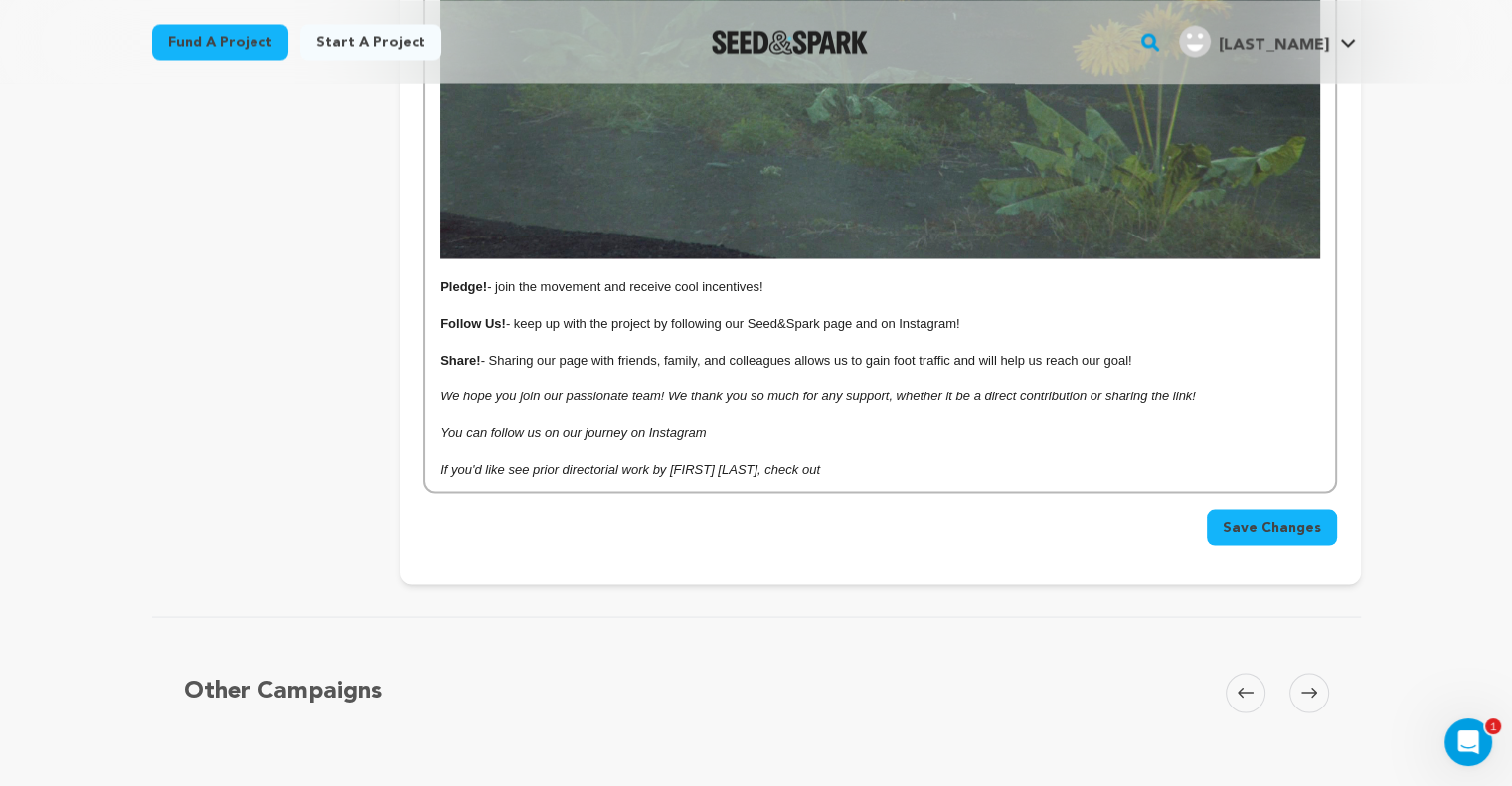 click on "We hope you join our passionate team! We thank you so much for any support, whether it be a direct contribution or sharing the link!" at bounding box center (818, 394) 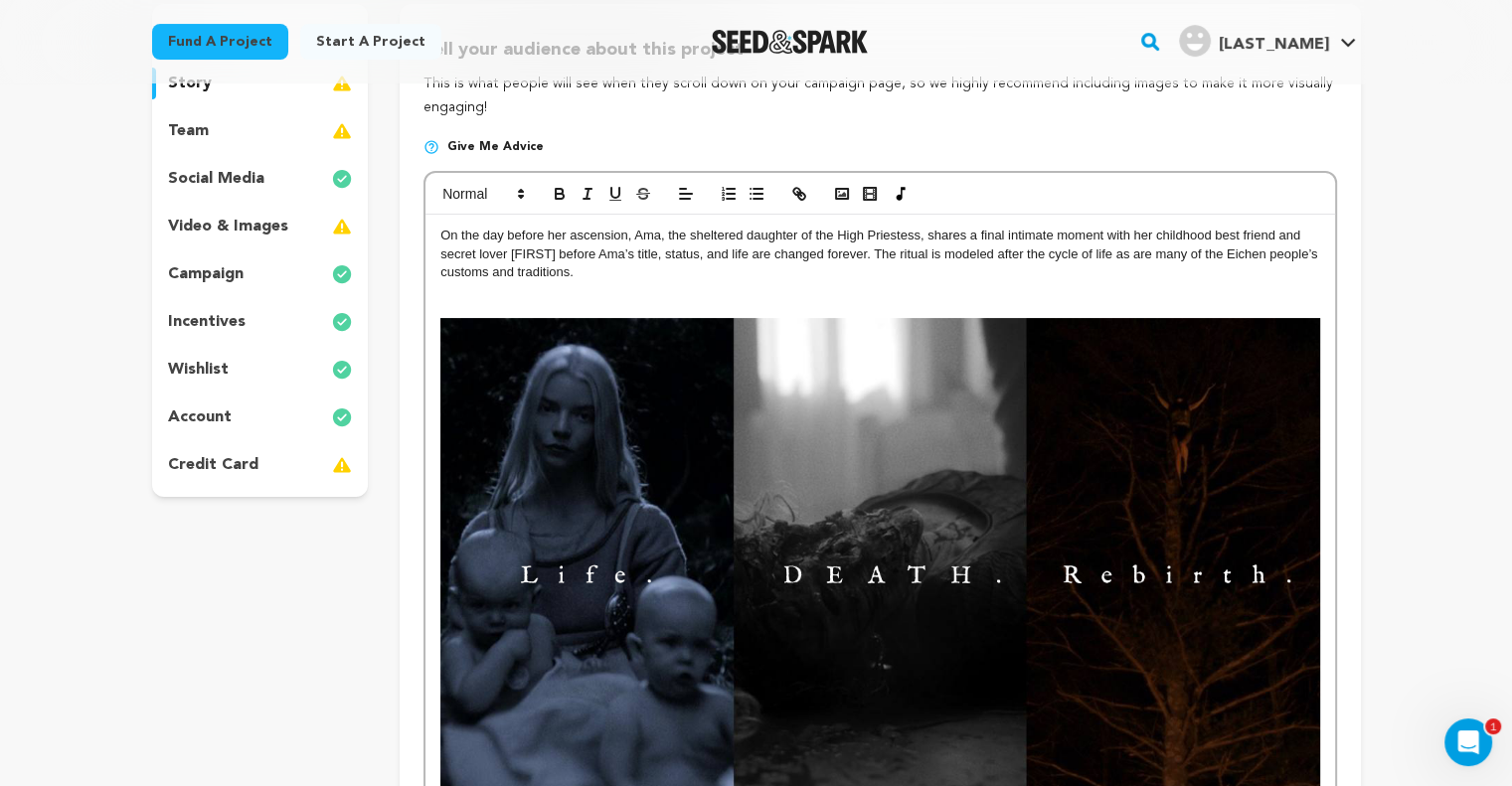 scroll, scrollTop: 0, scrollLeft: 0, axis: both 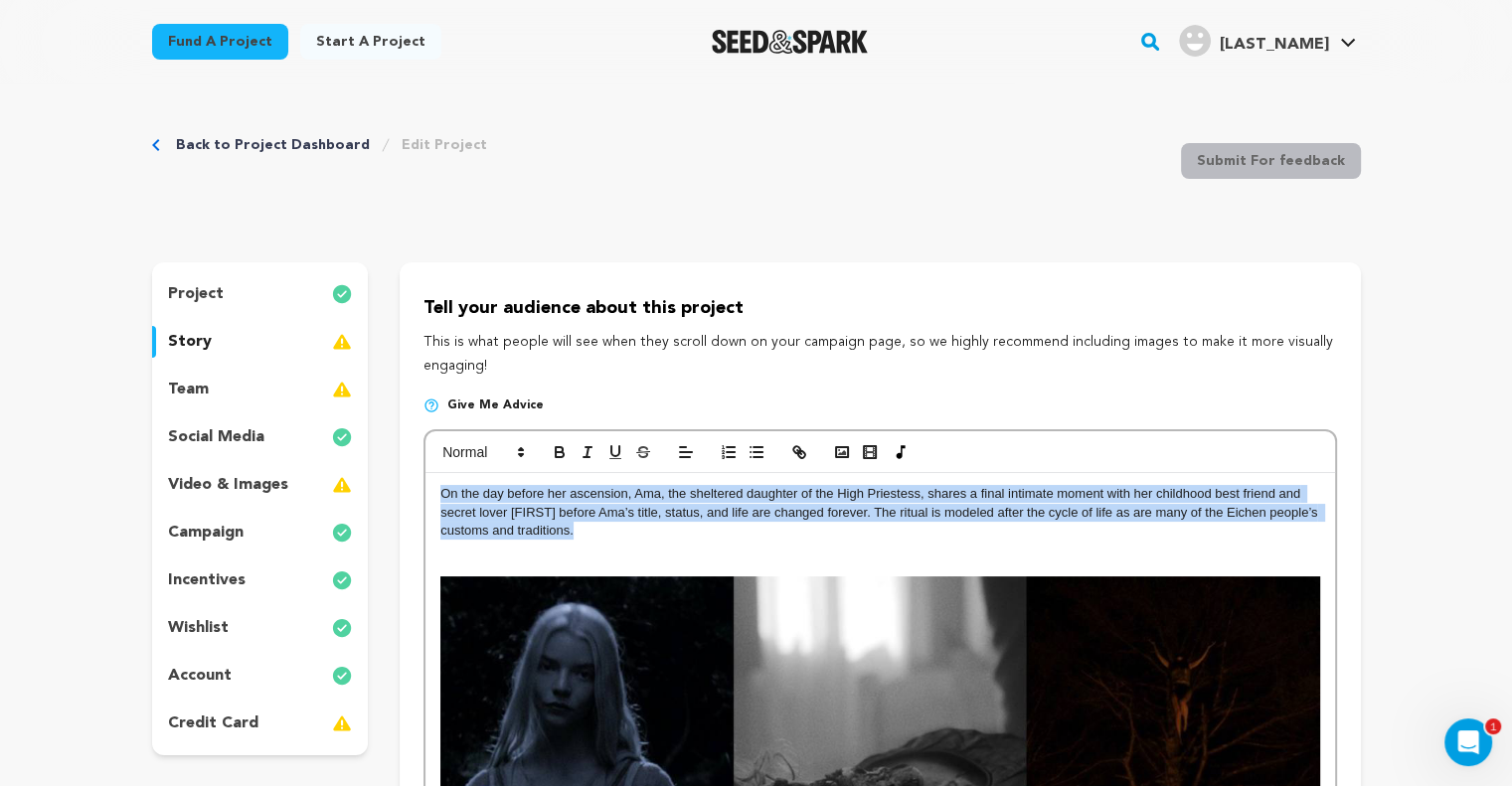 drag, startPoint x: 586, startPoint y: 535, endPoint x: 434, endPoint y: 493, distance: 157.6959 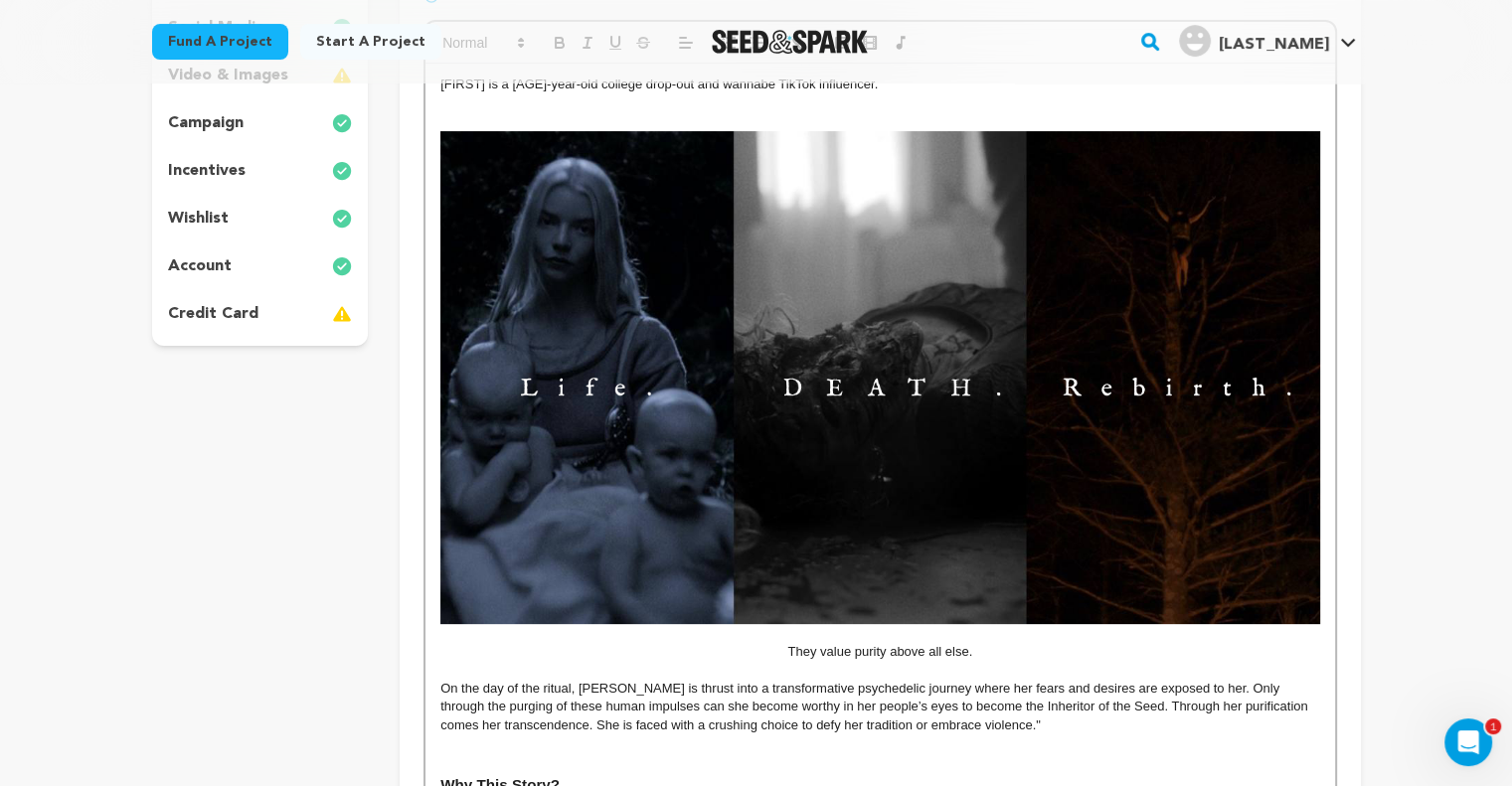 scroll, scrollTop: 397, scrollLeft: 0, axis: vertical 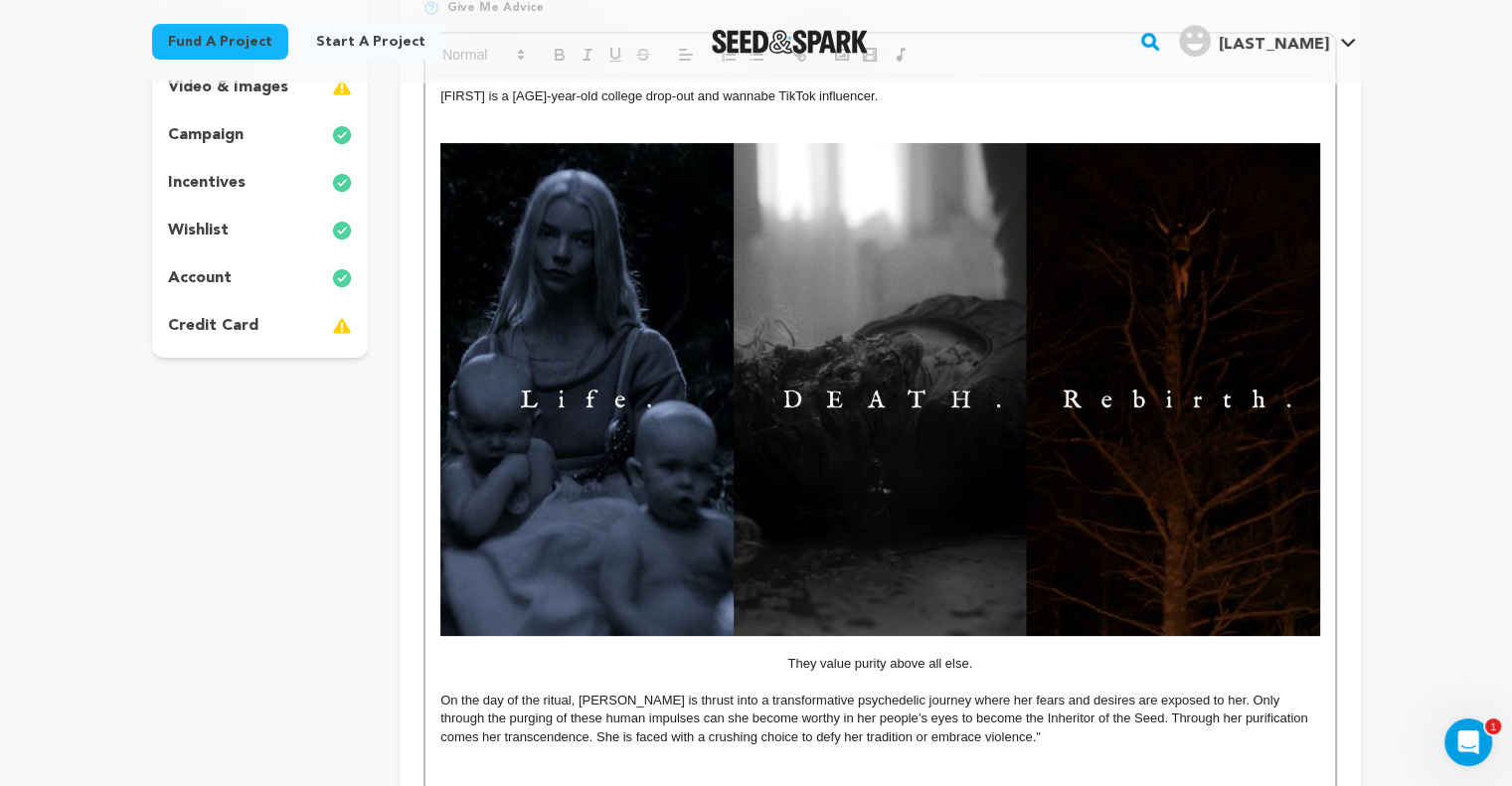 click at bounding box center [880, 390] 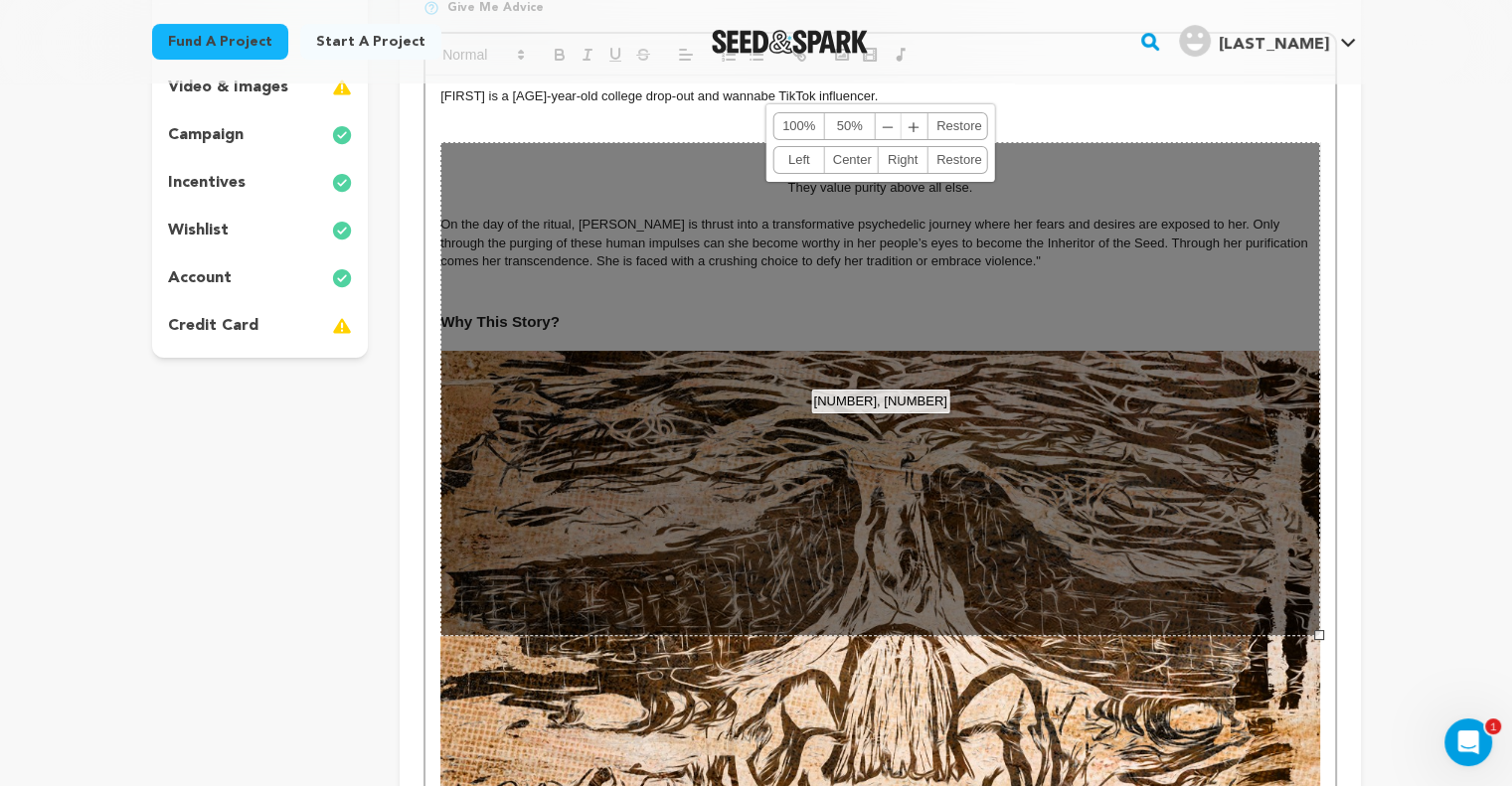 click on "[NUMBER], [NUMBER]" at bounding box center [880, 401] 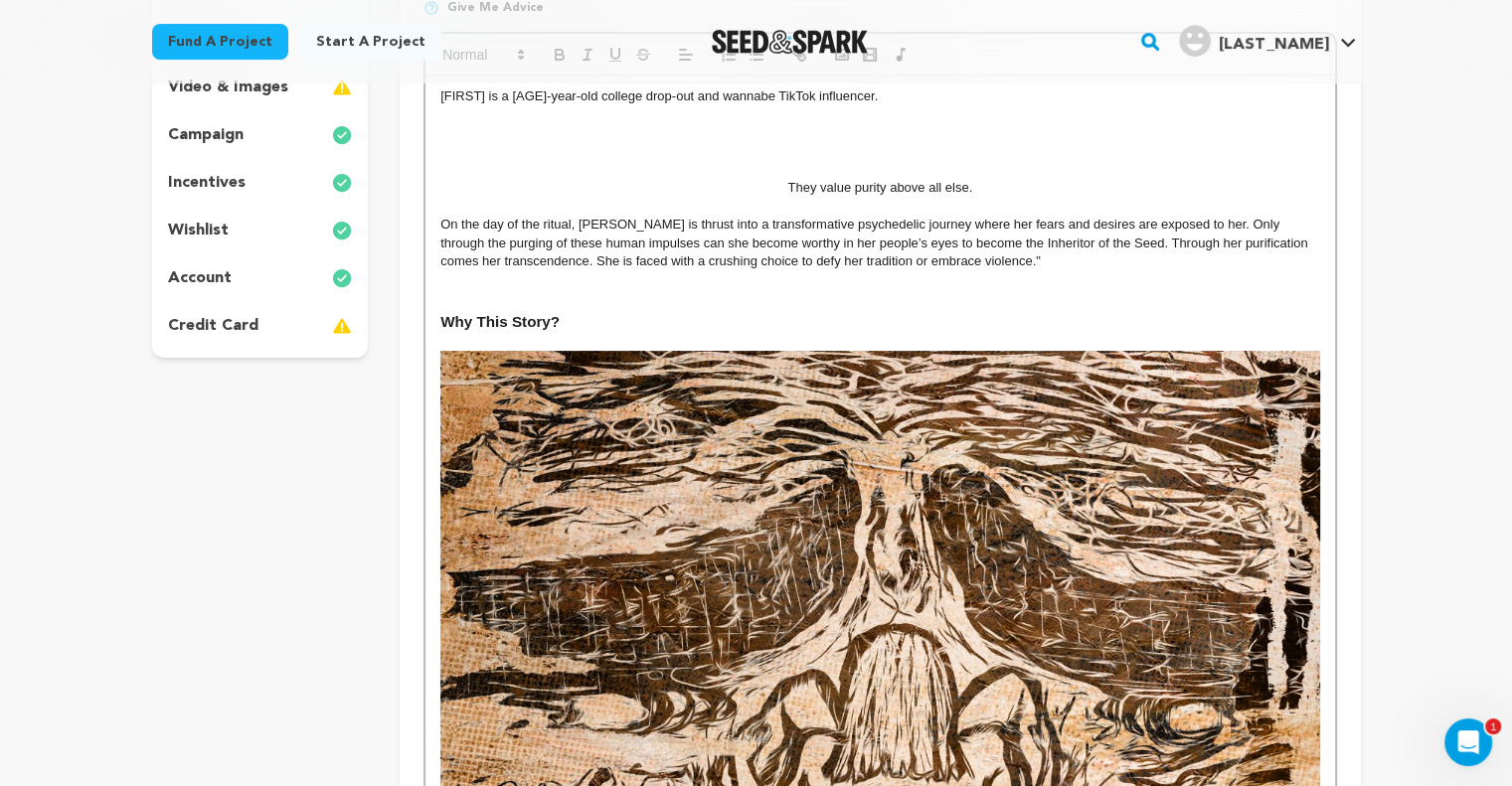 click at bounding box center (880, 115) 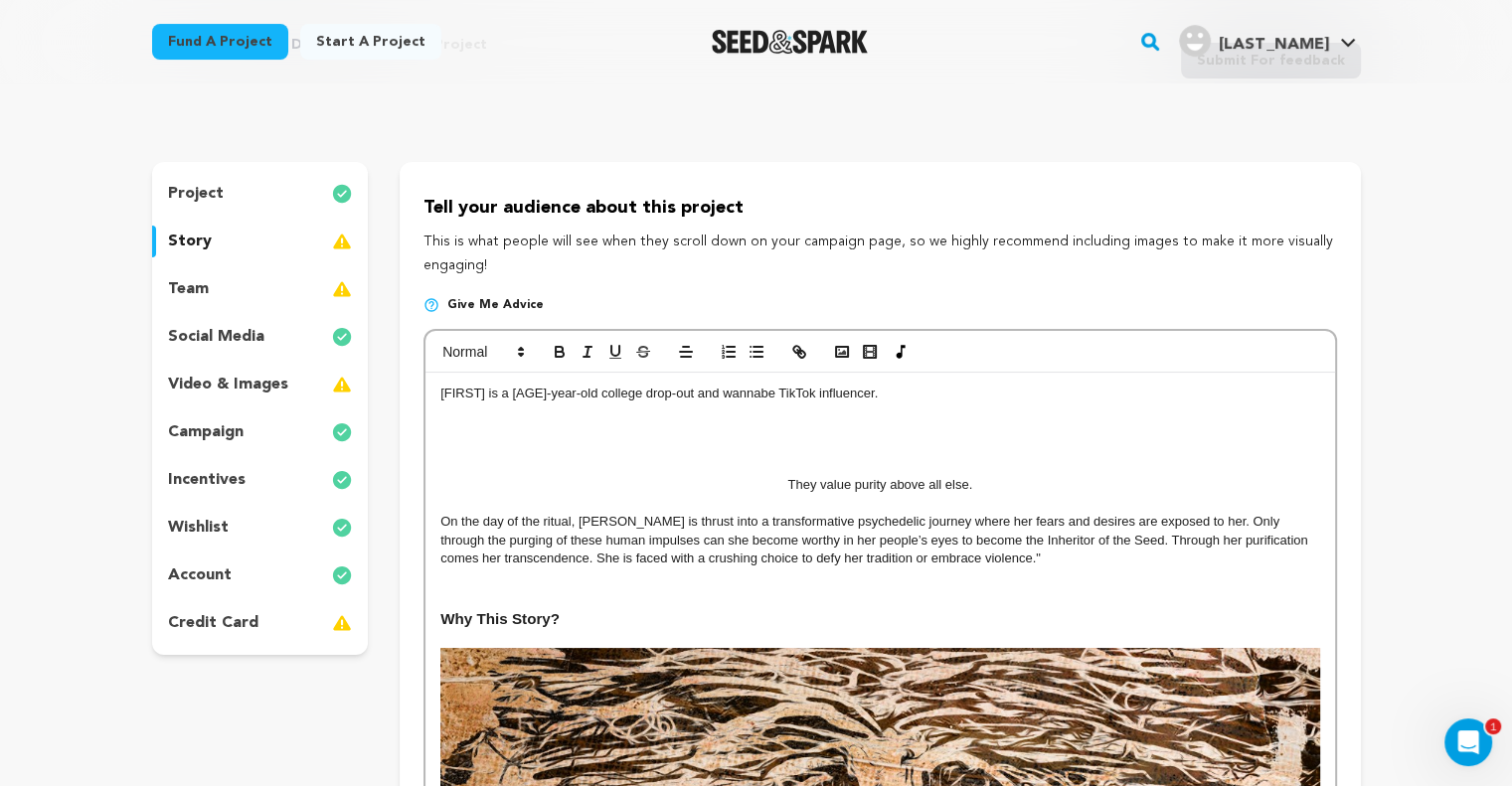 scroll, scrollTop: 99, scrollLeft: 0, axis: vertical 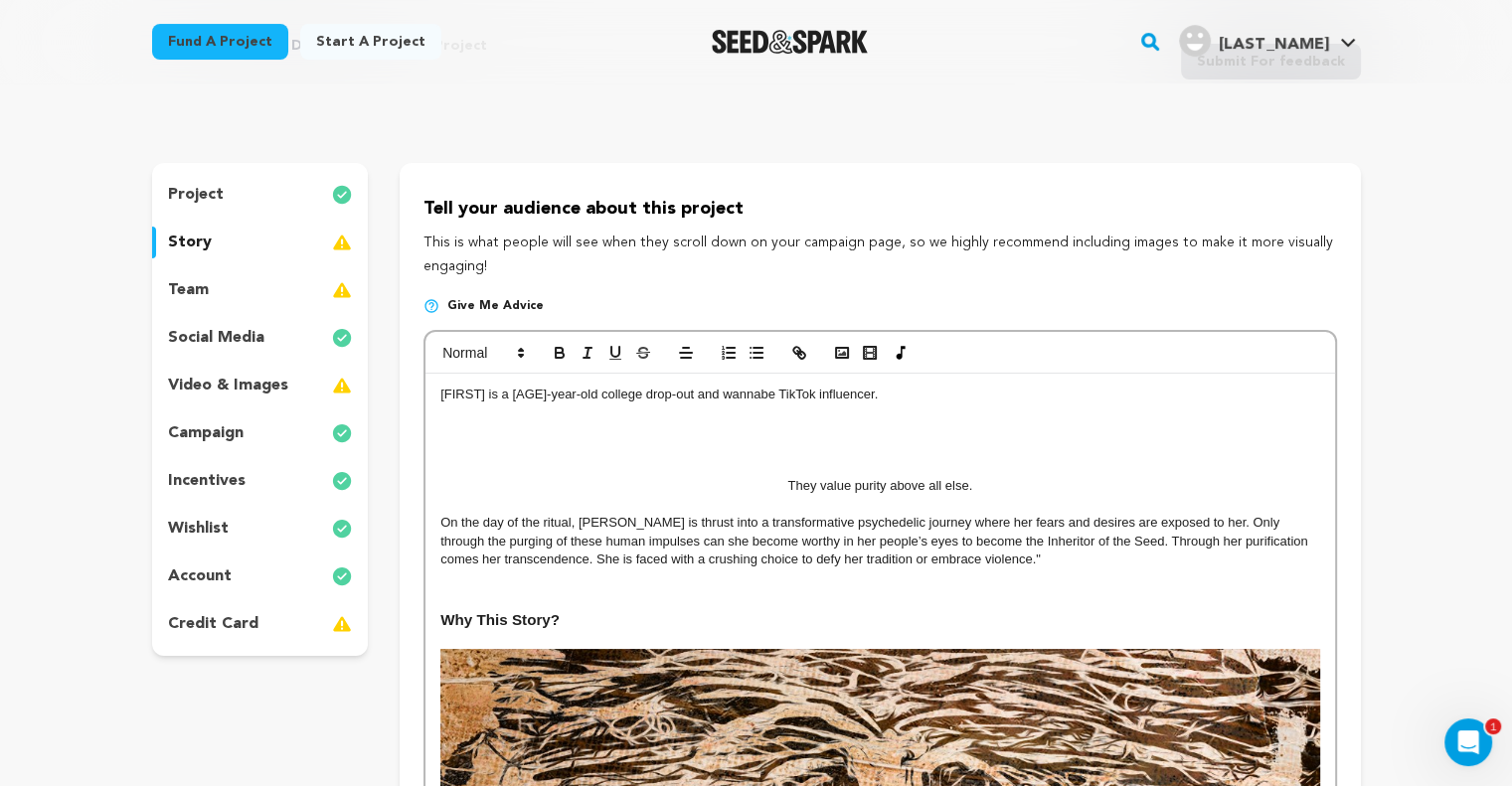 click on "[FIRST] is a [AGE]-year-old college drop-out and wannabe TikTok influencer." at bounding box center (880, 394) 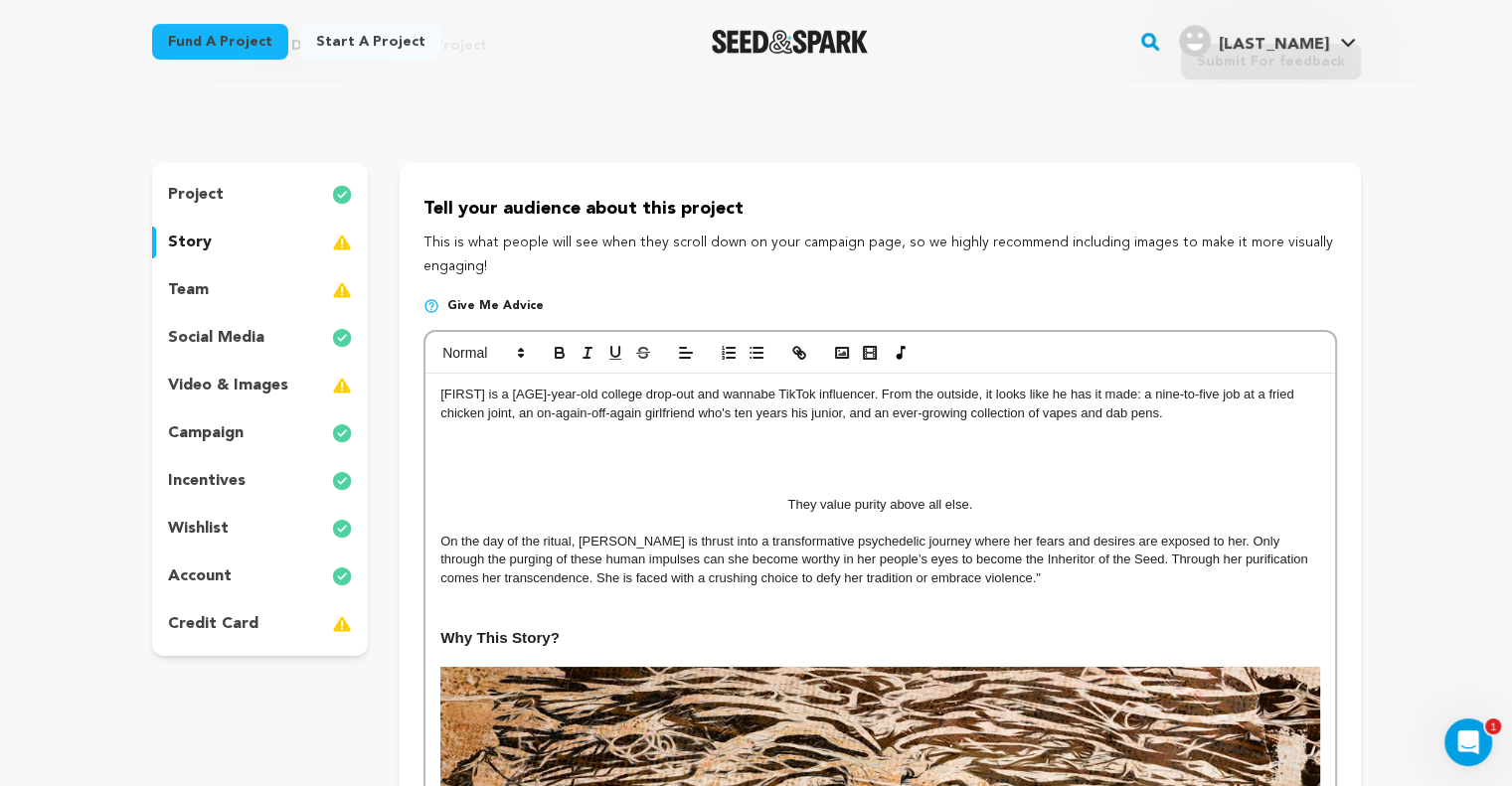 click on "[FIRST] is a [AGE]-year-old college drop-out and wannabe TikTok influencer. From the outside, it looks like he has it made: a nine-to-five job at a fried chicken joint, an on-again-off-again girlfriend who's ten years his junior, and an ever-growing collection of vapes and dab pens." at bounding box center [880, 403] 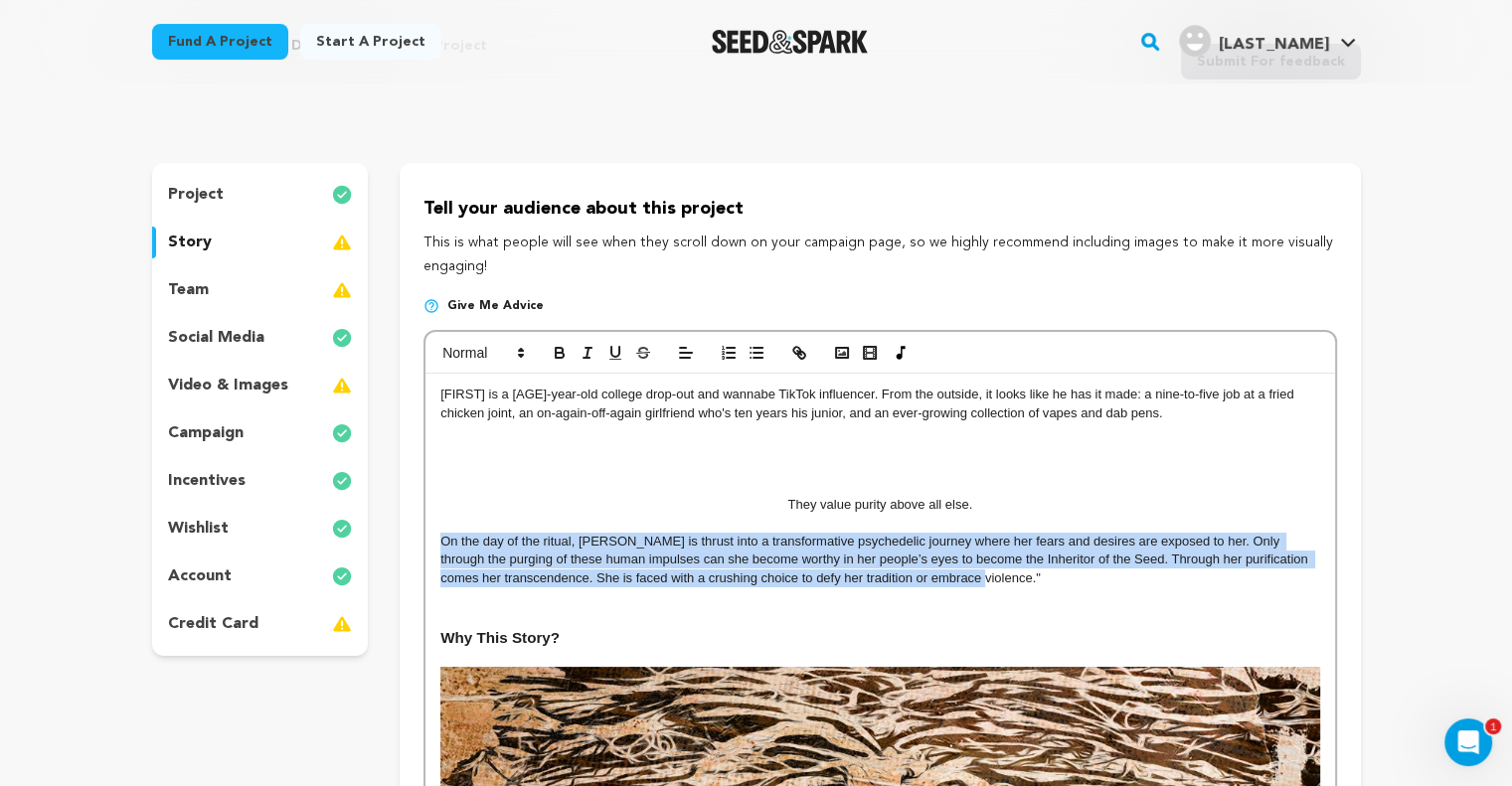 drag, startPoint x: 980, startPoint y: 580, endPoint x: 430, endPoint y: 539, distance: 551.52606 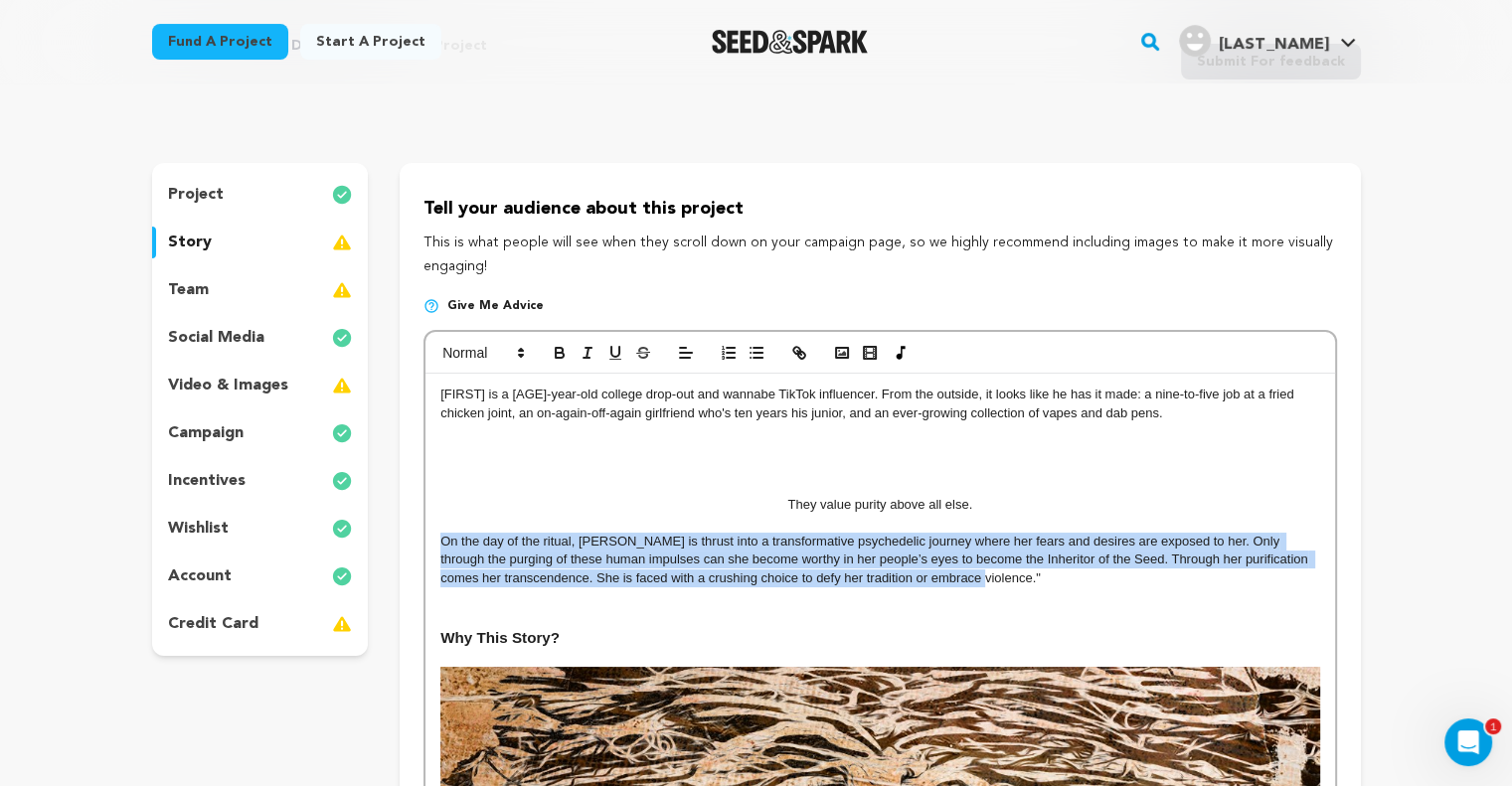 drag, startPoint x: 606, startPoint y: 551, endPoint x: 829, endPoint y: 591, distance: 226.559 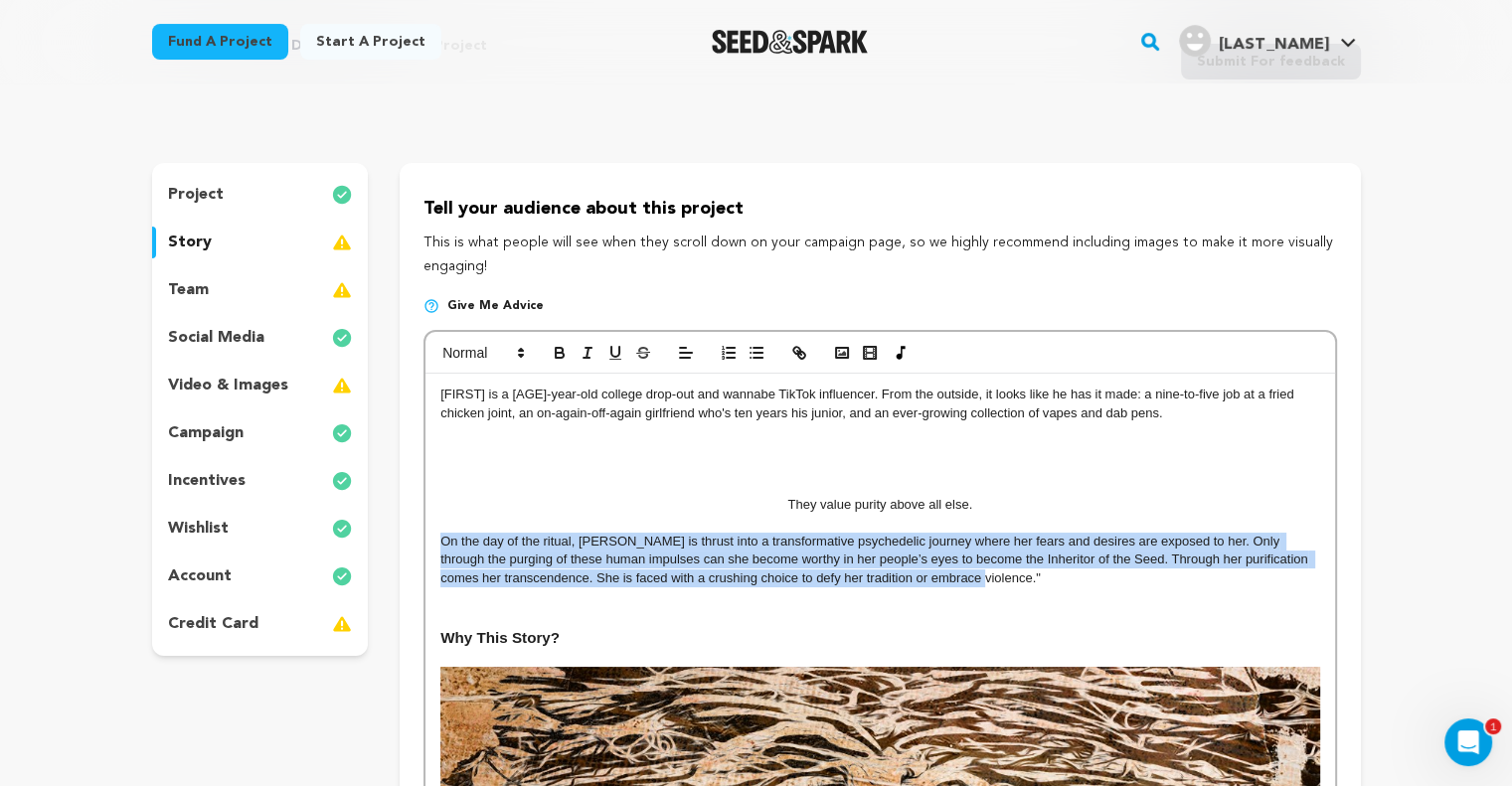 drag, startPoint x: 990, startPoint y: 579, endPoint x: 433, endPoint y: 533, distance: 558.8962 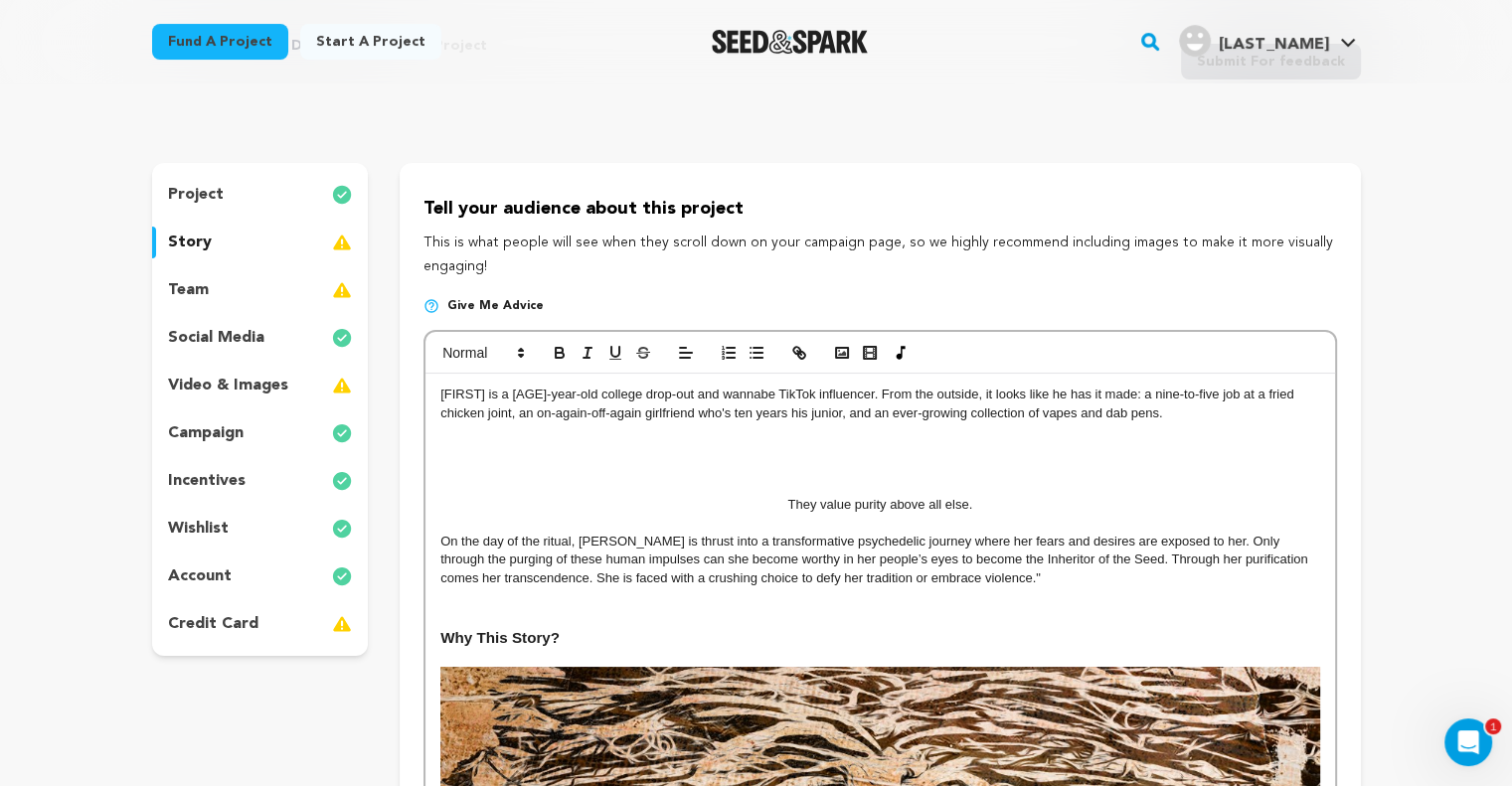 click on "[FIRST] is a [AGE]-year-old college drop-out and wannabe TikTok influencer. From the outside, it looks like he has it made: a nine-to-five job at a fried chicken joint, an on-again-off-again girlfriend who's ten years his junior, and an ever-growing collection of vapes and dab pens." at bounding box center (880, 403) 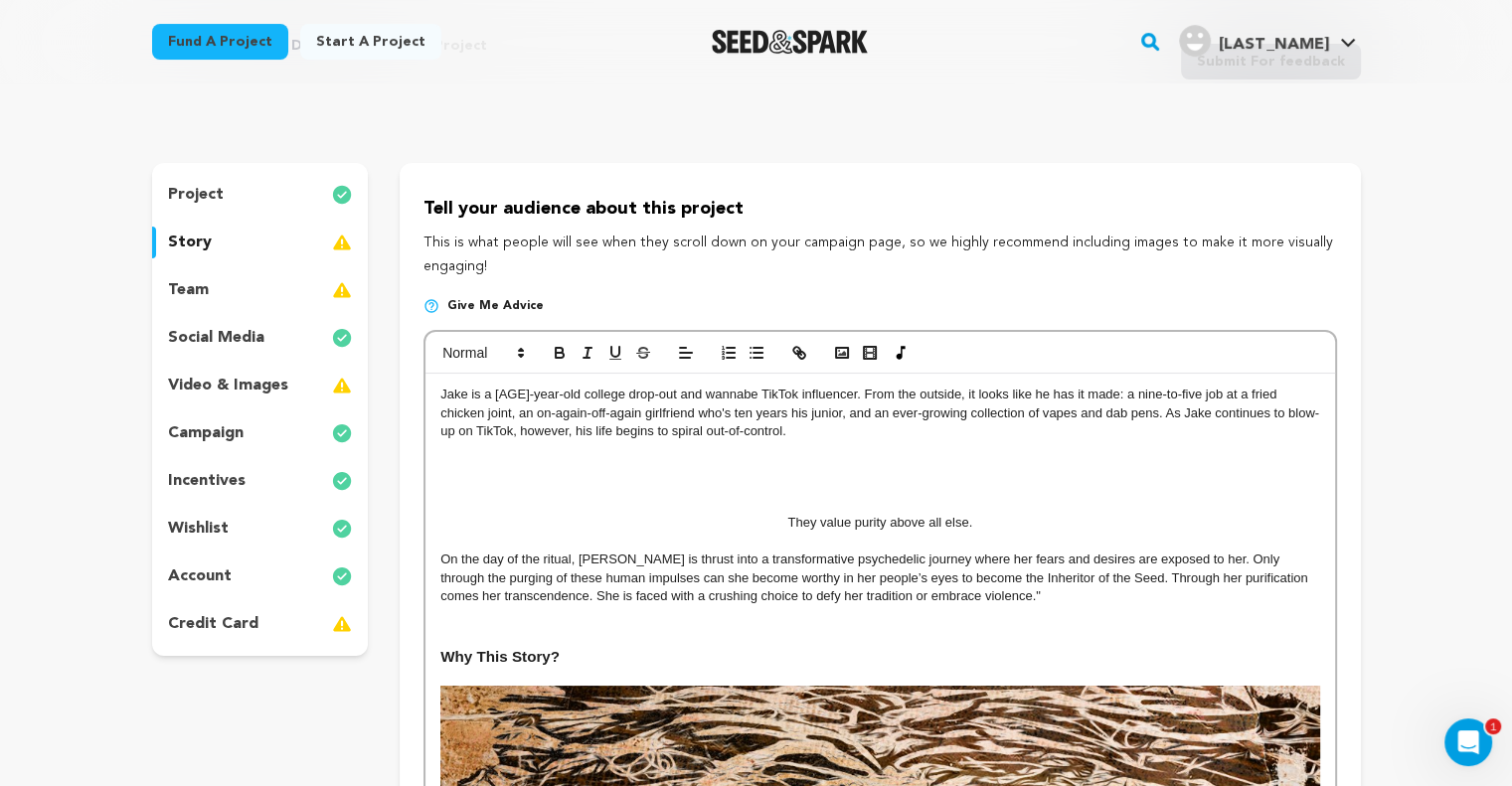 click on "Jake is a [AGE]-year-old college drop-out and wannabe TikTok influencer. From the outside, it looks like he has it made: a nine-to-five job at a fried chicken joint, an on-again-off-again girlfriend who's ten years his junior, and an ever-growing collection of vapes and dab pens. As Jake continues to blow-up on TikTok, however, his life begins to spiral out-of-control." at bounding box center [880, 412] 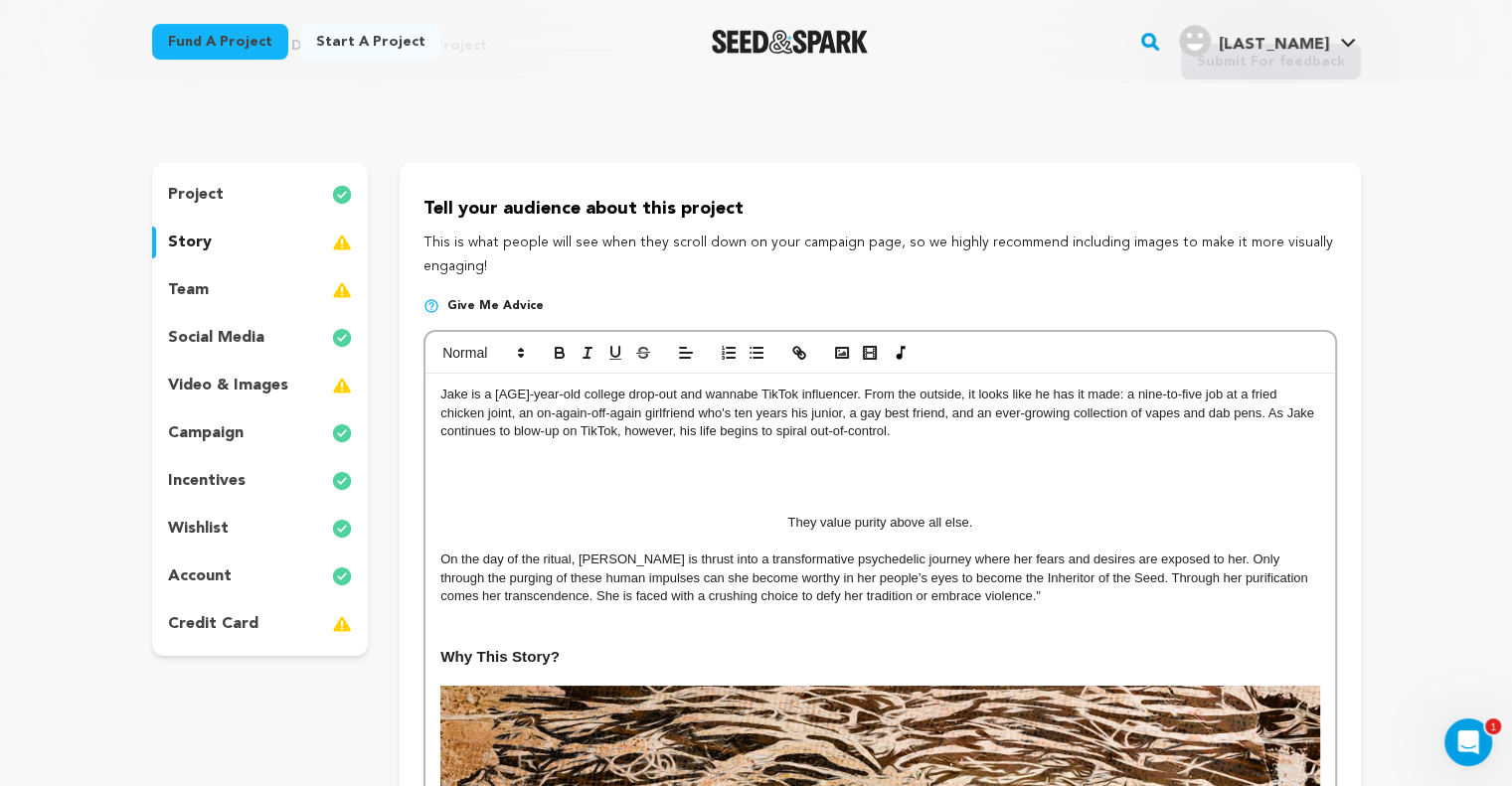 click on "Jake is a [AGE]-year-old college drop-out and wannabe TikTok influencer. From the outside, it looks like he has it made: a nine-to-five job at a fried chicken joint, an on-again-off-again girlfriend who's ten years his junior, a gay best friend, and an ever-growing collection of vapes and dab pens. As Jake continues to blow-up on TikTok, however, his life begins to spiral out-of-control." at bounding box center (880, 412) 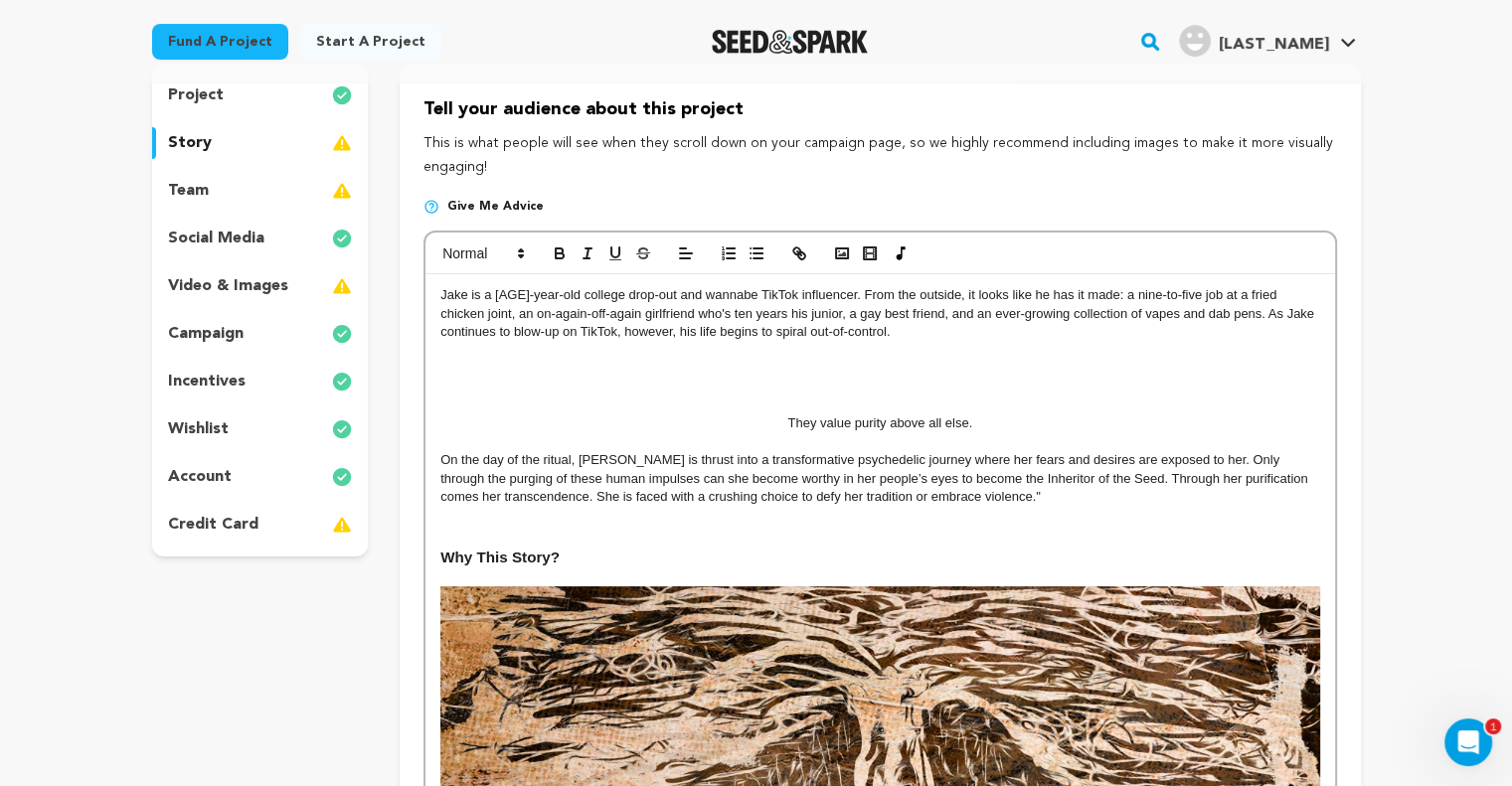 scroll, scrollTop: 199, scrollLeft: 0, axis: vertical 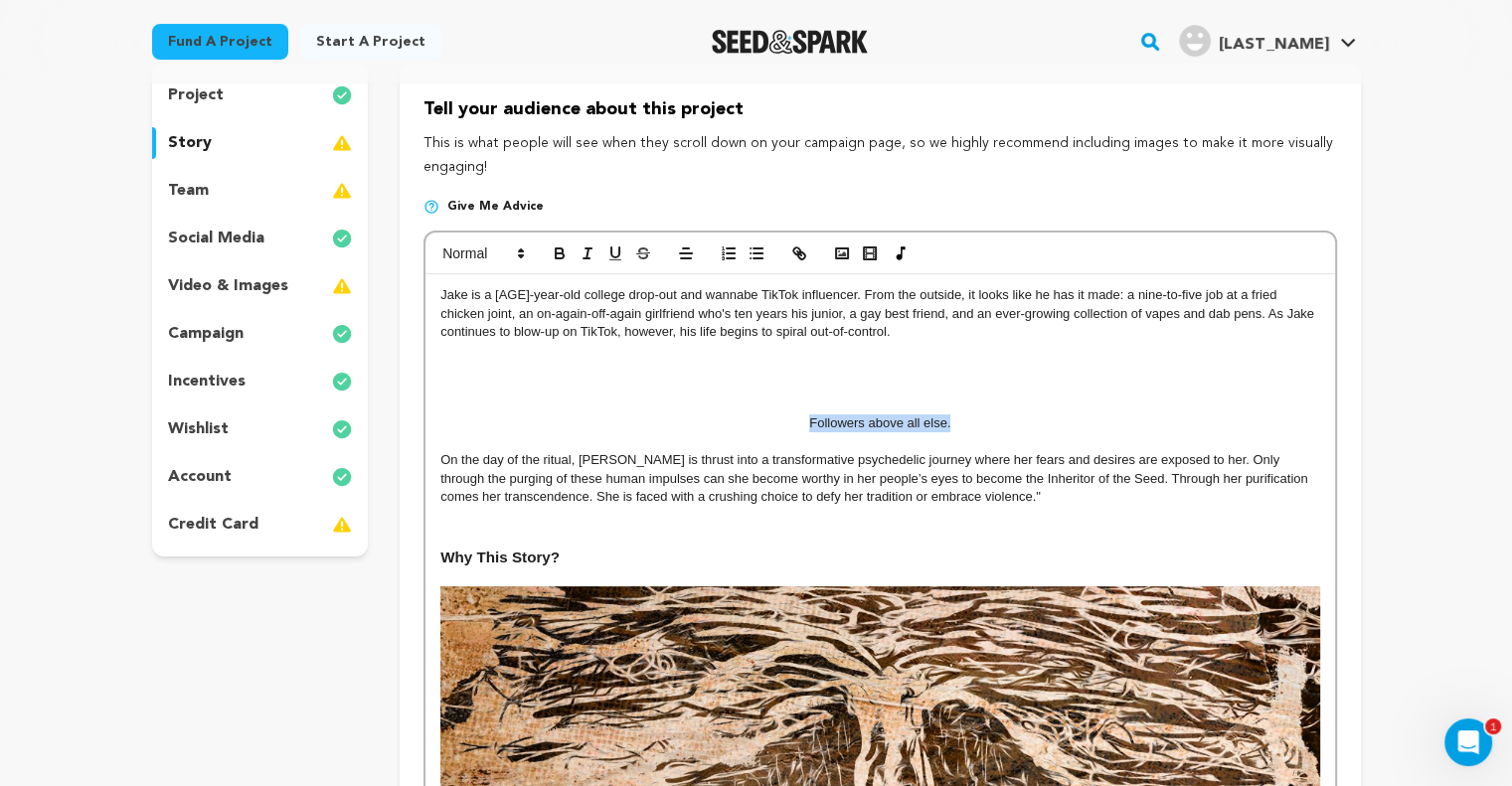 drag, startPoint x: 946, startPoint y: 425, endPoint x: 787, endPoint y: 422, distance: 159.0283 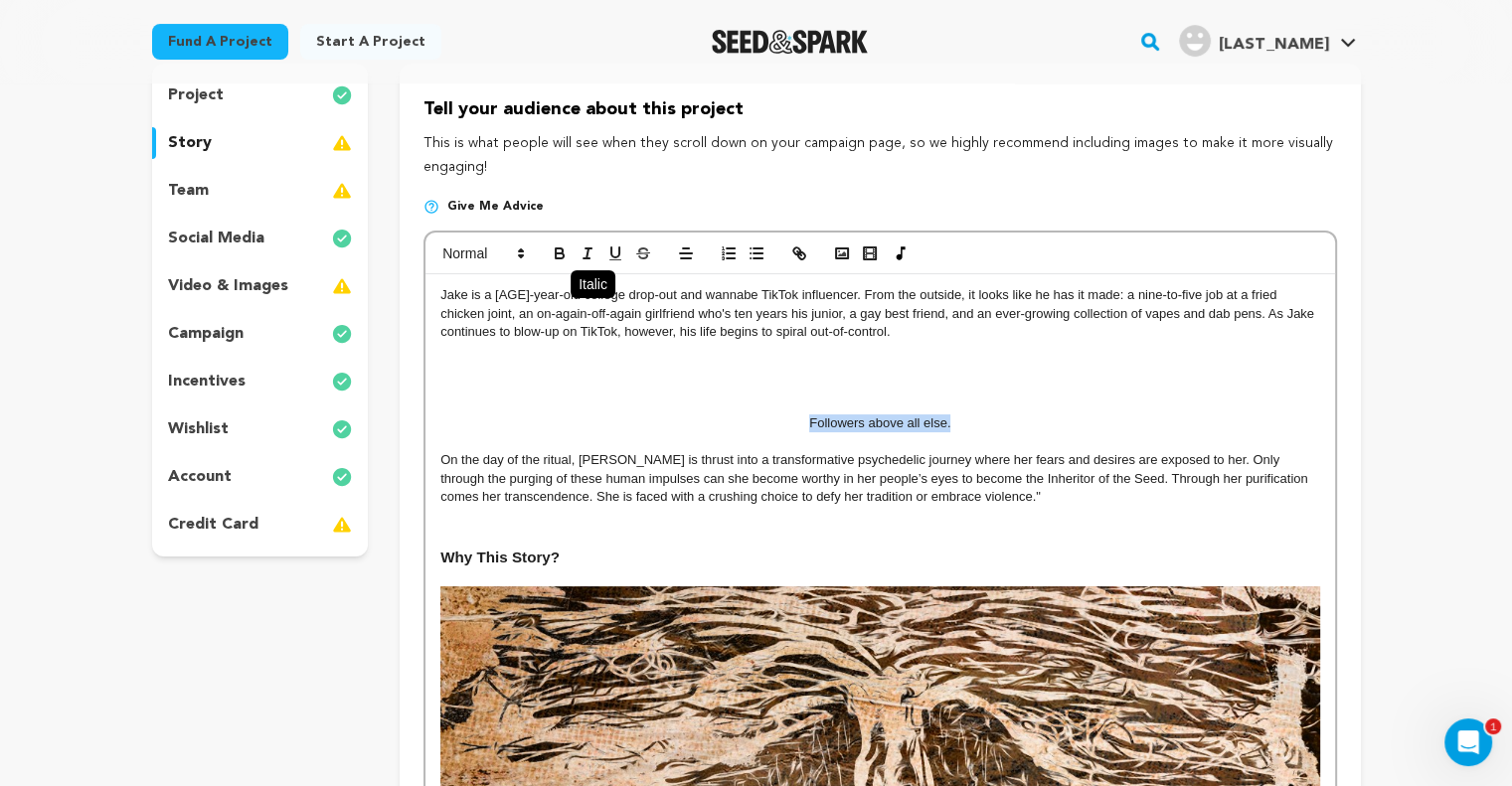 click 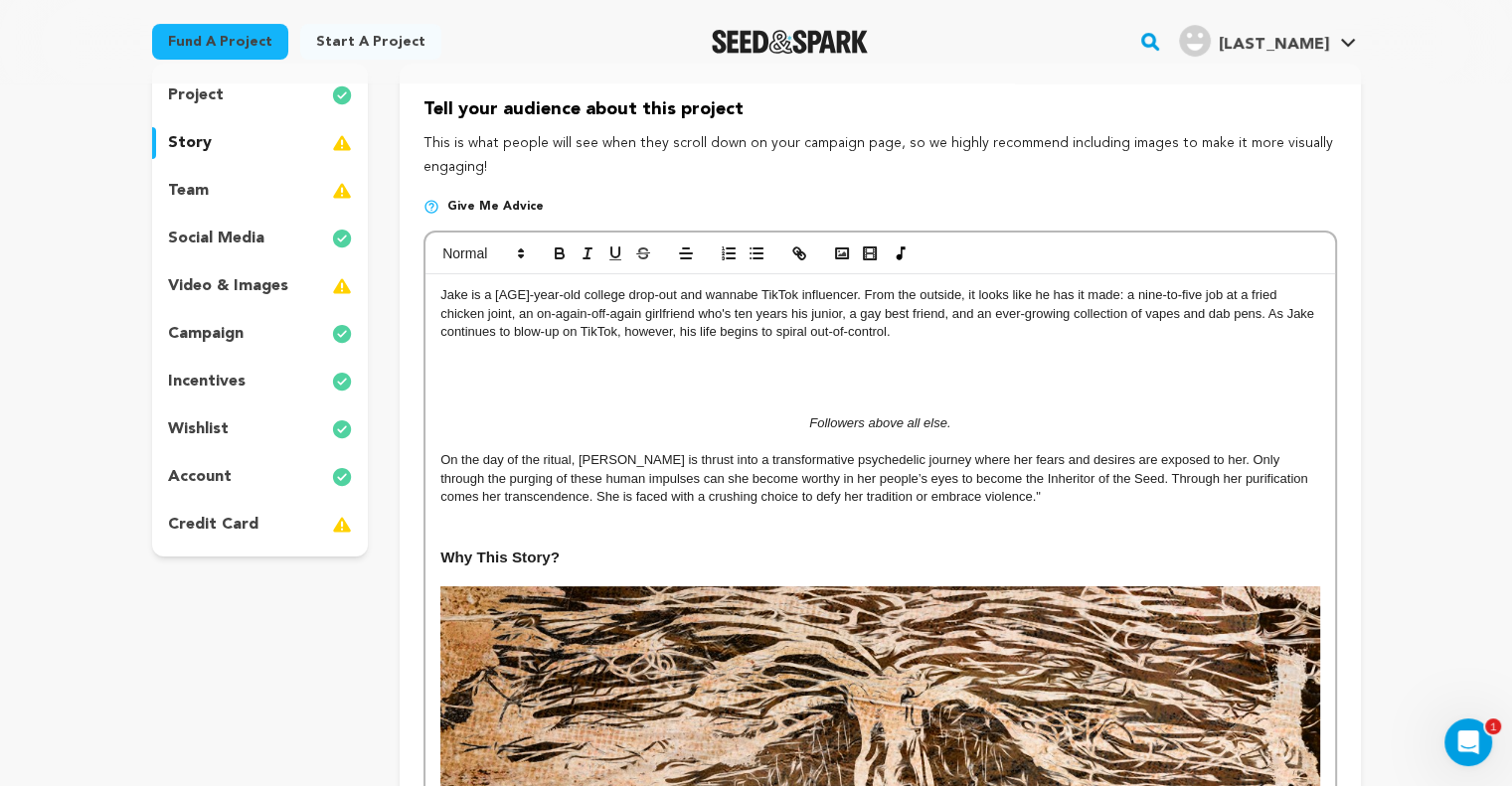 click on "Jake is a [AGE]-year-old college drop-out and wannabe TikTok influencer. From the outside, it looks like he has it made: a nine-to-five job at a fried chicken joint, an on-again-off-again girlfriend who's ten years his junior, a gay best friend, and an ever-growing collection of vapes and dab pens. As Jake continues to blow-up on TikTok, however, his life begins to spiral out-of-control." at bounding box center (879, 313) 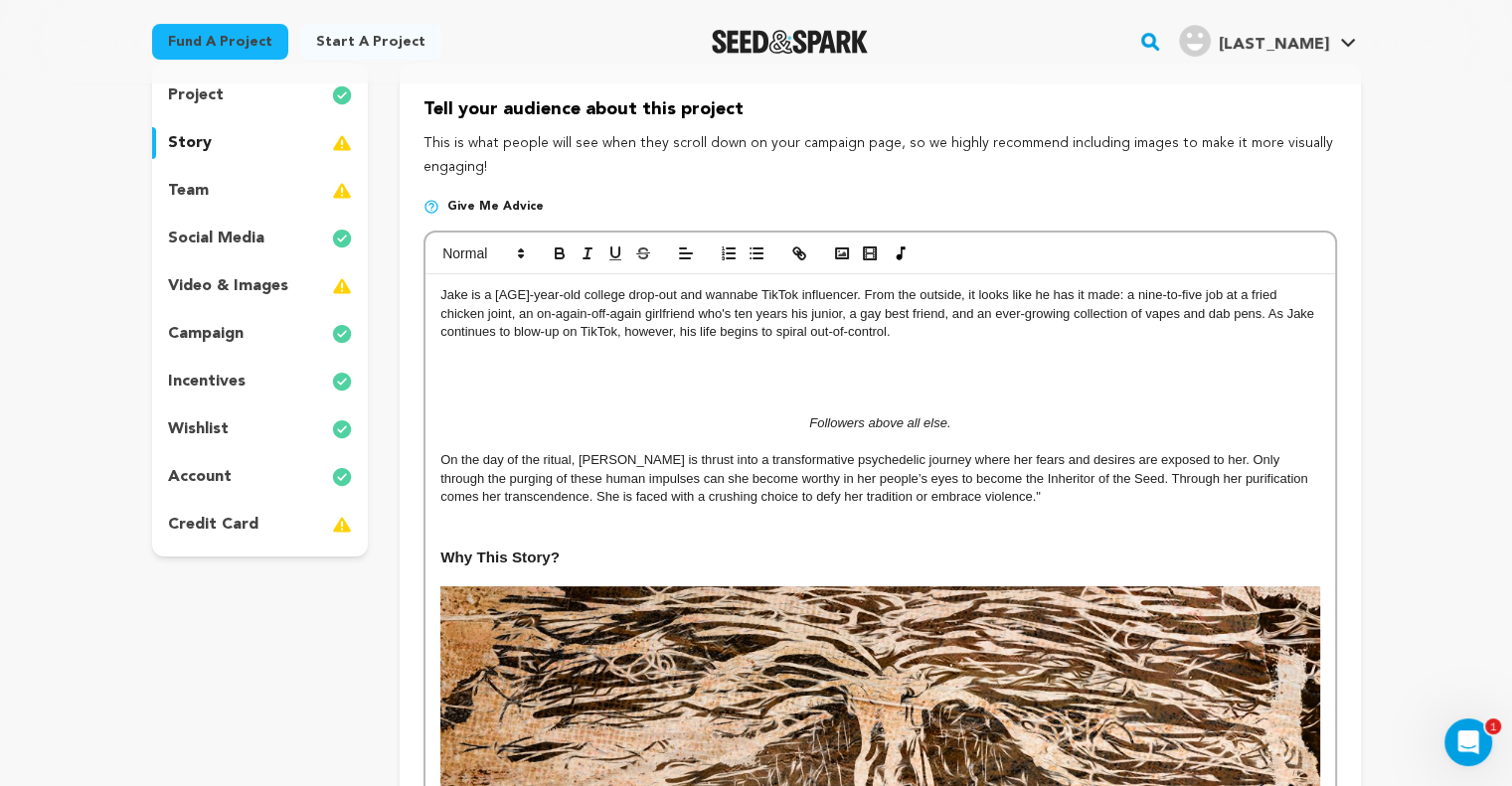 click on "Jake is a [AGE]-year-old college drop-out and wannabe TikTok influencer. From the outside, it looks like he has it made: a nine-to-five job at a fried chicken joint, an on-again-off-again girlfriend who's ten years his junior, a gay best friend, and an ever-growing collection of vapes and dab pens. As Jake continues to blow-up on TikTok, however, his life begins to spiral out-of-control." at bounding box center [880, 313] 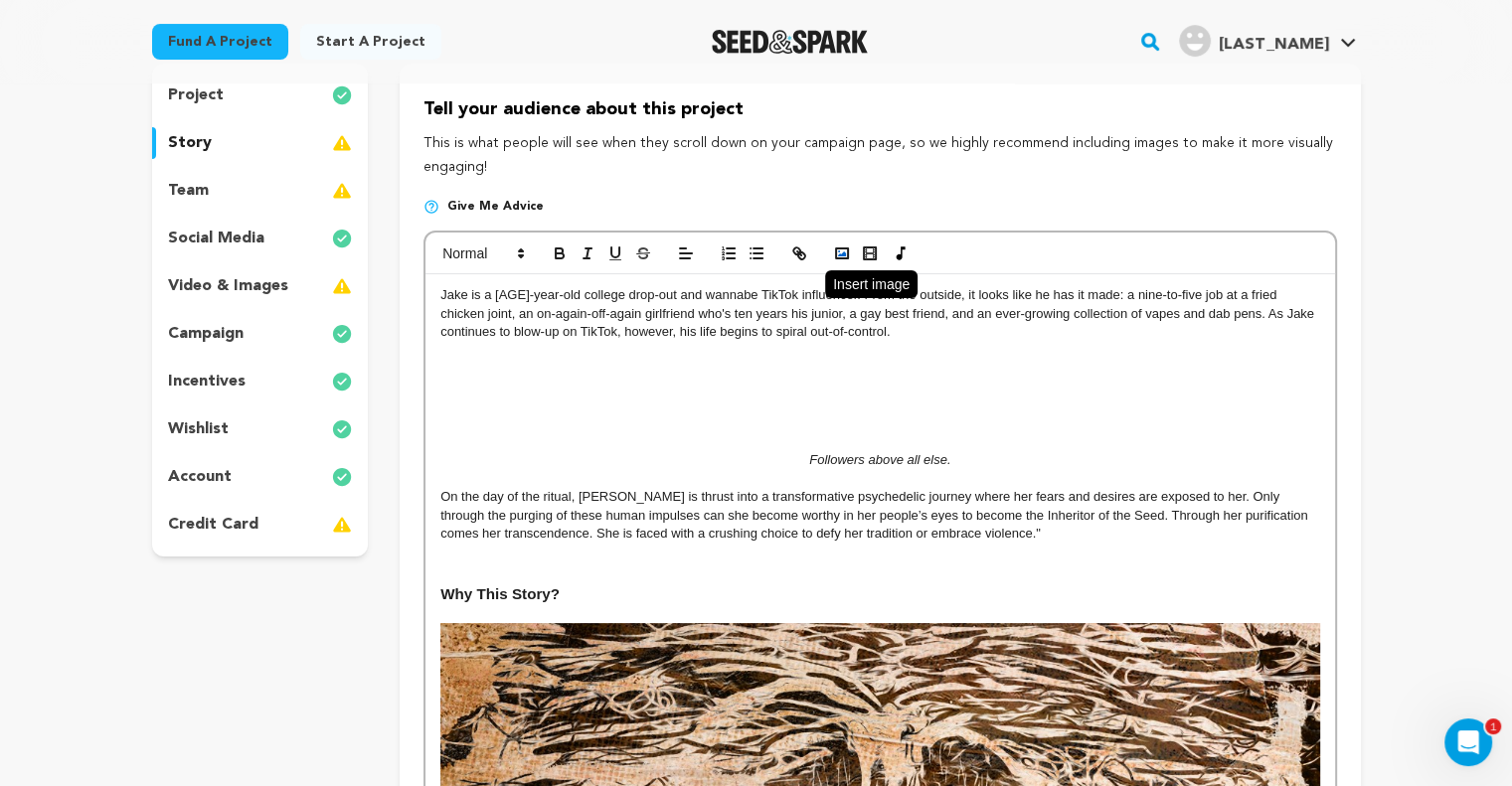 click 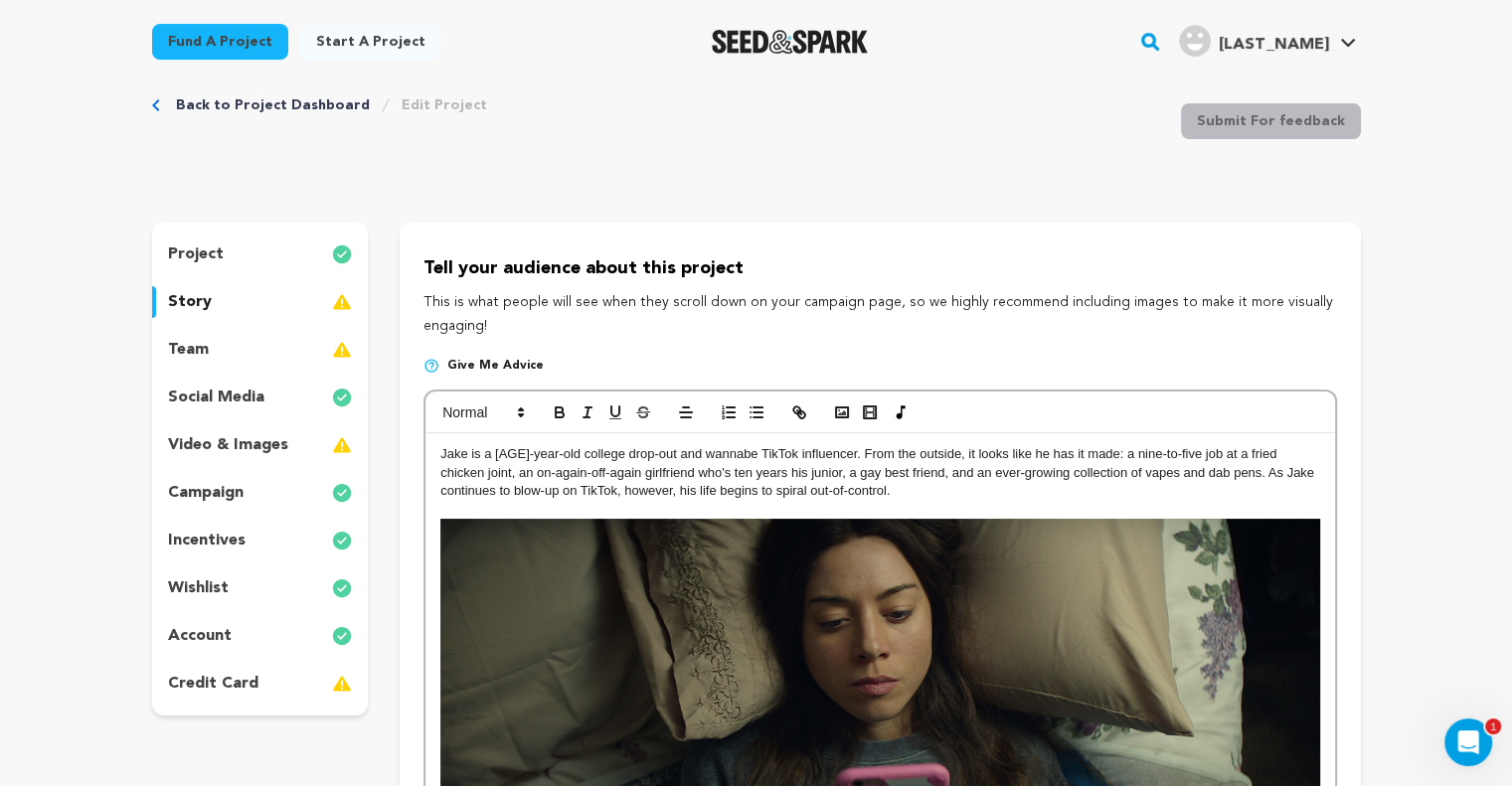 scroll, scrollTop: 0, scrollLeft: 0, axis: both 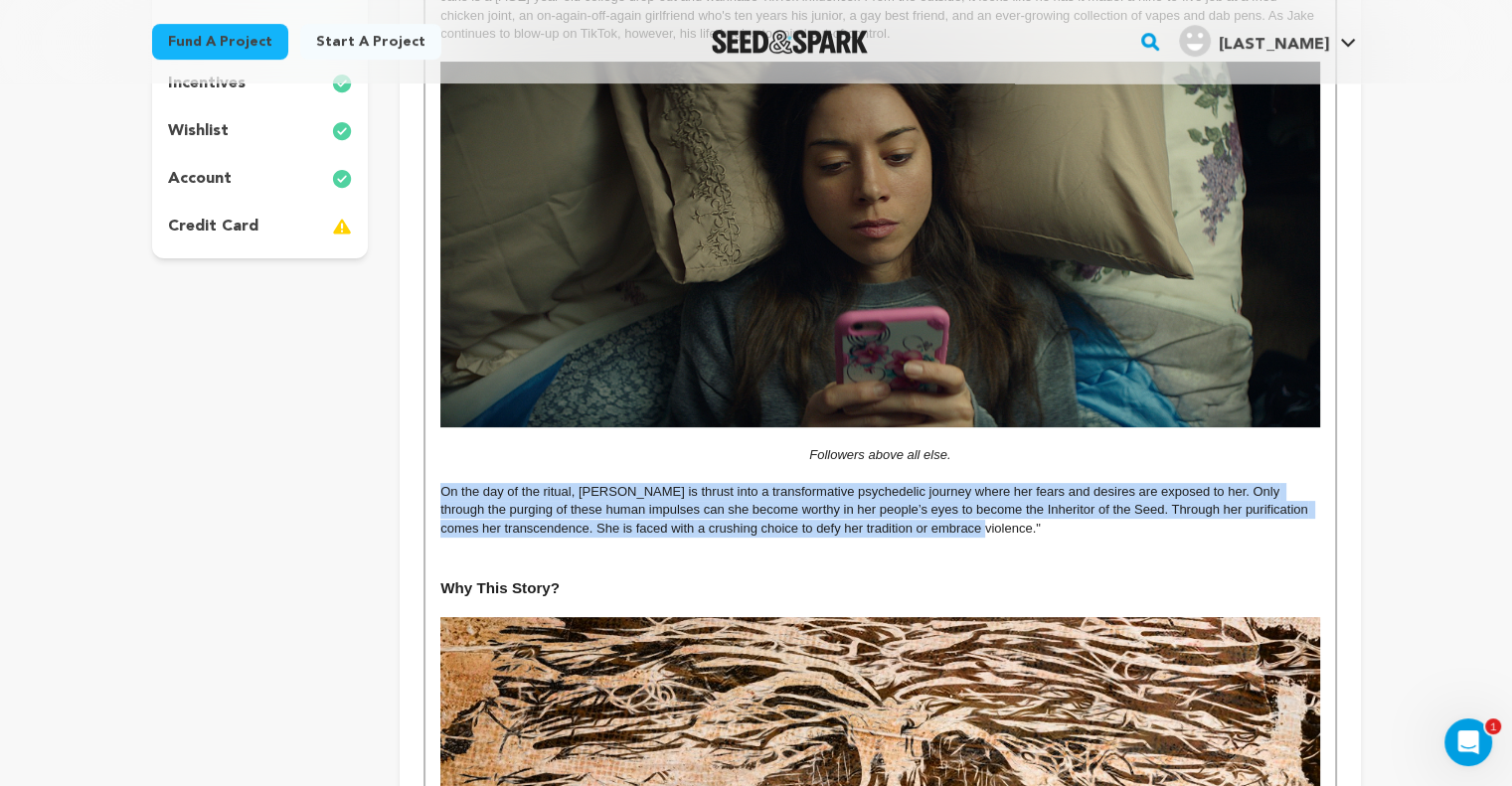 drag, startPoint x: 982, startPoint y: 532, endPoint x: 441, endPoint y: 490, distance: 542.6279 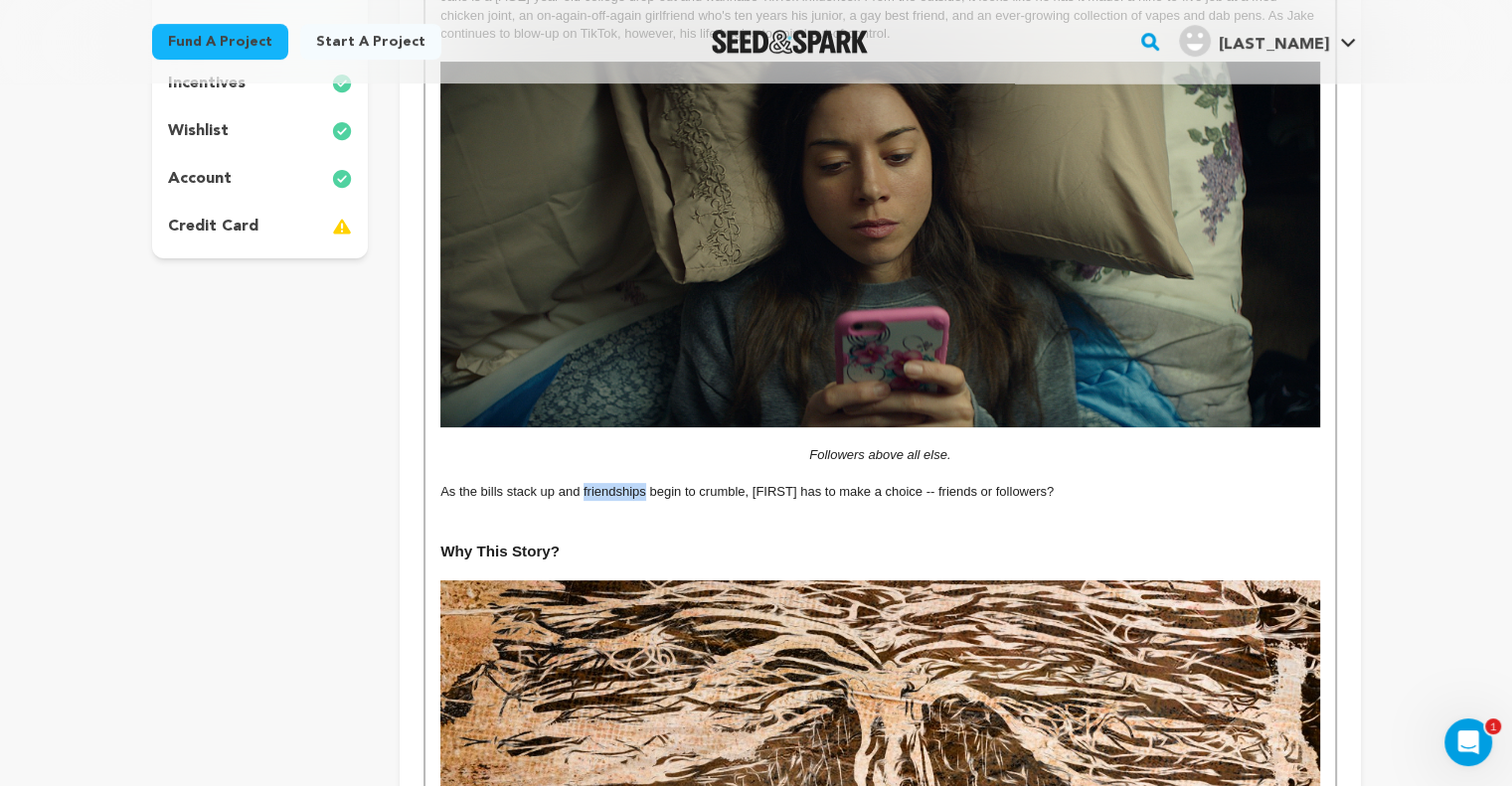 drag, startPoint x: 643, startPoint y: 492, endPoint x: 585, endPoint y: 490, distance: 58.03447 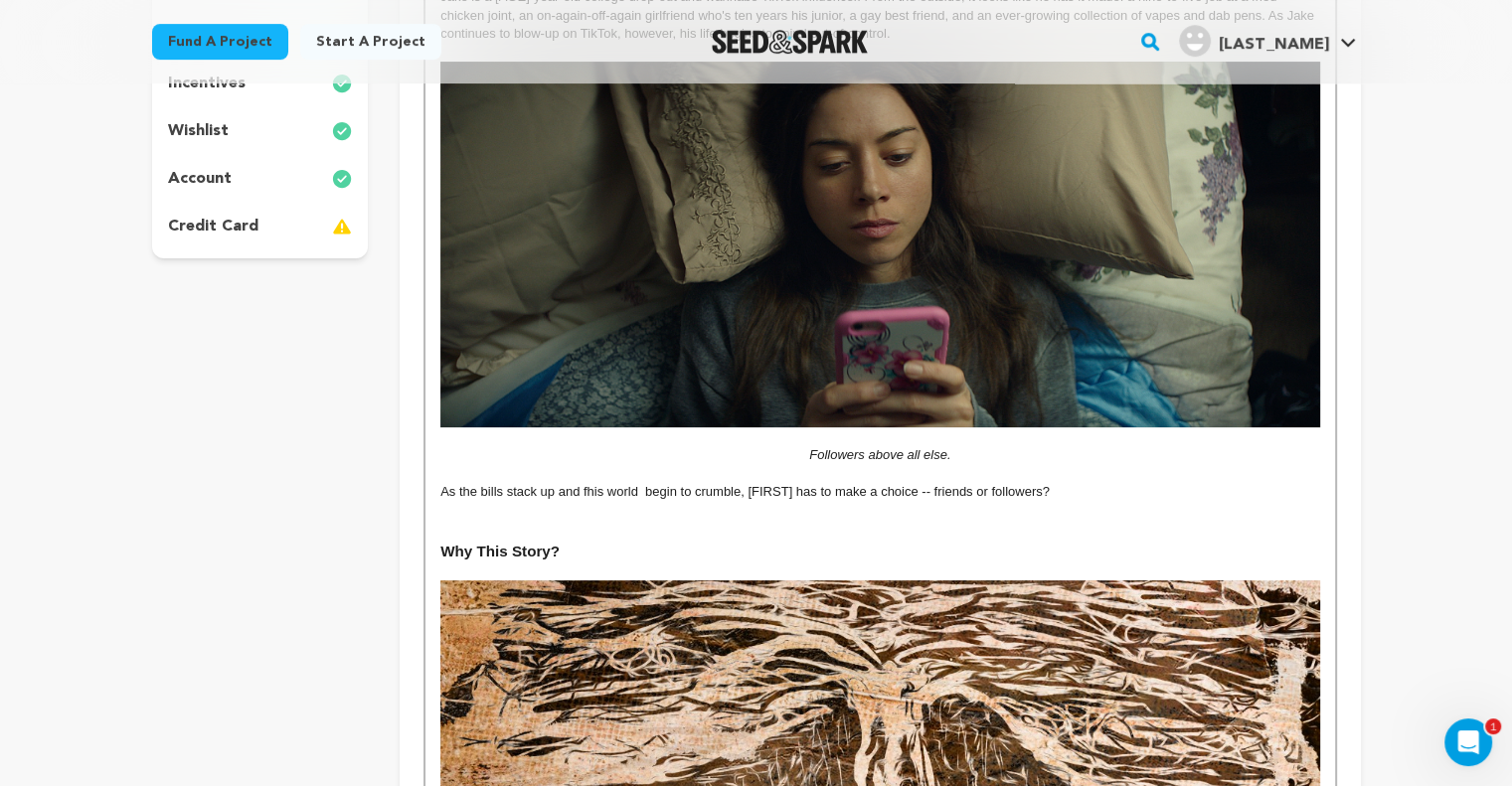 click on "As the bills stack up and fhis world  begin to crumble, [FIRST] has to make a choice -- friends or followers?" at bounding box center [745, 491] 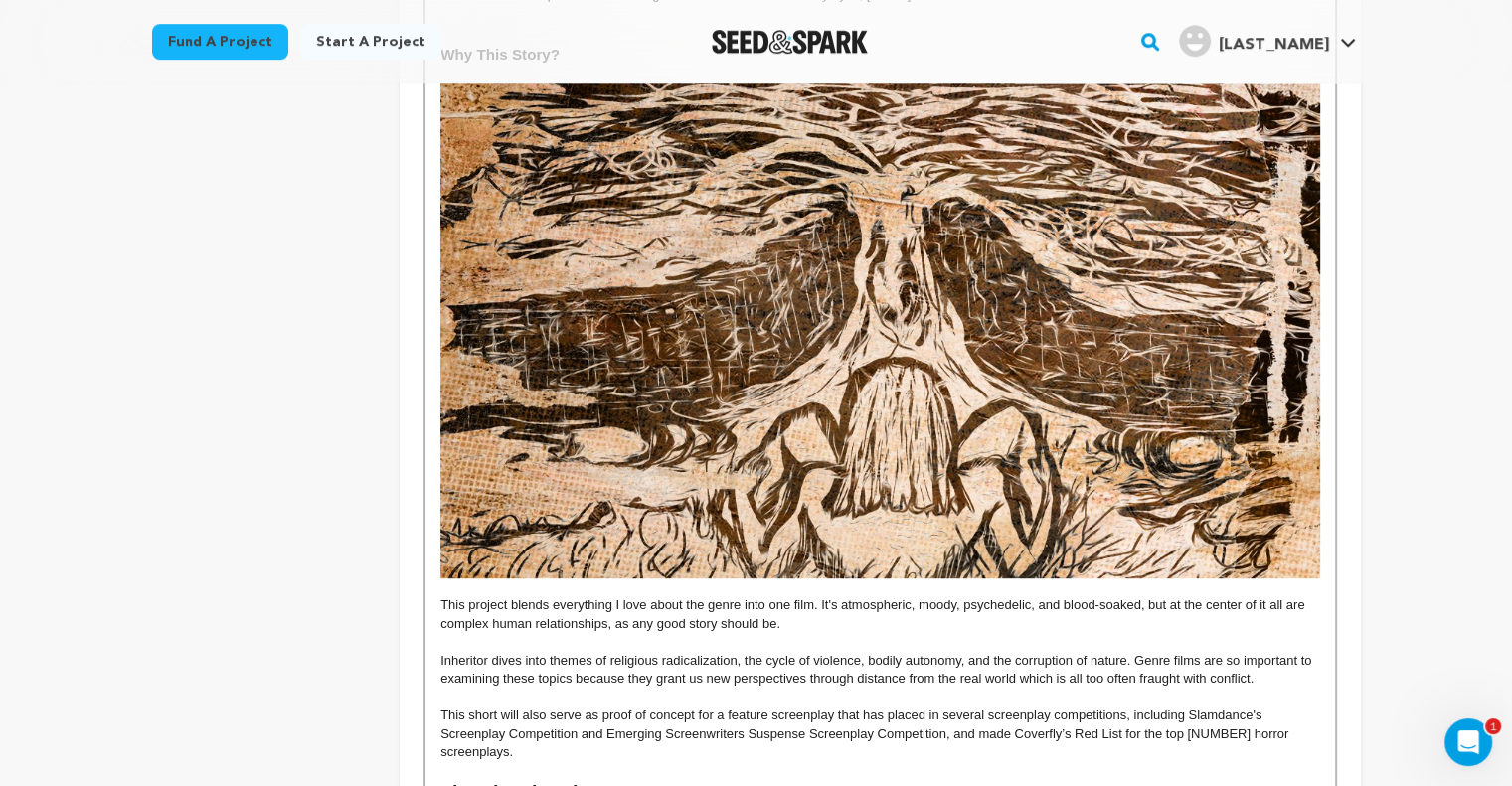 scroll, scrollTop: 1292, scrollLeft: 0, axis: vertical 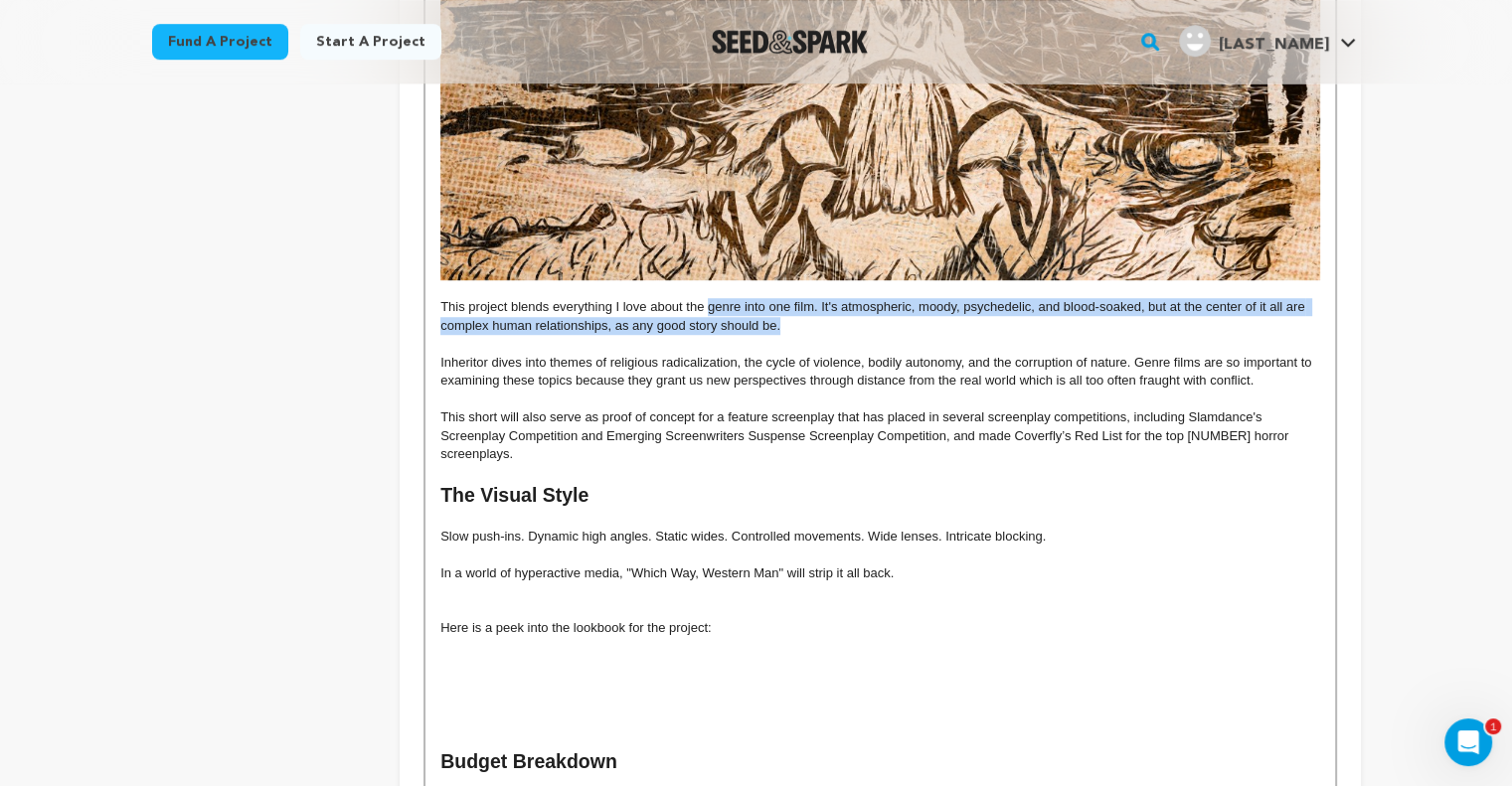 drag, startPoint x: 781, startPoint y: 323, endPoint x: 707, endPoint y: 315, distance: 74.43118 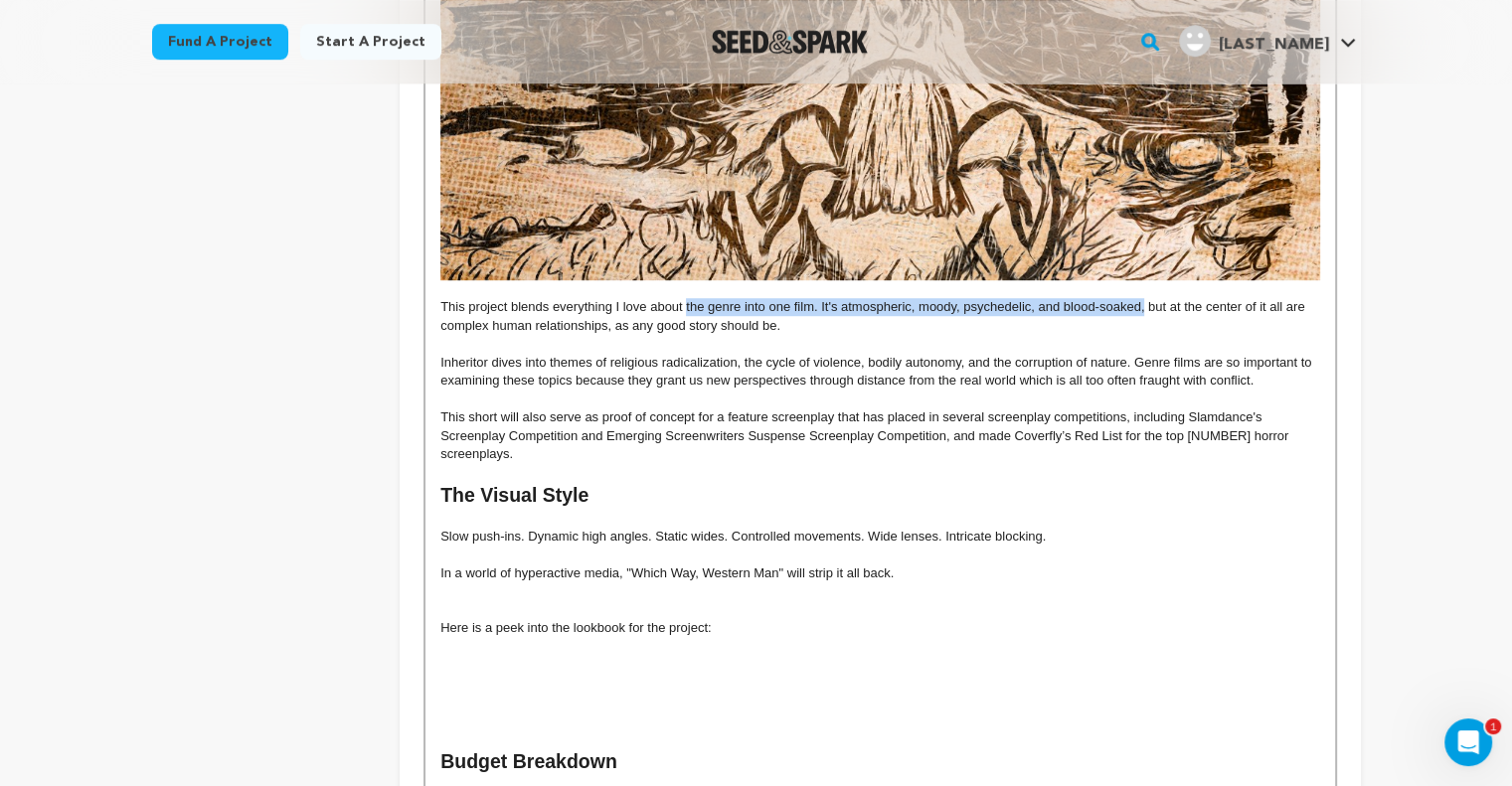 drag, startPoint x: 1142, startPoint y: 309, endPoint x: 686, endPoint y: 304, distance: 456.02741 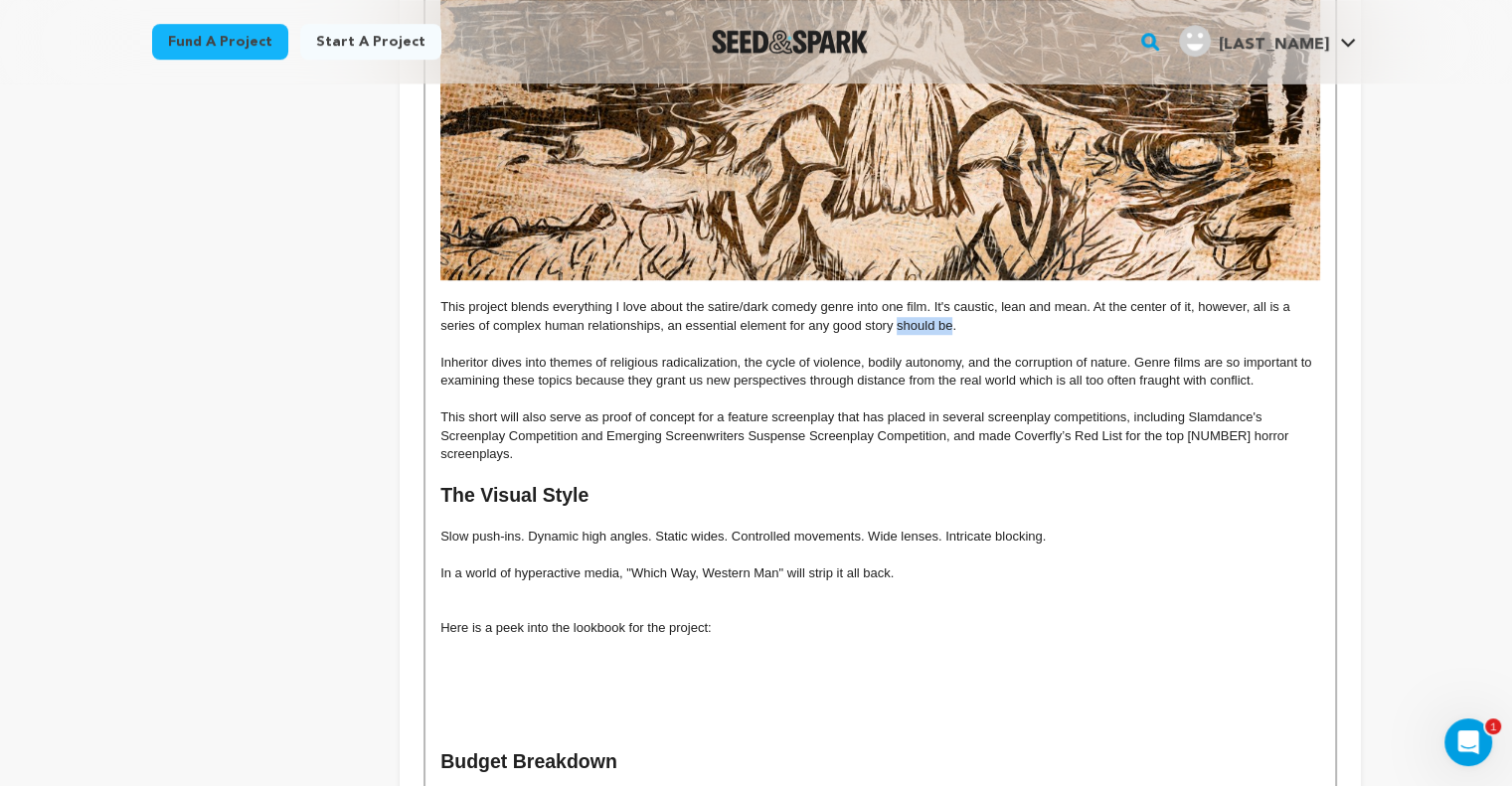 drag, startPoint x: 950, startPoint y: 326, endPoint x: 895, endPoint y: 324, distance: 55.0364 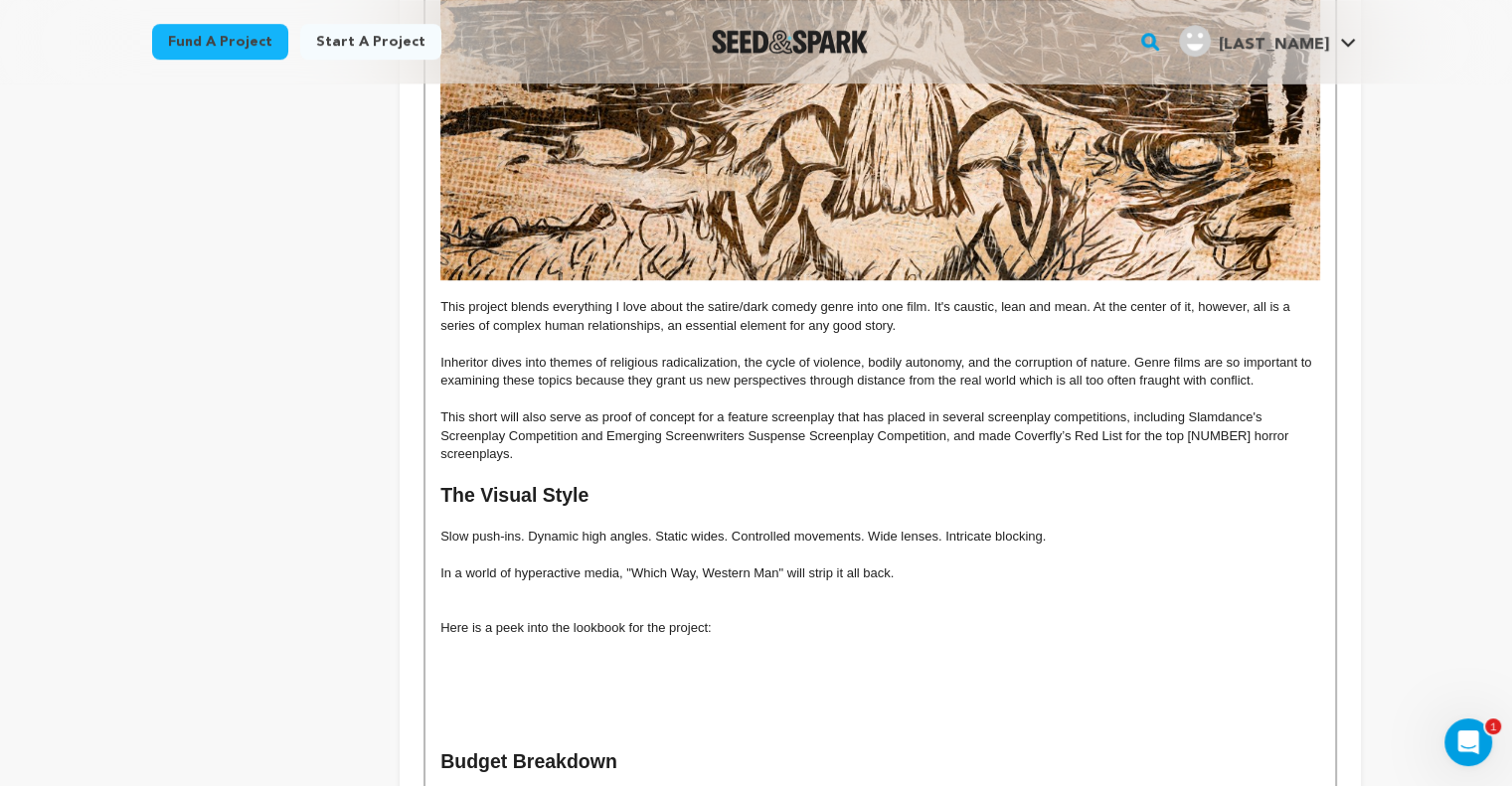 click on "This project blends everything I love about the satire/dark comedy genre into one film. It's caustic, lean and mean. At the center of it, however, all is a series of complex human relationships, an essential element for any good story." at bounding box center [880, 316] 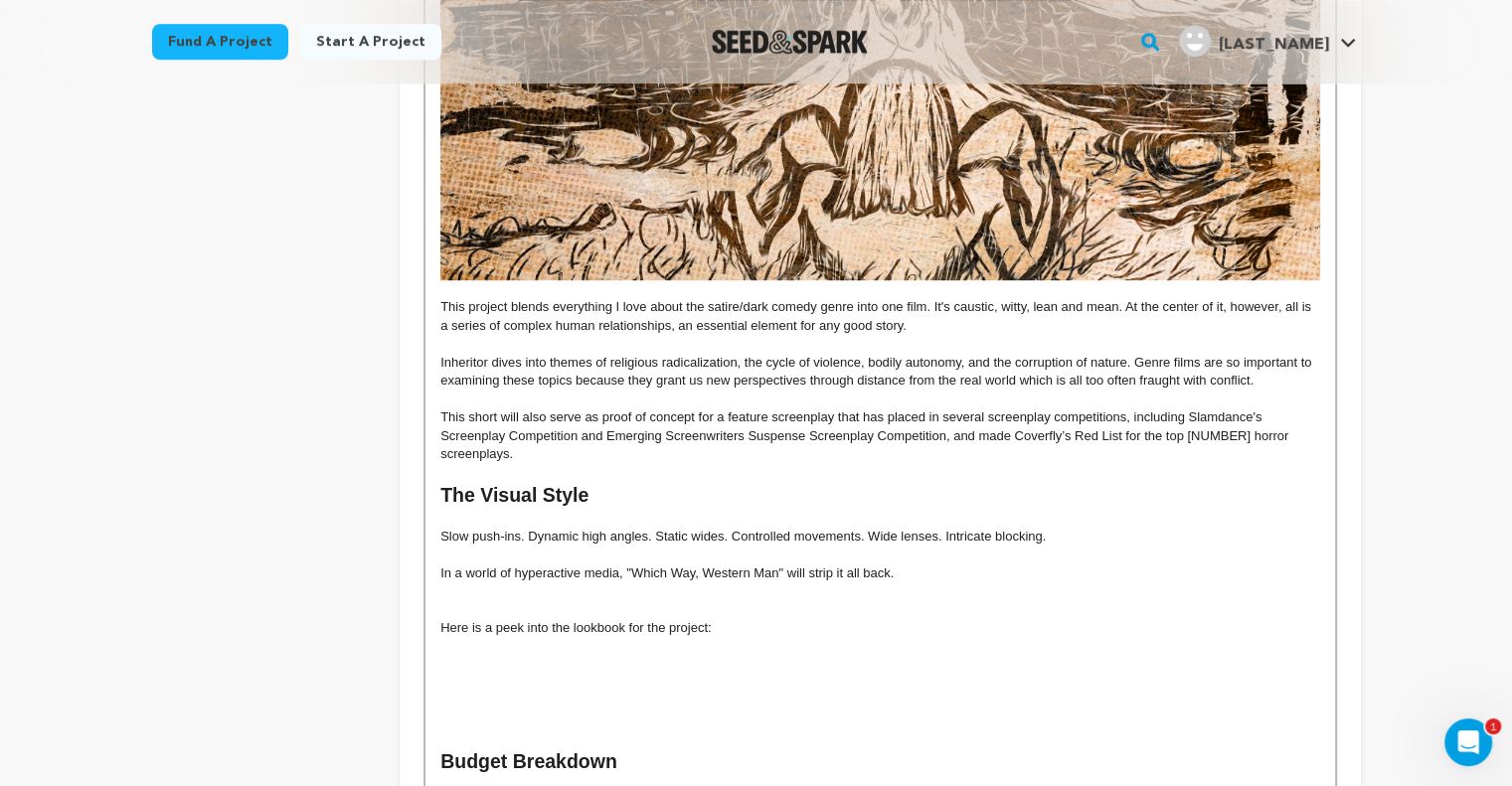 click on "Inheritor dives into themes of religious radicalization, the cycle of violence, bodily autonomy, and the corruption of nature. Genre films are so important to examining these topics because they grant us new perspectives through distance from the real world which is all too often fraught with conflict." at bounding box center (880, 372) 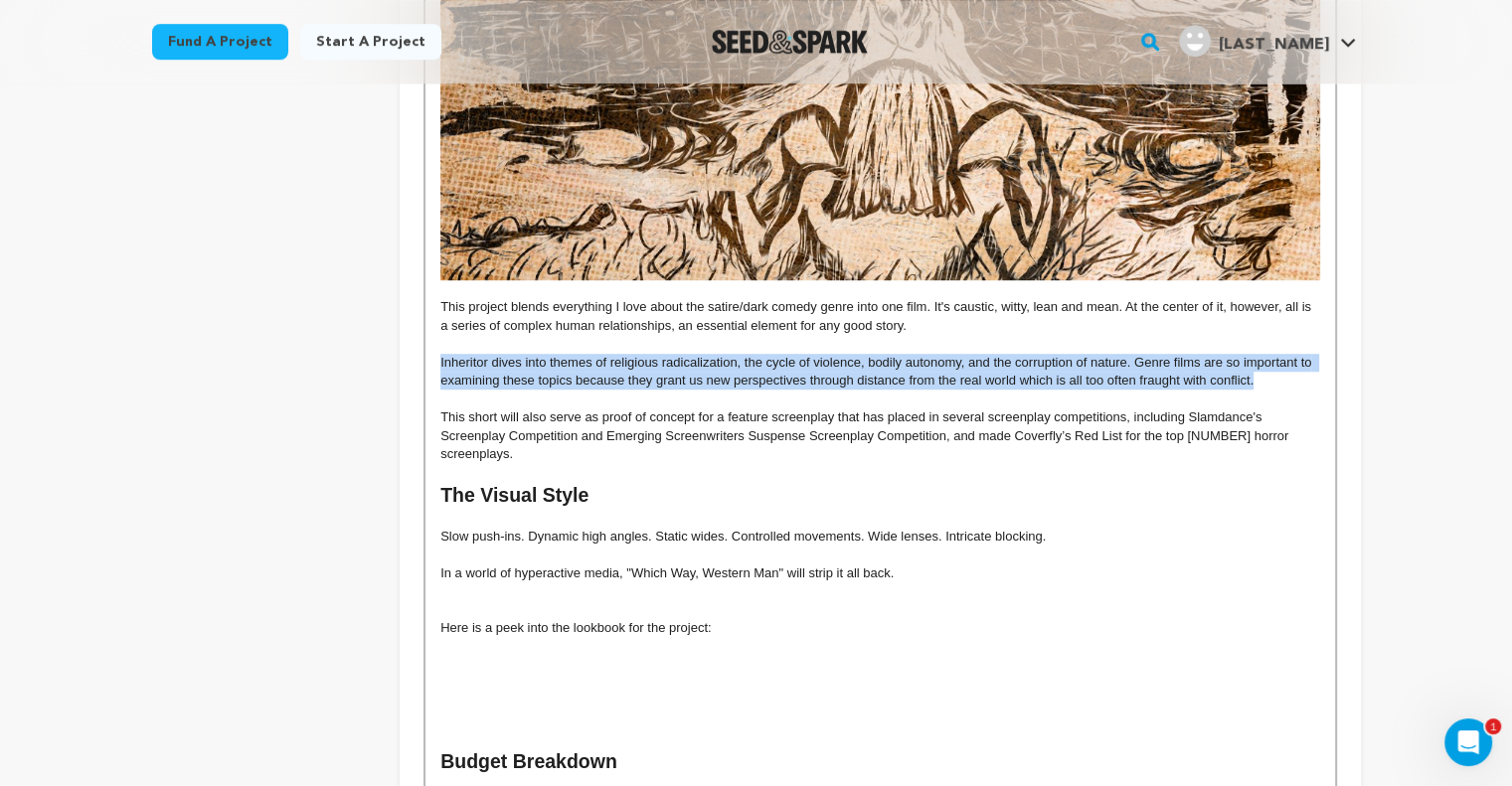drag, startPoint x: 1253, startPoint y: 379, endPoint x: 435, endPoint y: 362, distance: 818.1766 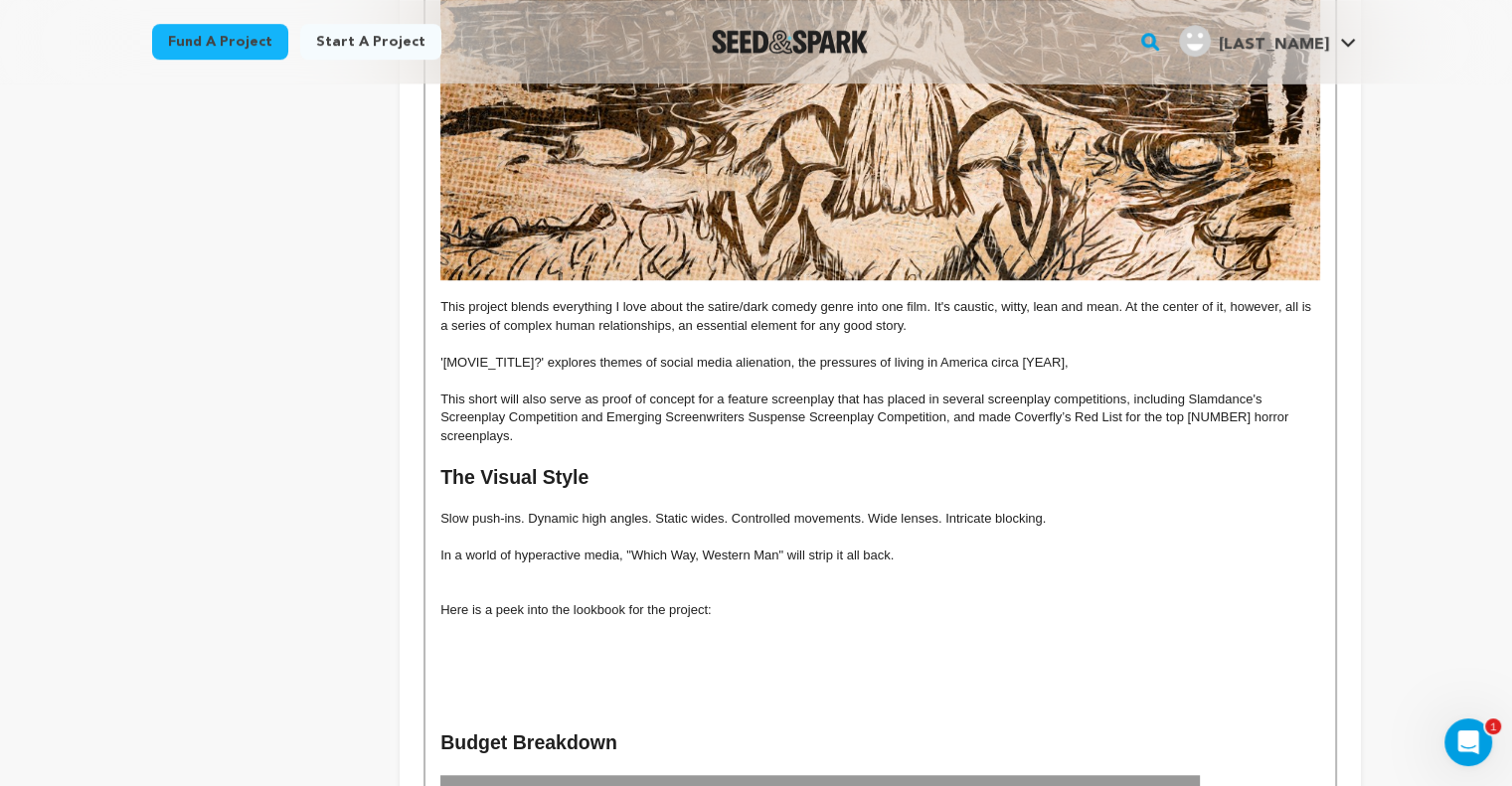 click on "'[MOVIE_TITLE]?' explores themes of social media alienation, the pressures of living in America circa [YEAR]," at bounding box center [880, 363] 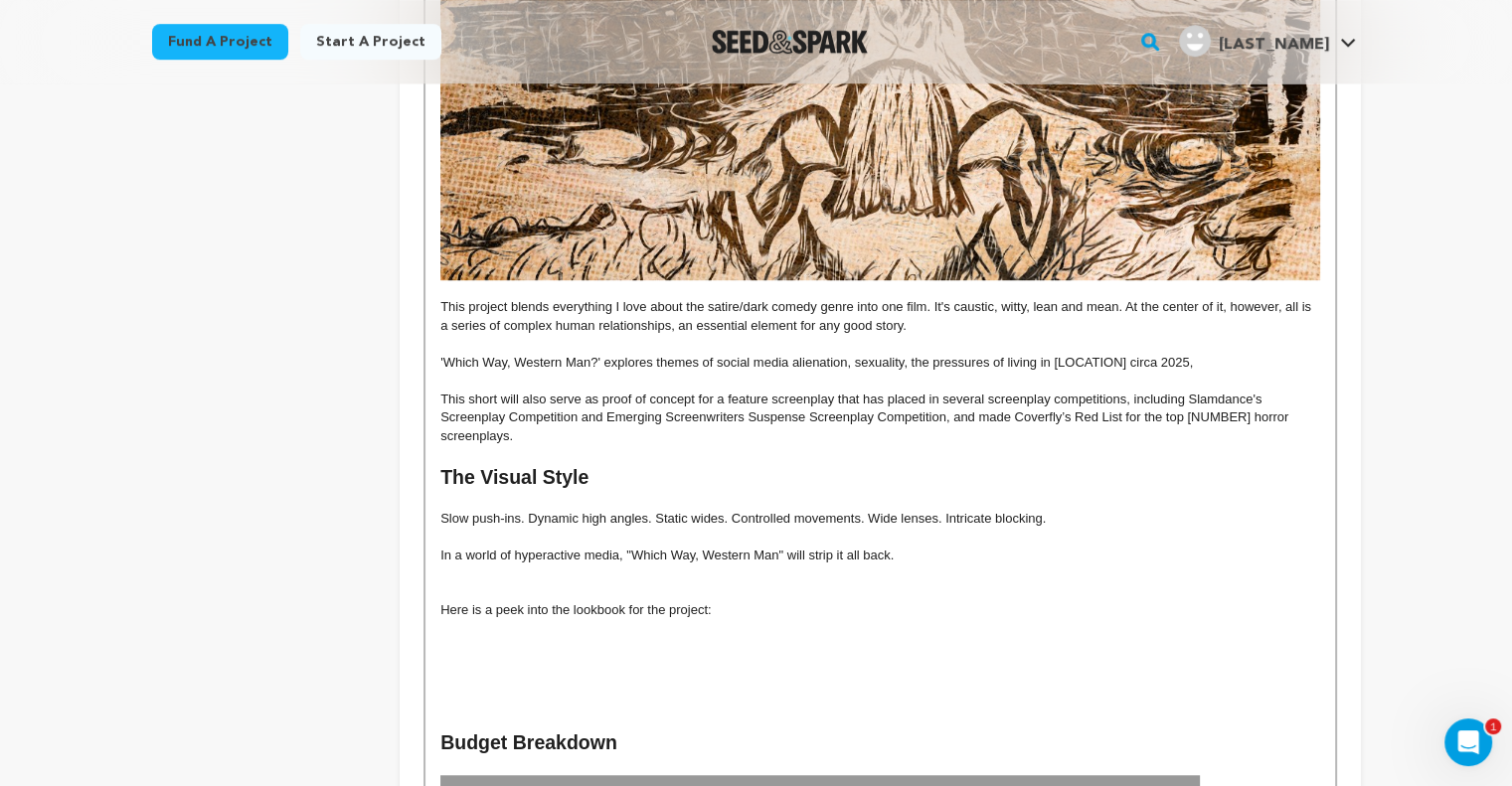 click on "'Which Way, Western Man?' explores themes of social media alienation, sexuality, the pressures of living in [LOCATION] circa 2025," at bounding box center (880, 363) 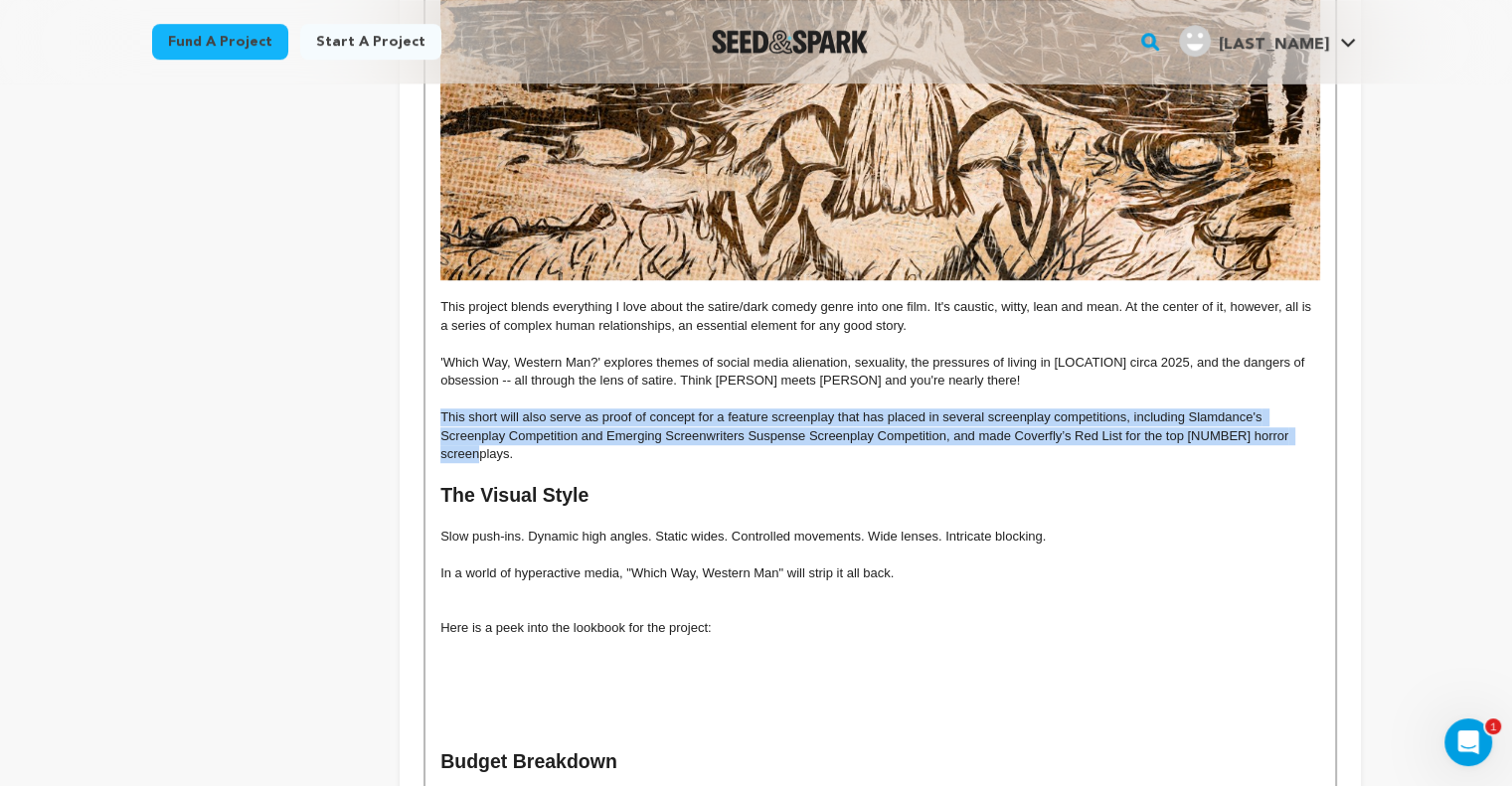 drag, startPoint x: 1316, startPoint y: 438, endPoint x: 433, endPoint y: 422, distance: 883.1449 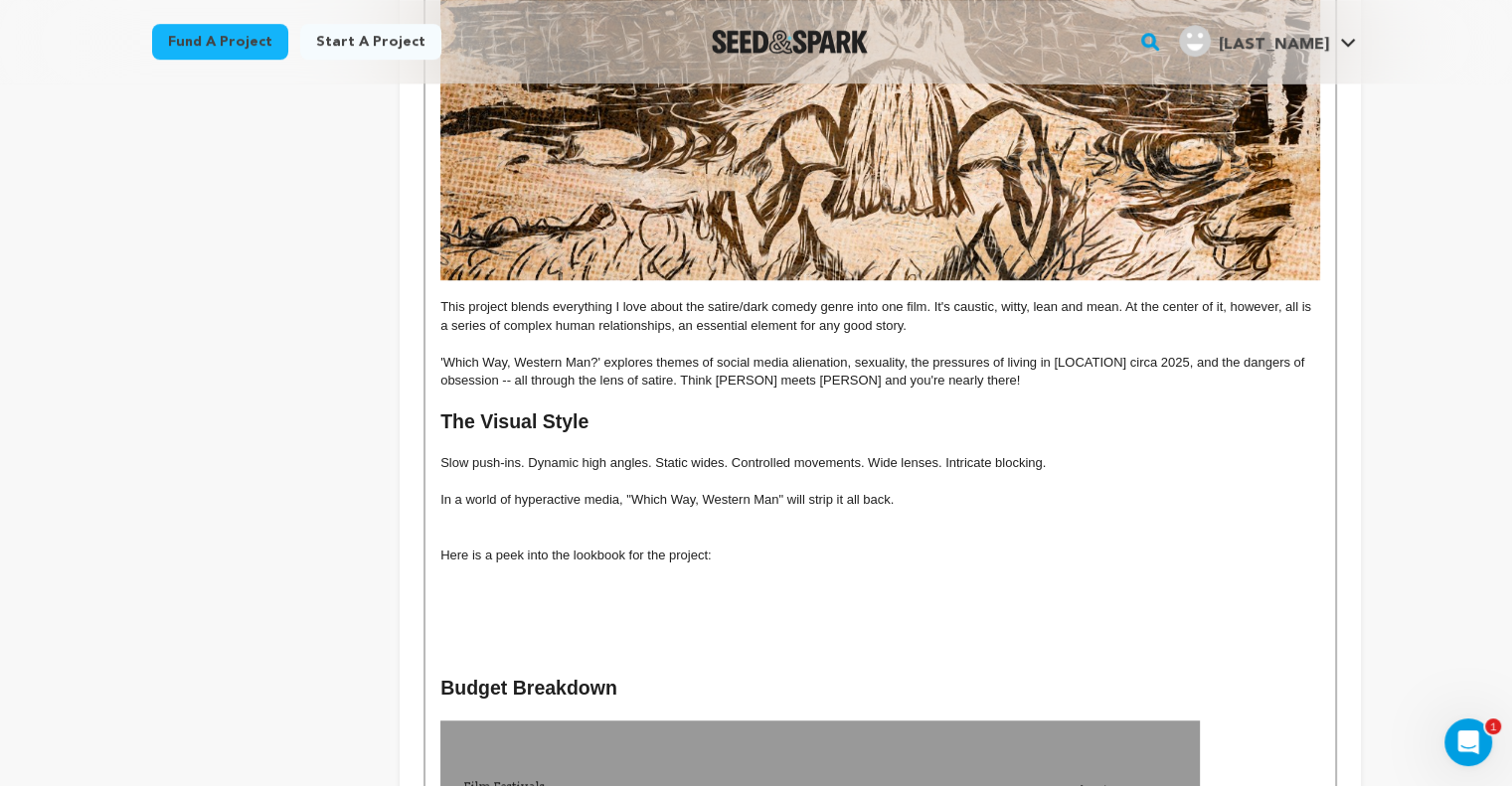 click on "In a world of hyperactive media, "Which Way, Western Man" will strip it all back." at bounding box center (880, 500) 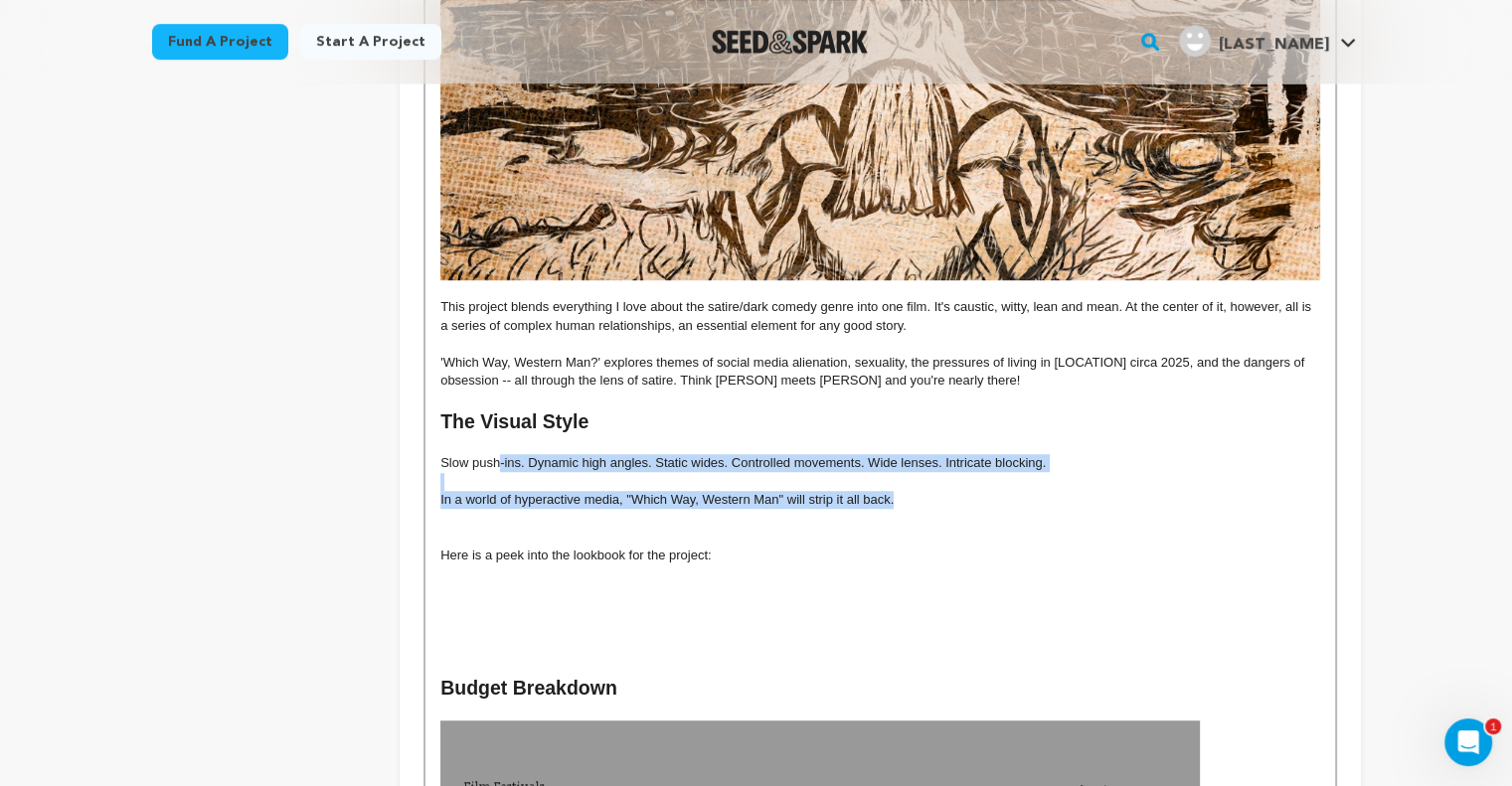 drag, startPoint x: 917, startPoint y: 498, endPoint x: 497, endPoint y: 473, distance: 420.74339 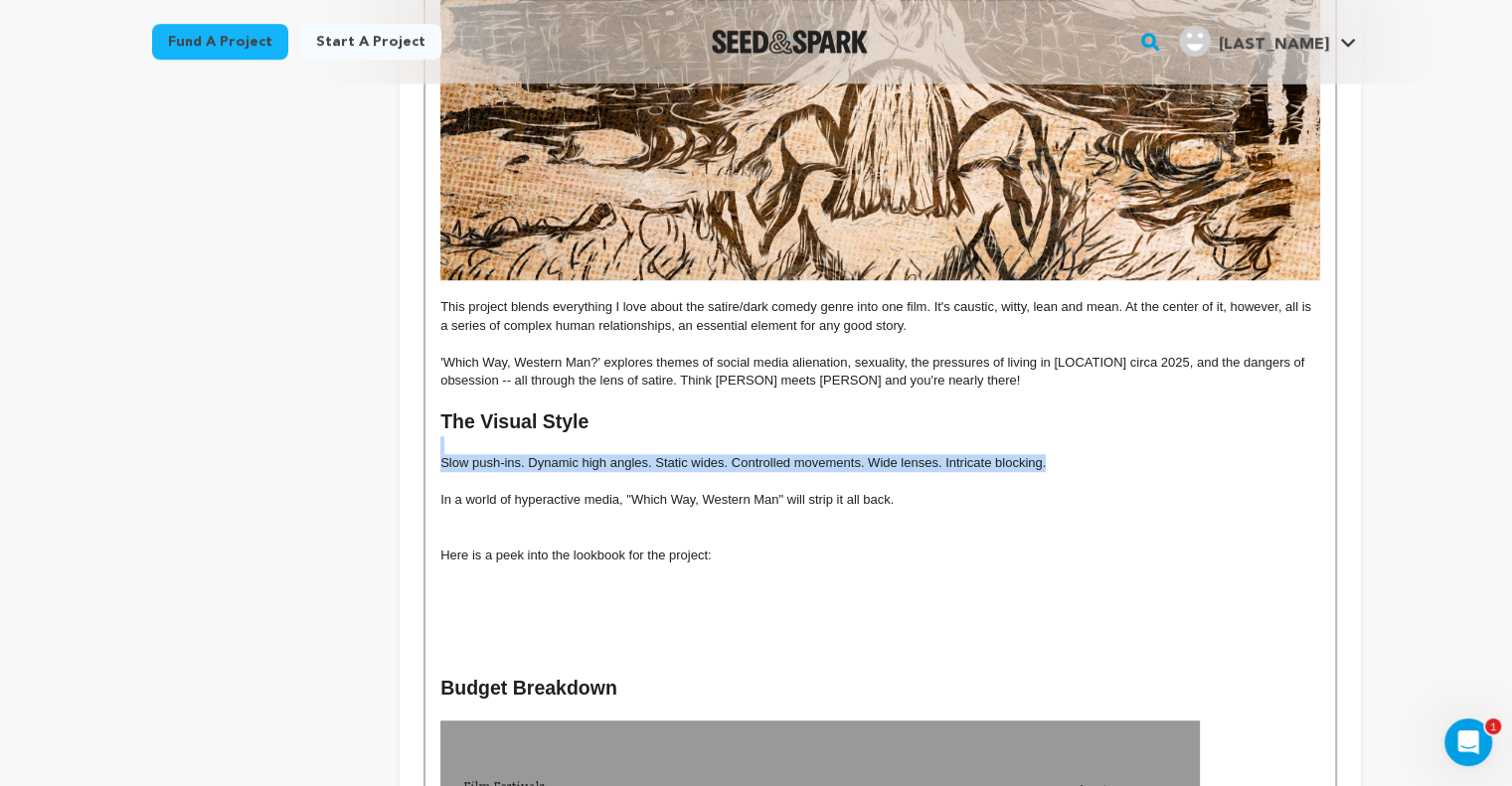 drag, startPoint x: 1051, startPoint y: 462, endPoint x: 427, endPoint y: 453, distance: 624.0649 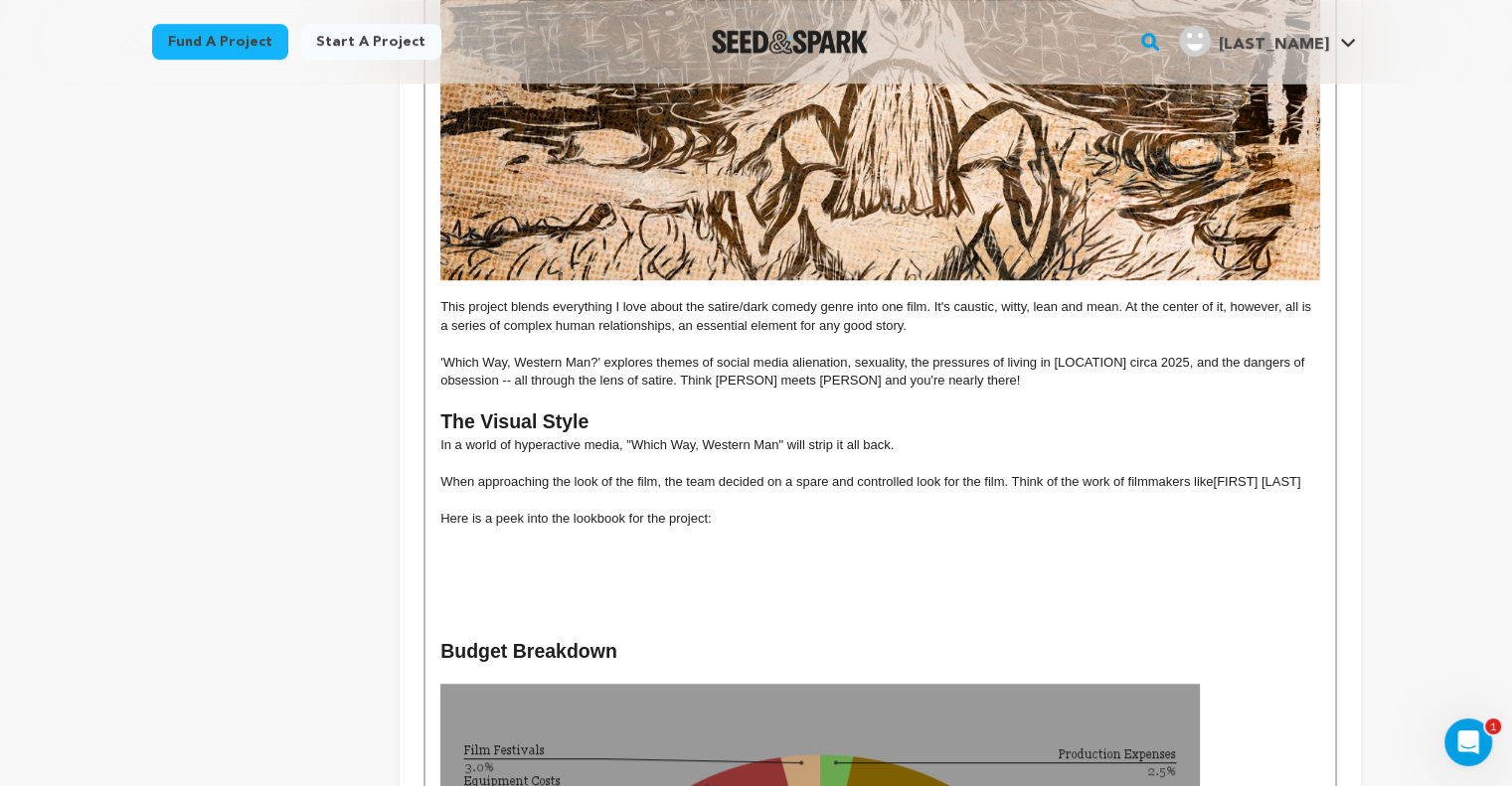 scroll, scrollTop: 100, scrollLeft: 0, axis: vertical 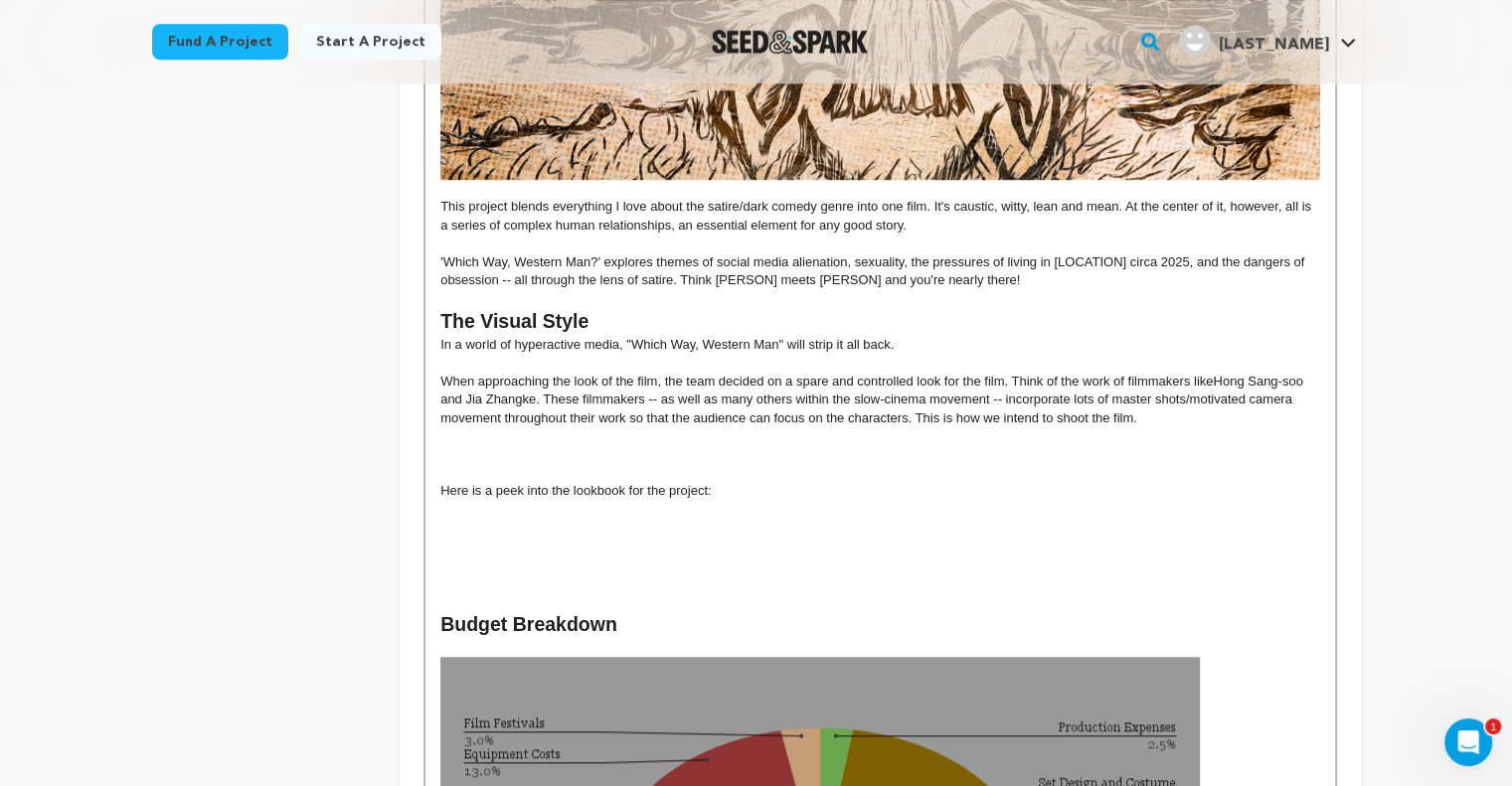 click on "When approaching the look of the film, the team decided on a spare and controlled look for the film. Think of the work of filmmakers like  [NAME] and [NAME]. These filmmakers -- as well as many others within the slow-cinema movement -- incorporate lots of master shots/motivated camera movement throughout their work so that the audience can focus on the characters. This is how we intend to shoot the film." at bounding box center (880, 399) 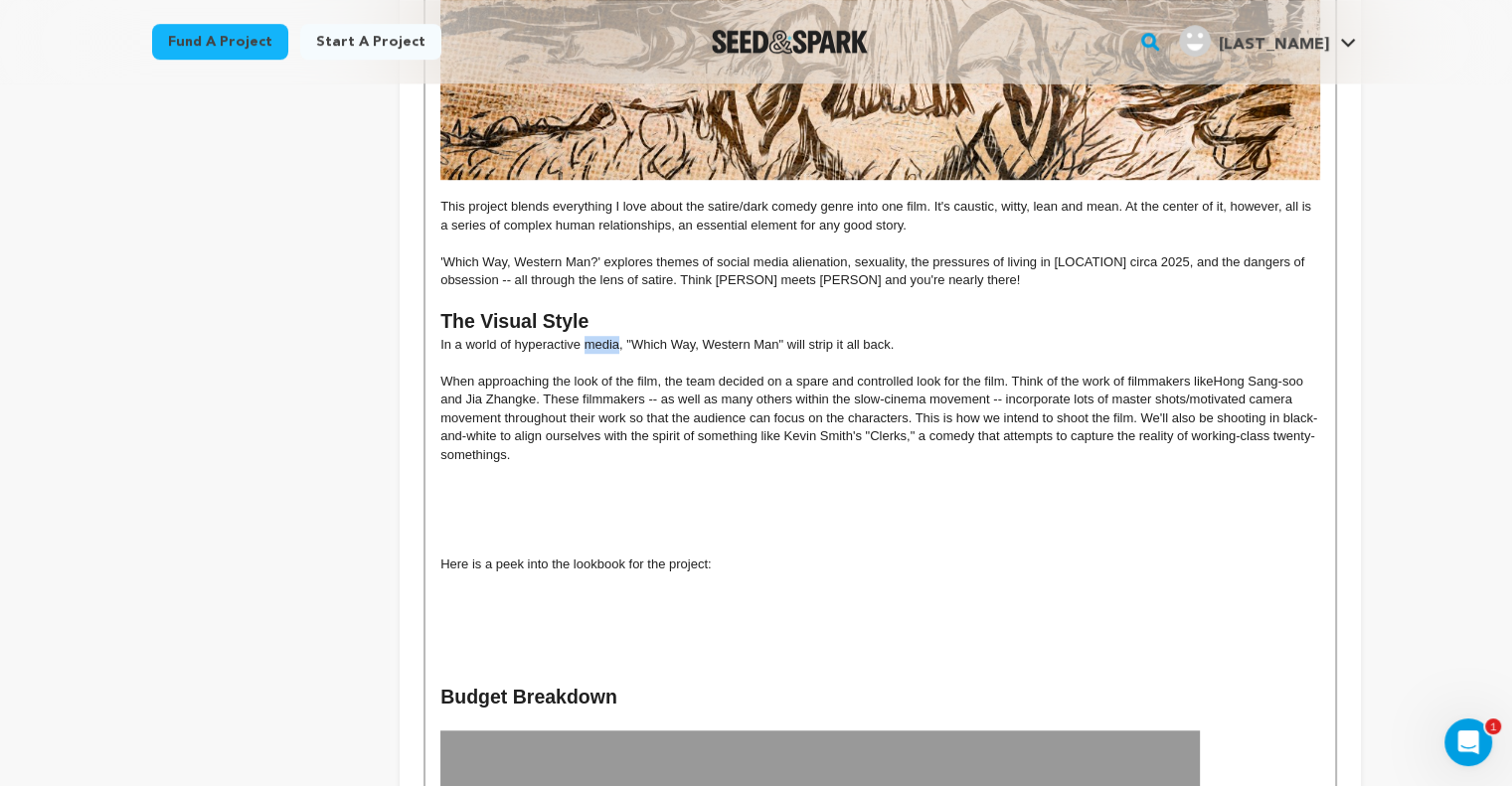 drag, startPoint x: 617, startPoint y: 347, endPoint x: 584, endPoint y: 344, distance: 33.136083 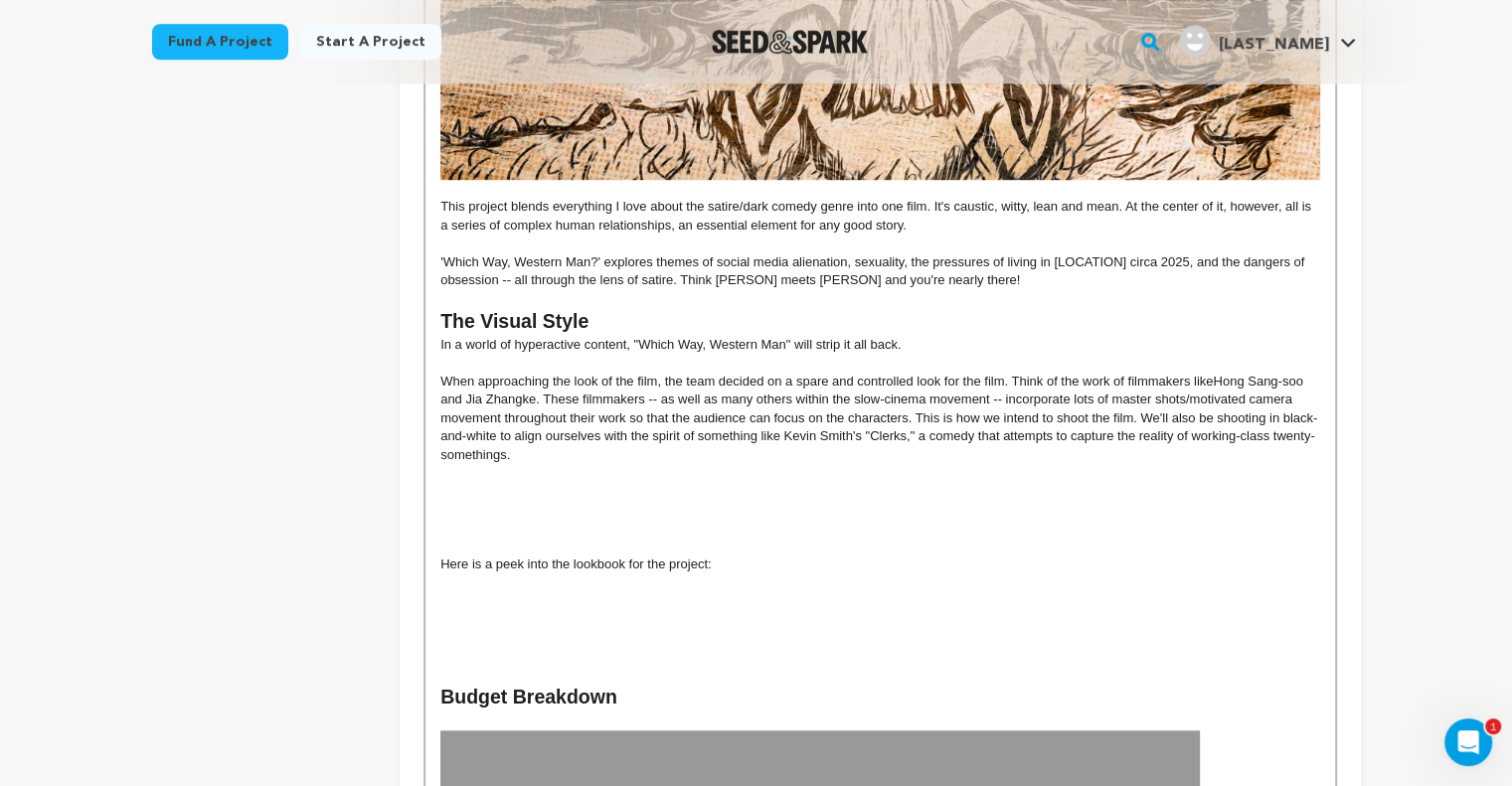 click at bounding box center [880, 473] 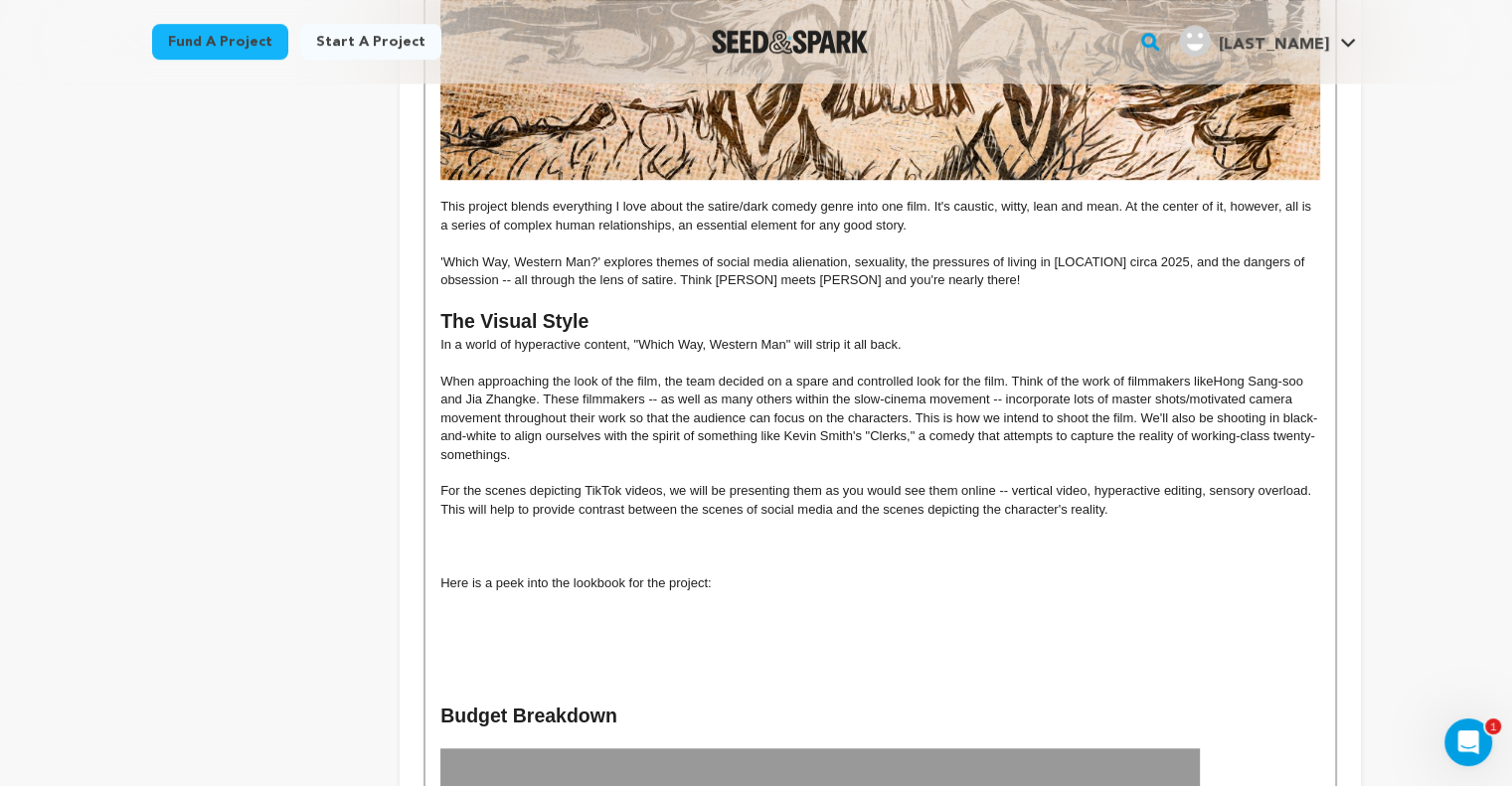 click at bounding box center (880, 564) 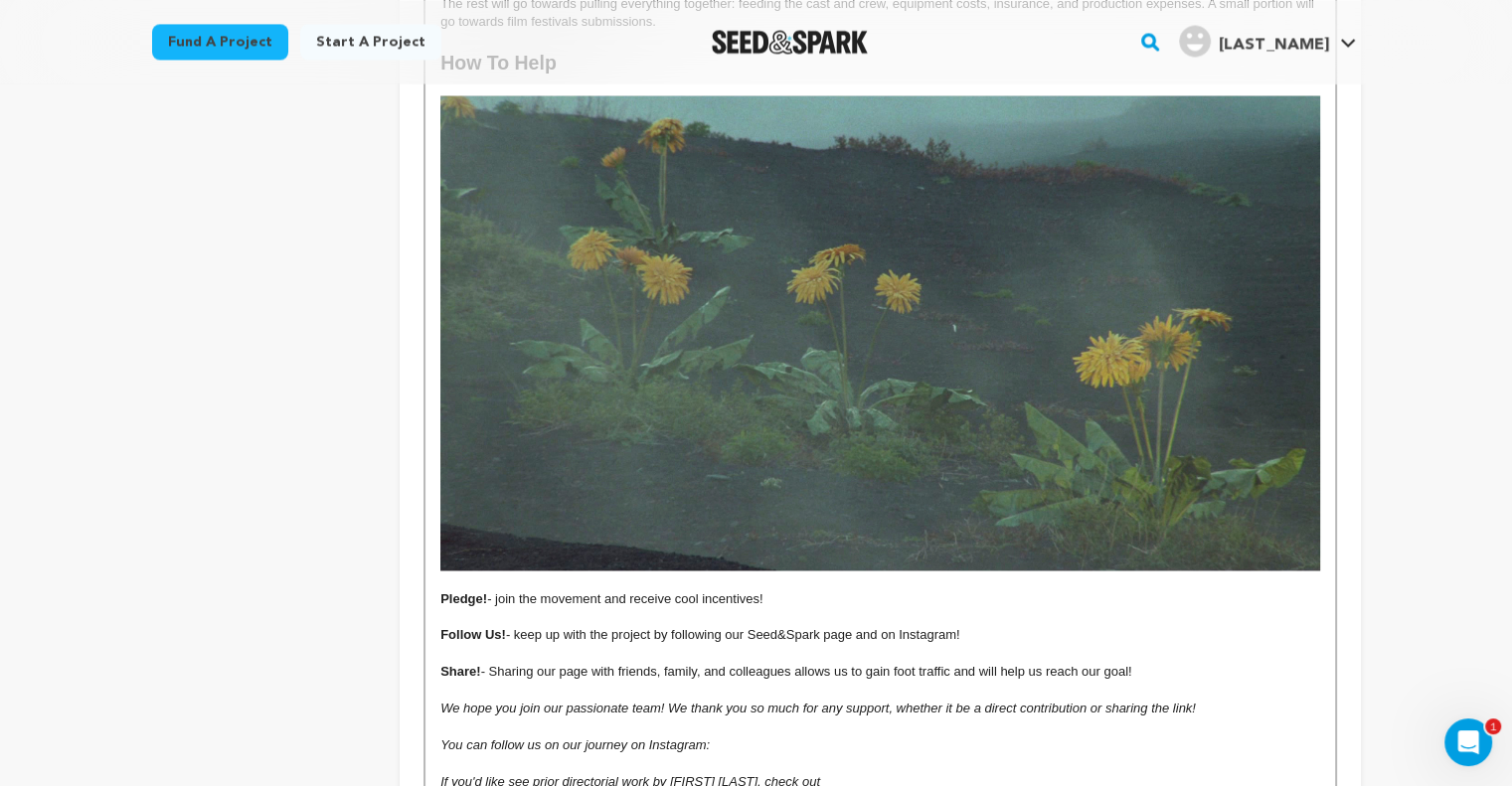 scroll, scrollTop: 2982, scrollLeft: 0, axis: vertical 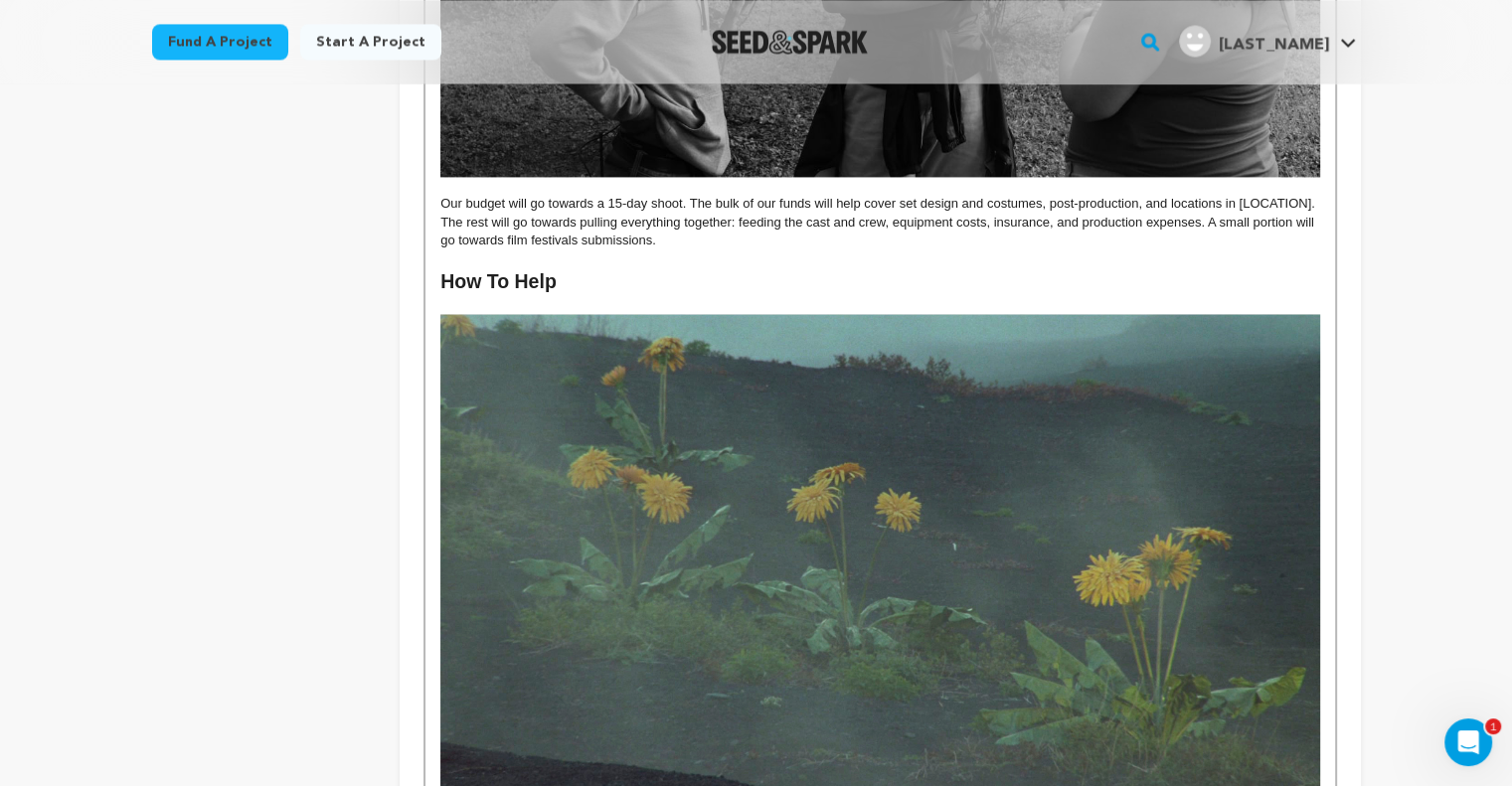 click at bounding box center [880, 551] 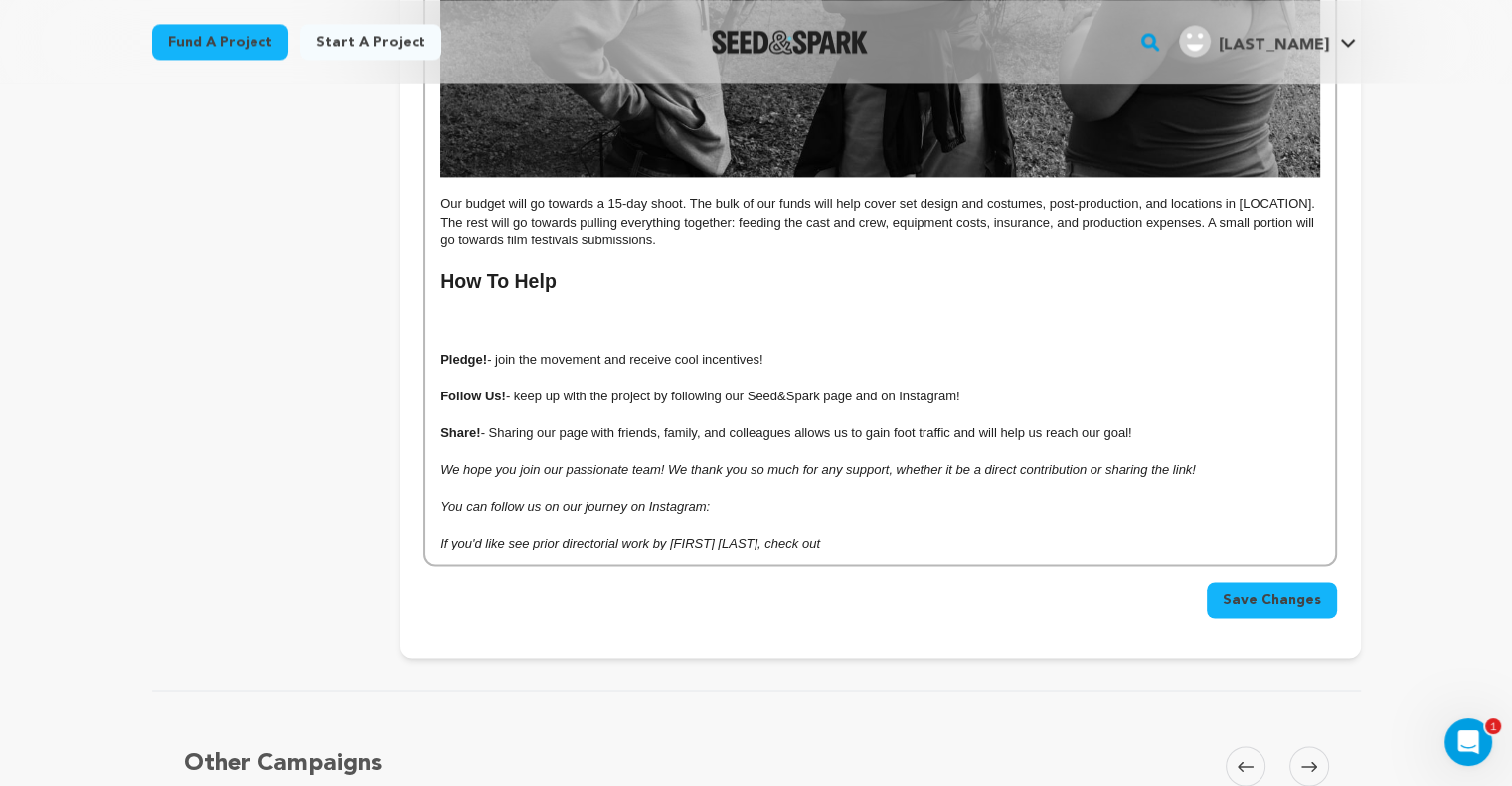 click at bounding box center [880, 305] 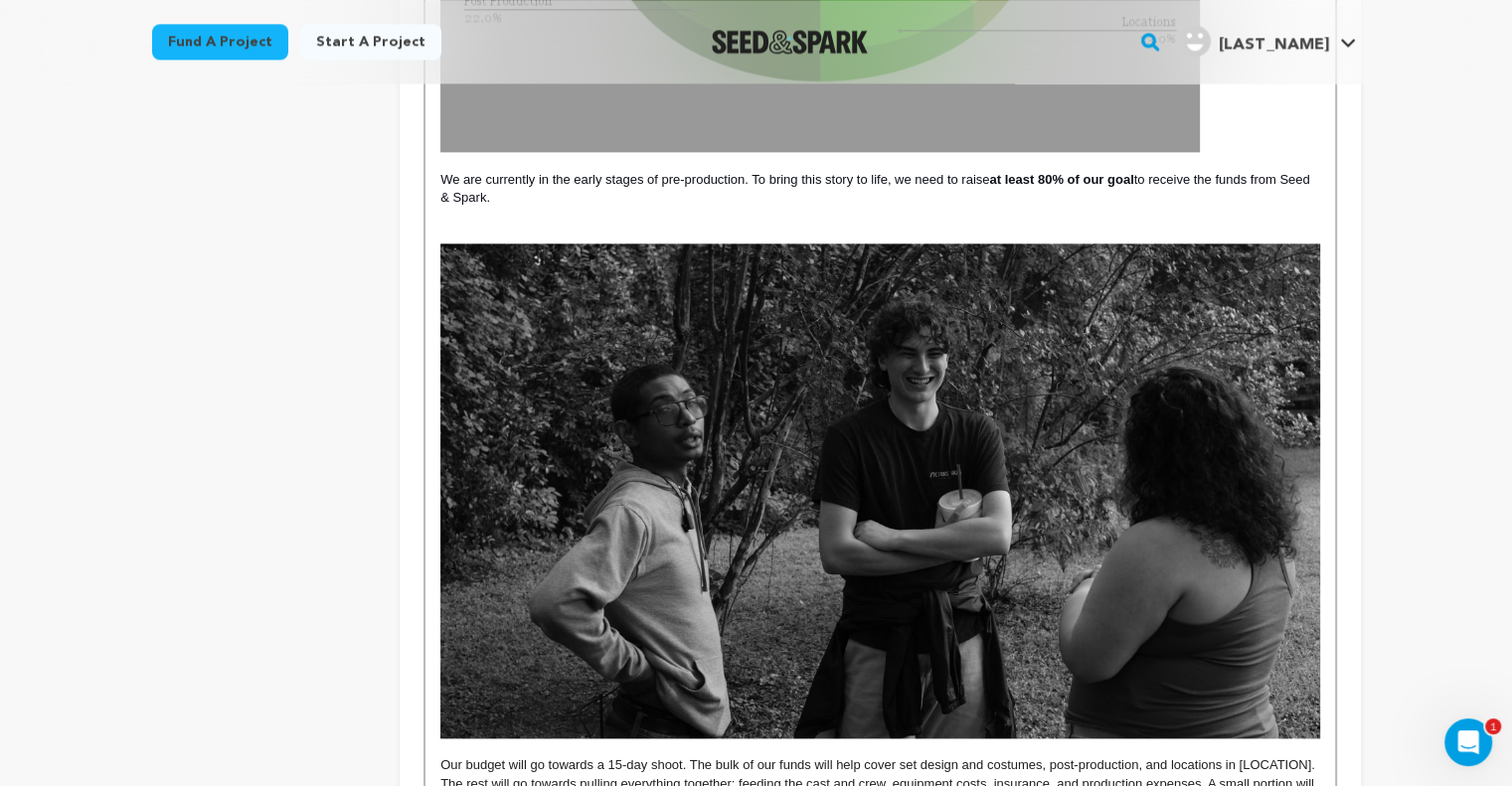 scroll, scrollTop: 2585, scrollLeft: 0, axis: vertical 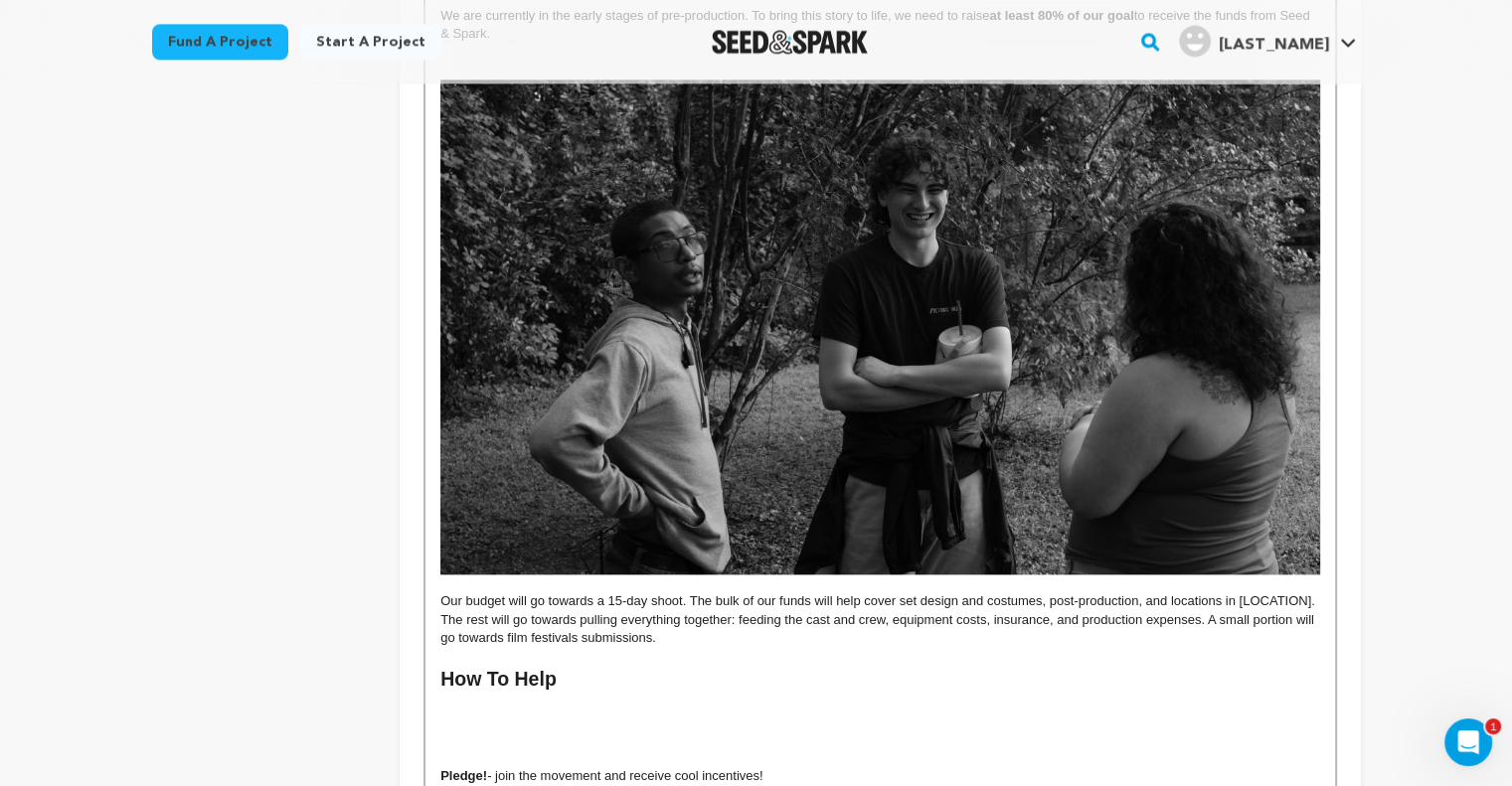 click at bounding box center [880, 326] 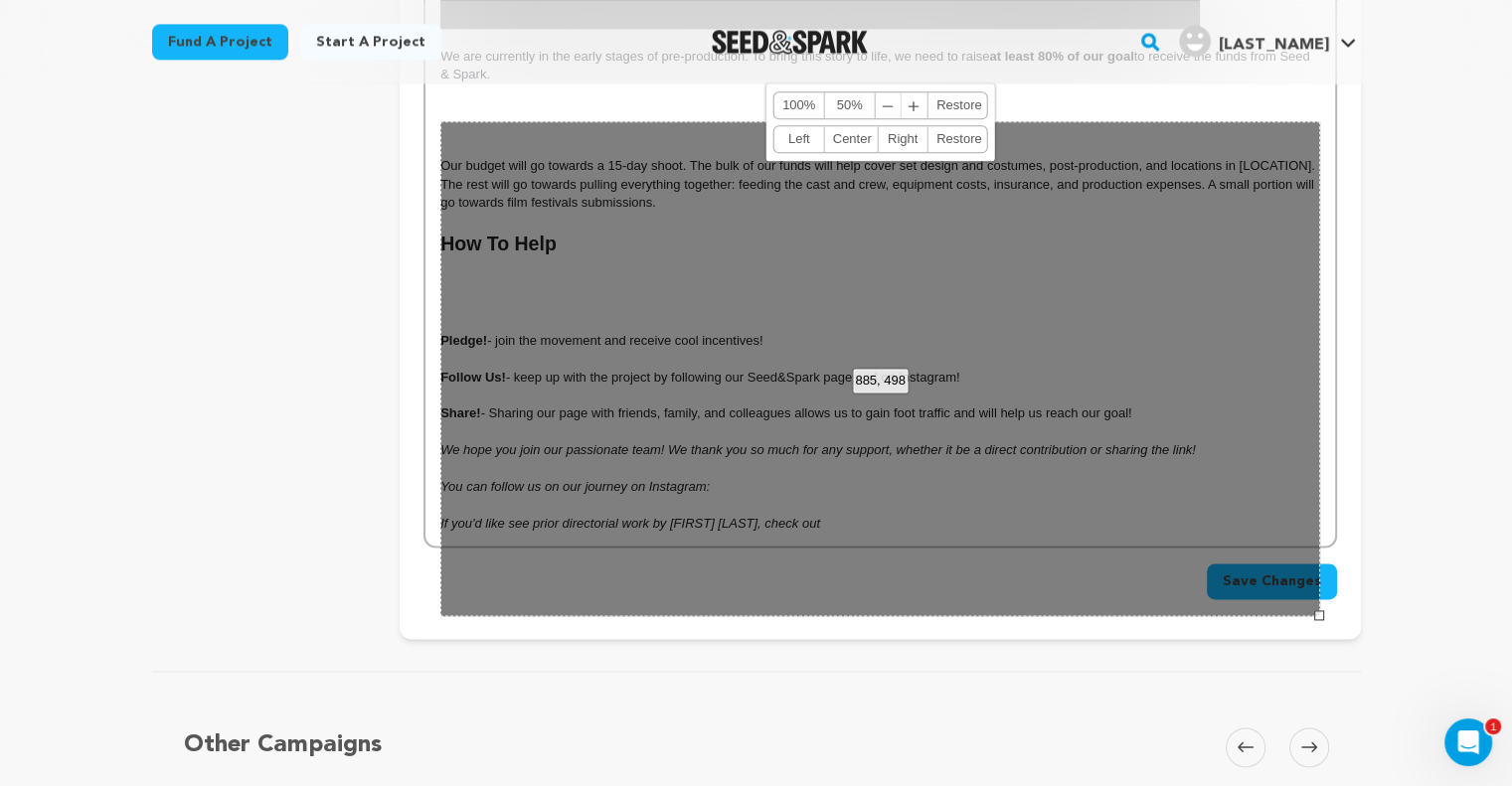 scroll, scrollTop: 2088, scrollLeft: 0, axis: vertical 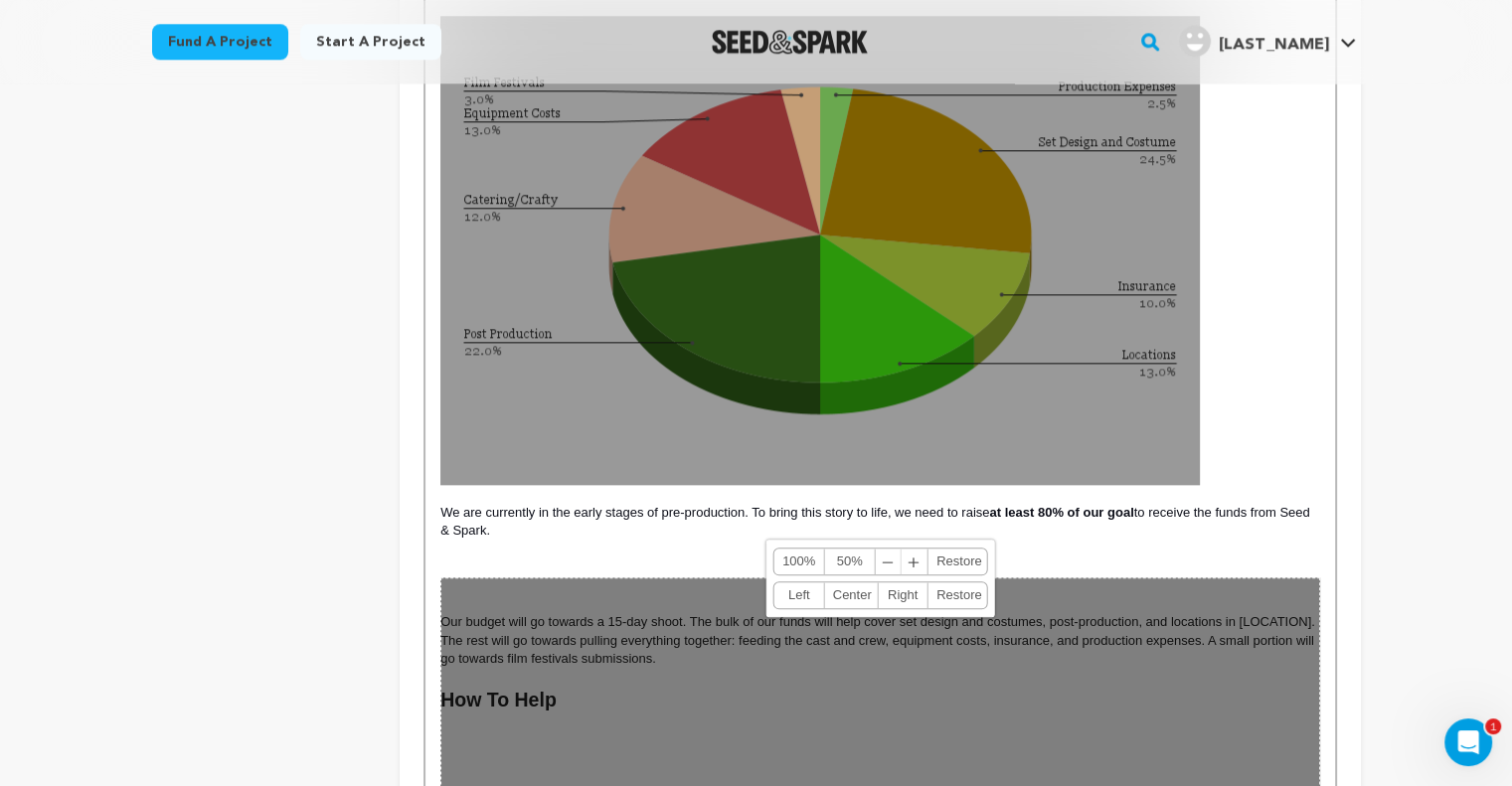click on "885, 498
100%
50%
﹣
﹢
Restore
Left
Center
Right
Restore" at bounding box center (880, 825) 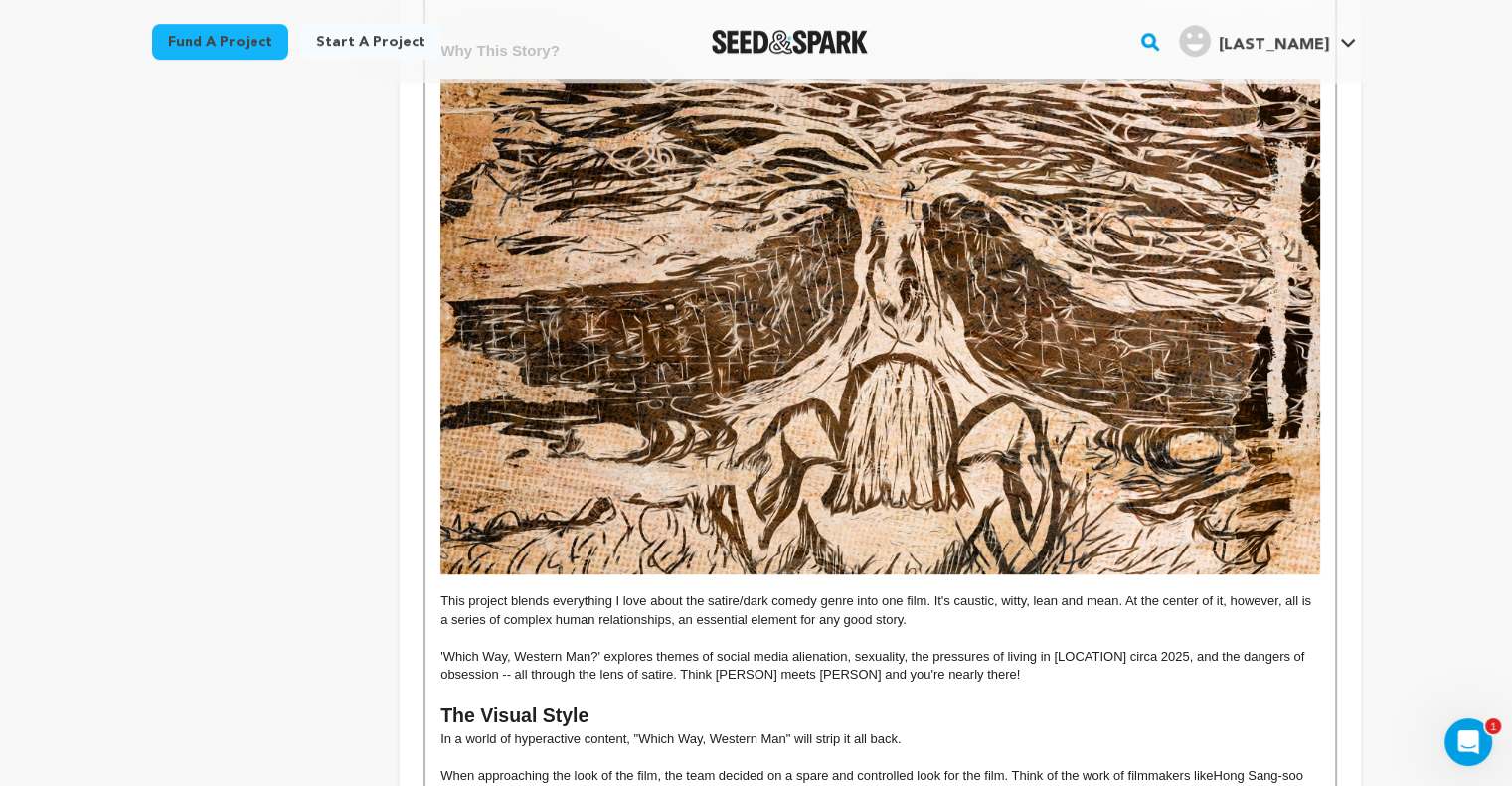 scroll, scrollTop: 895, scrollLeft: 0, axis: vertical 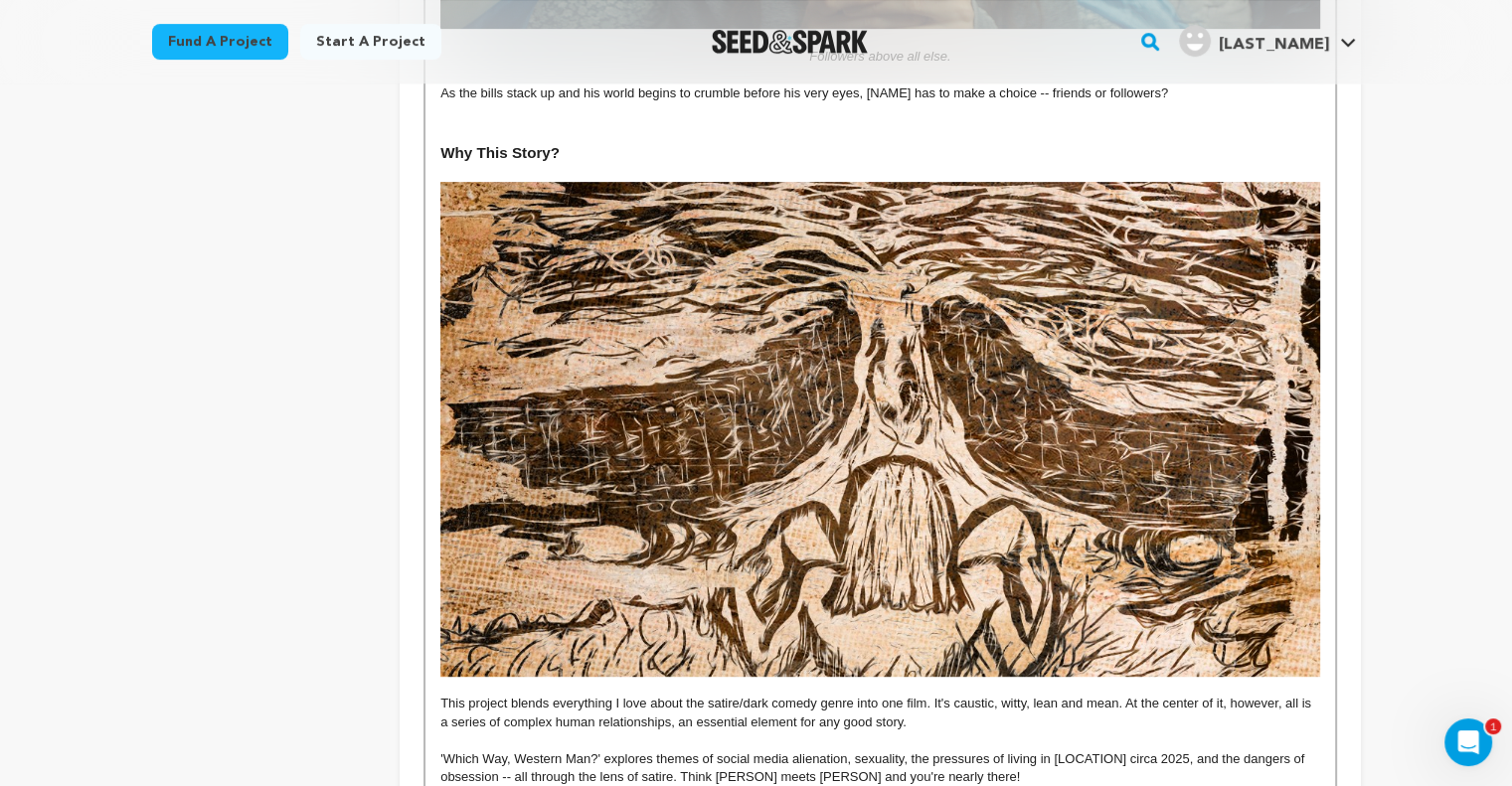 click at bounding box center (880, 429) 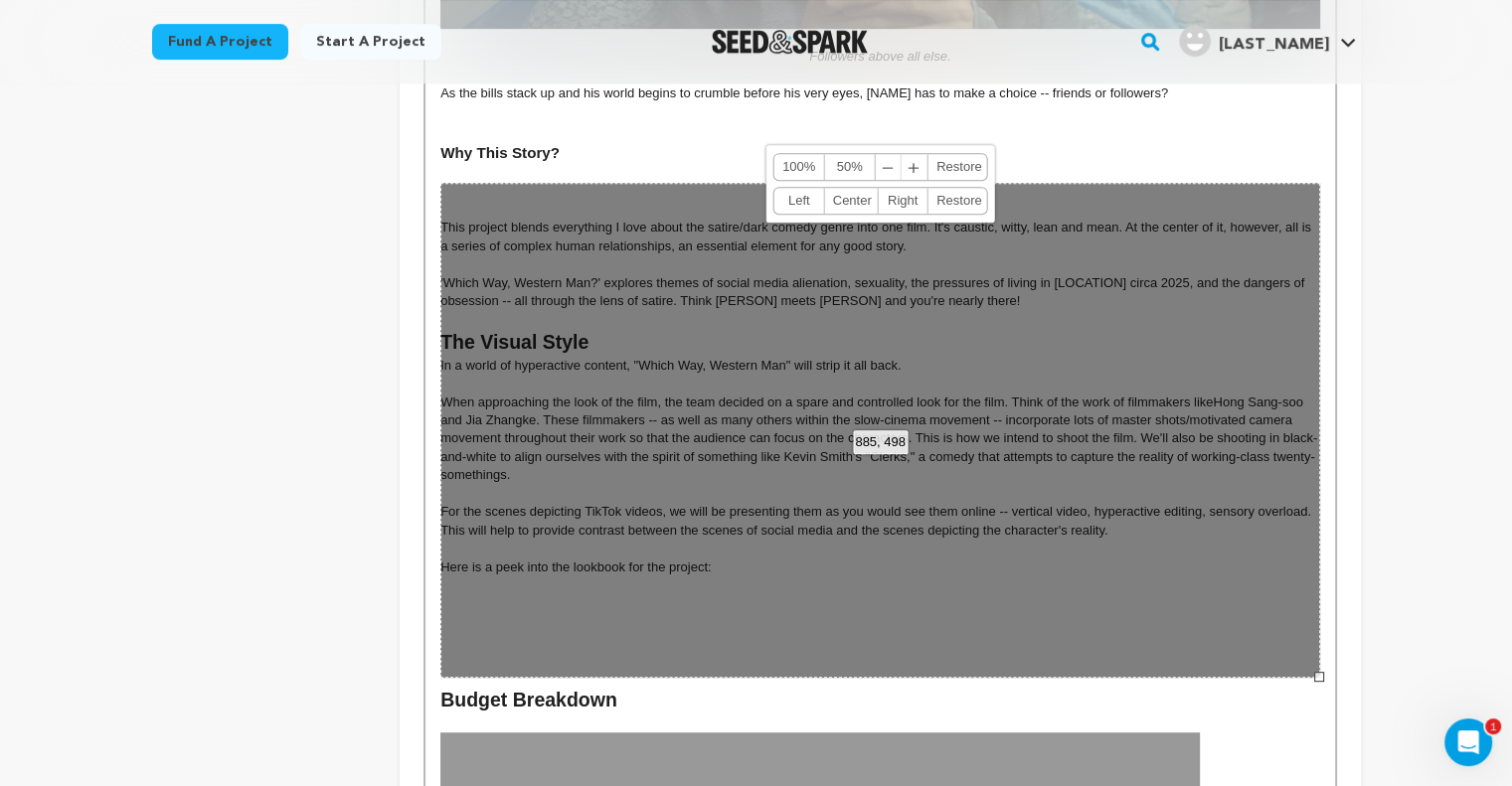 click on "885, 498
100%
50%
﹣
﹢
Restore
Left
Center
Right
Restore" at bounding box center [880, 430] 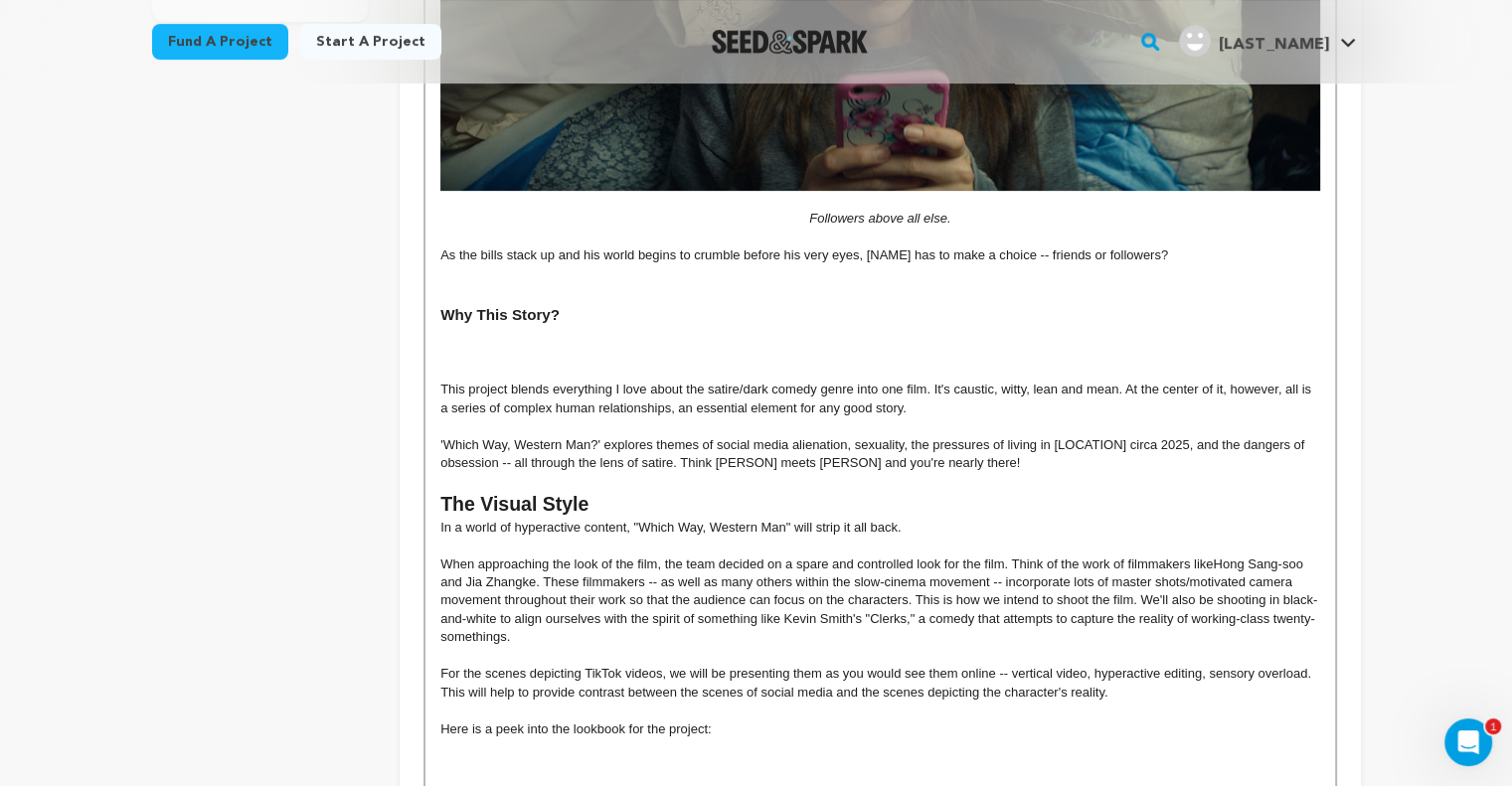 scroll, scrollTop: 795, scrollLeft: 0, axis: vertical 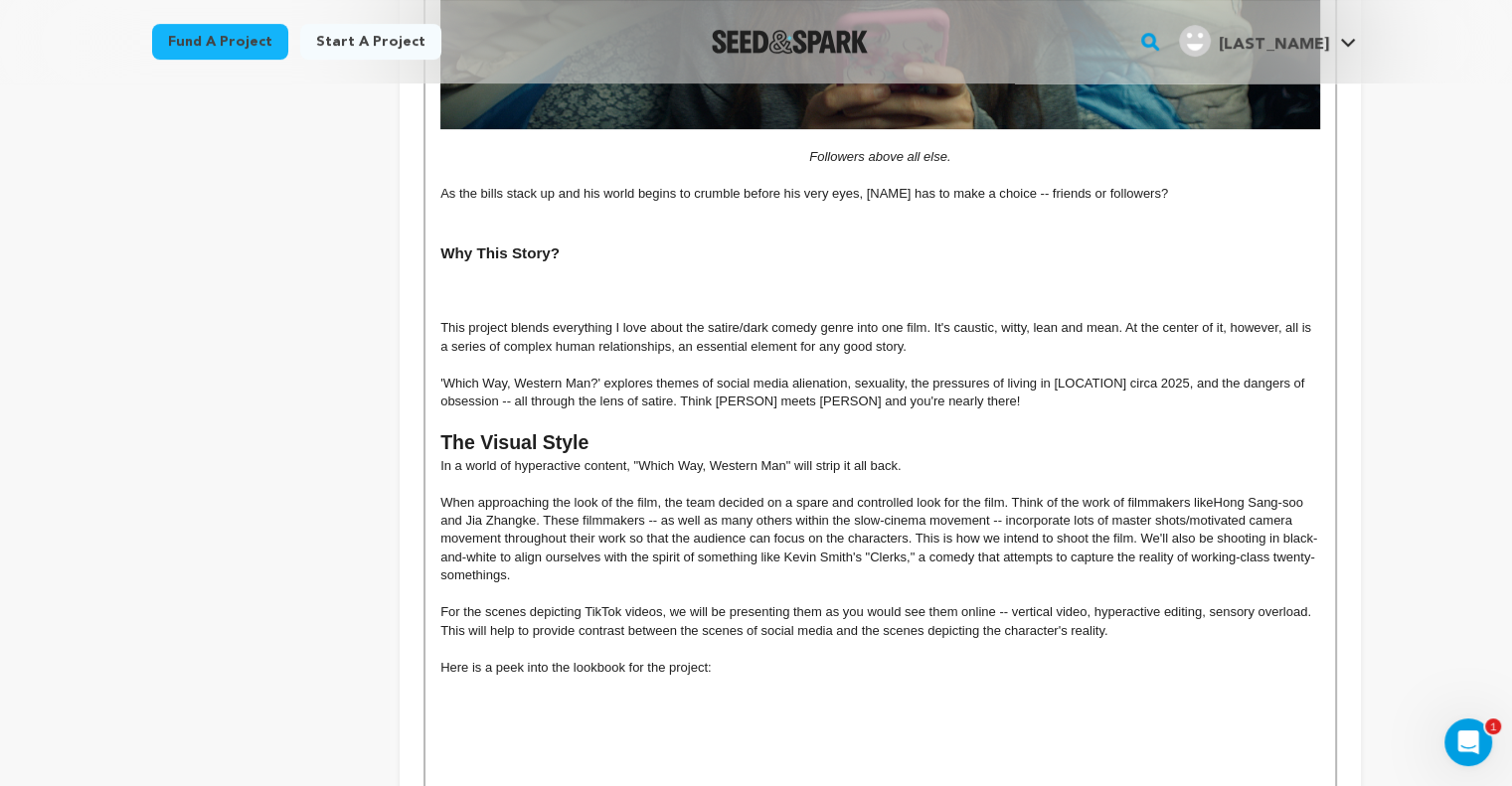 click on "The Visual Style" at bounding box center [880, 443] 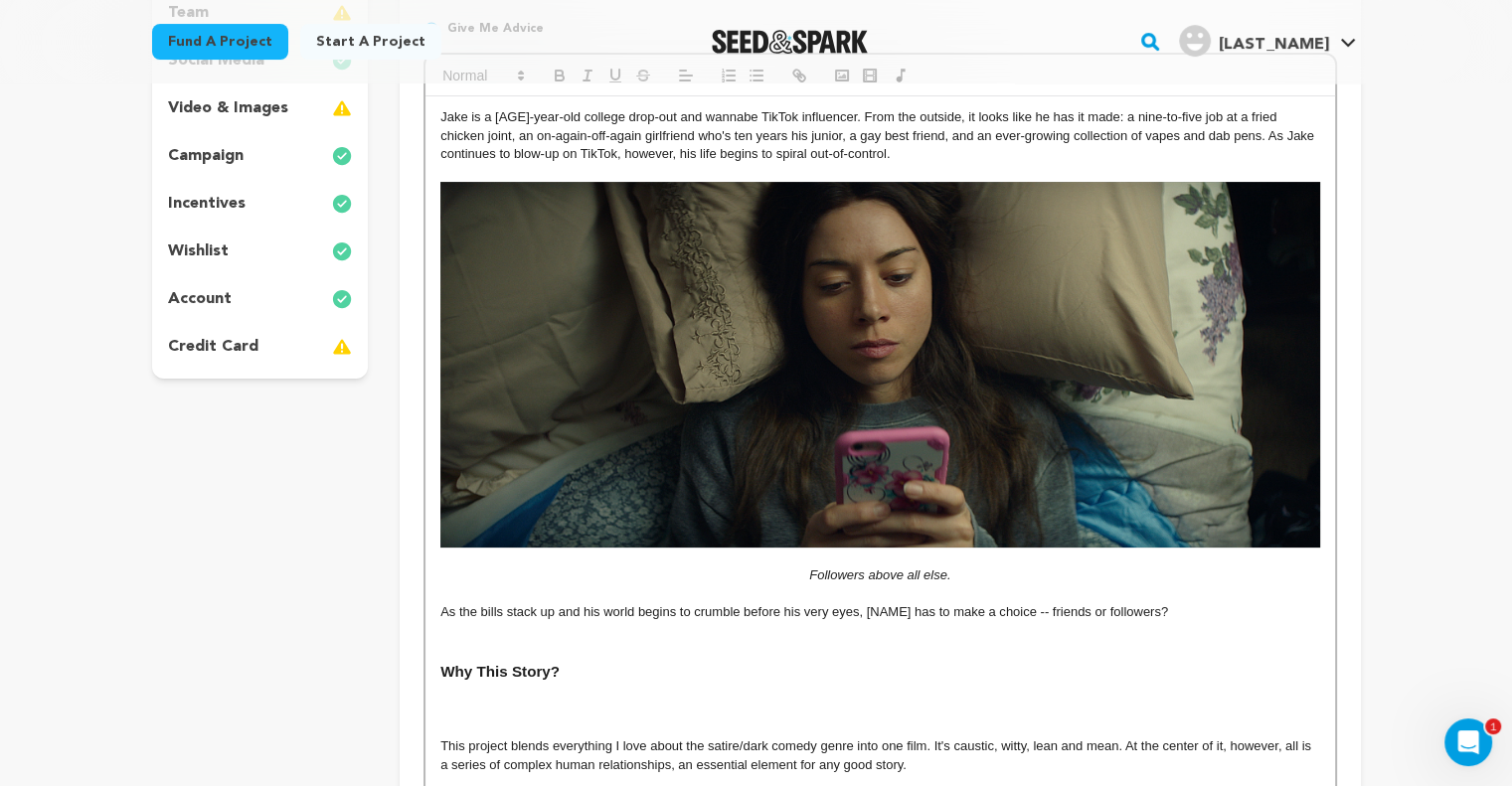 scroll, scrollTop: 298, scrollLeft: 0, axis: vertical 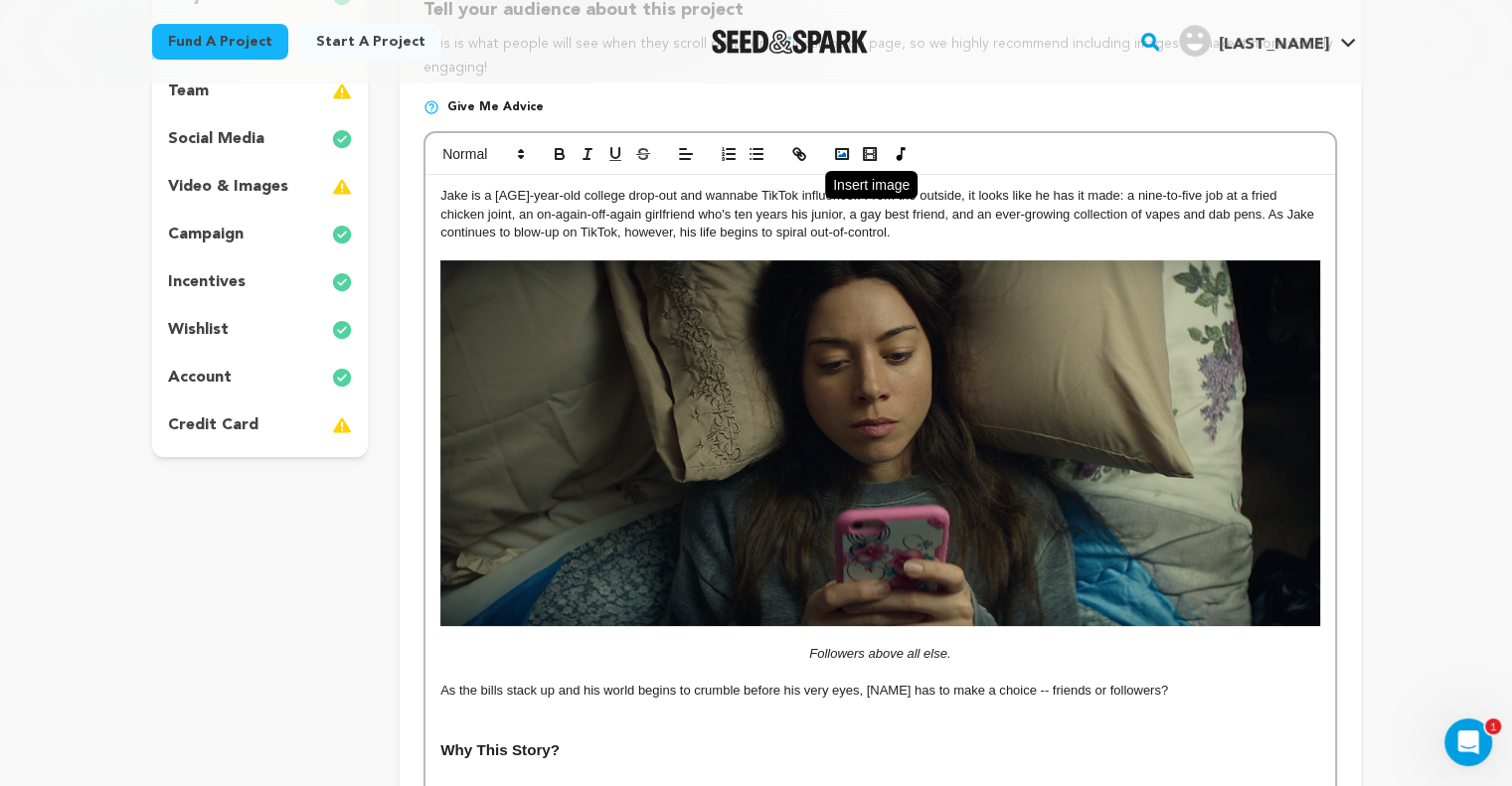 click 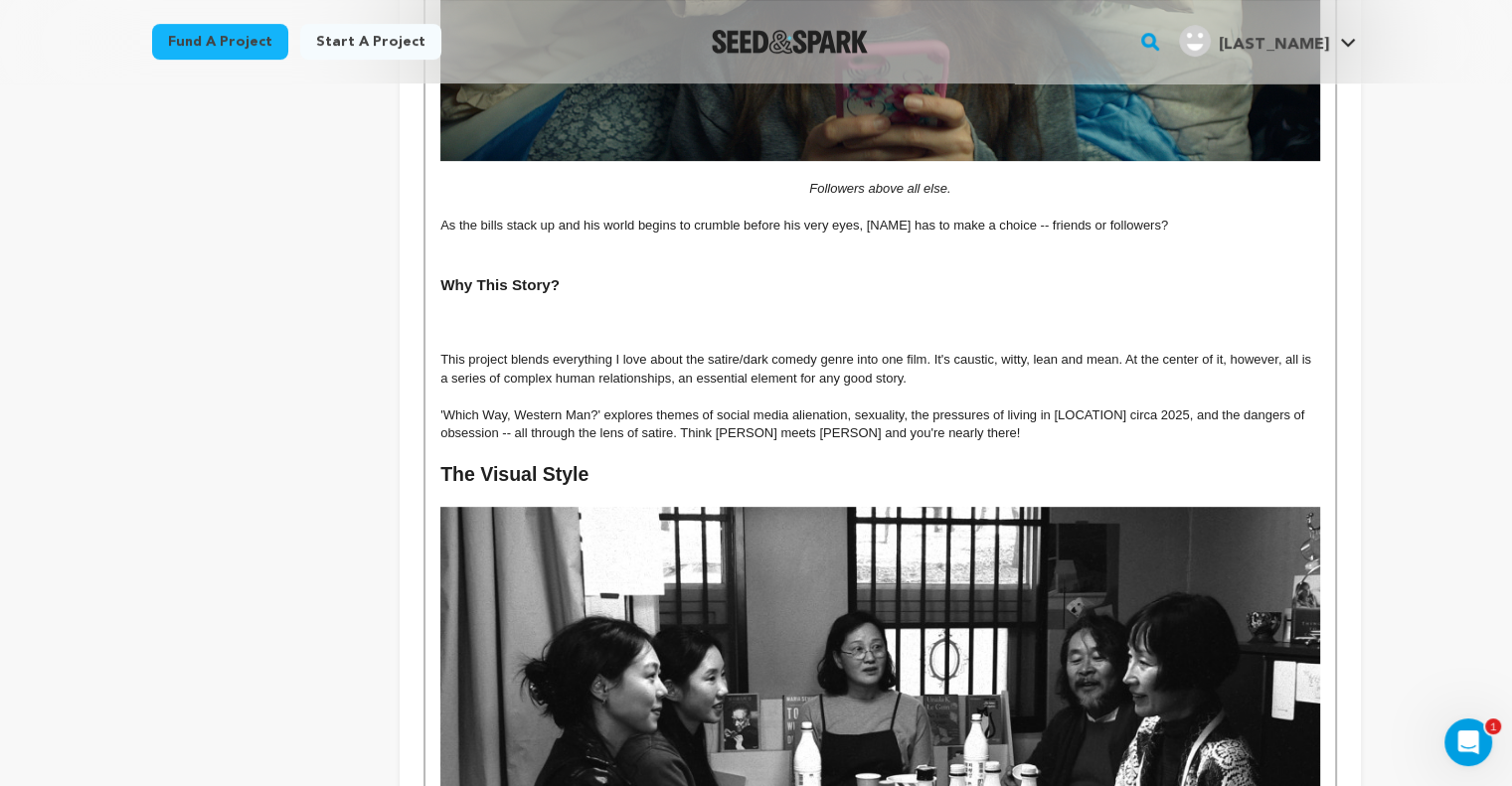 scroll, scrollTop: 795, scrollLeft: 0, axis: vertical 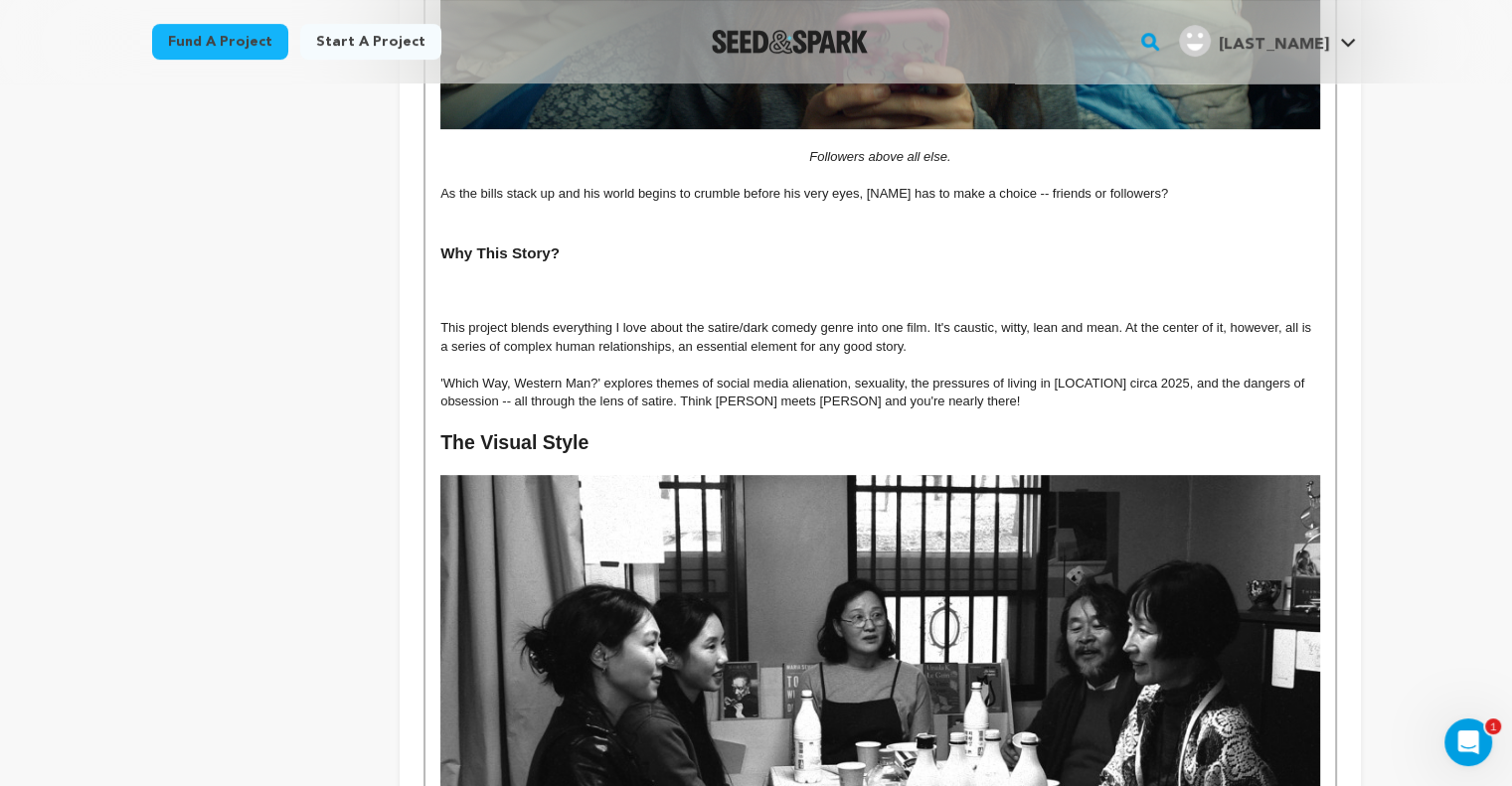 click at bounding box center (880, 310) 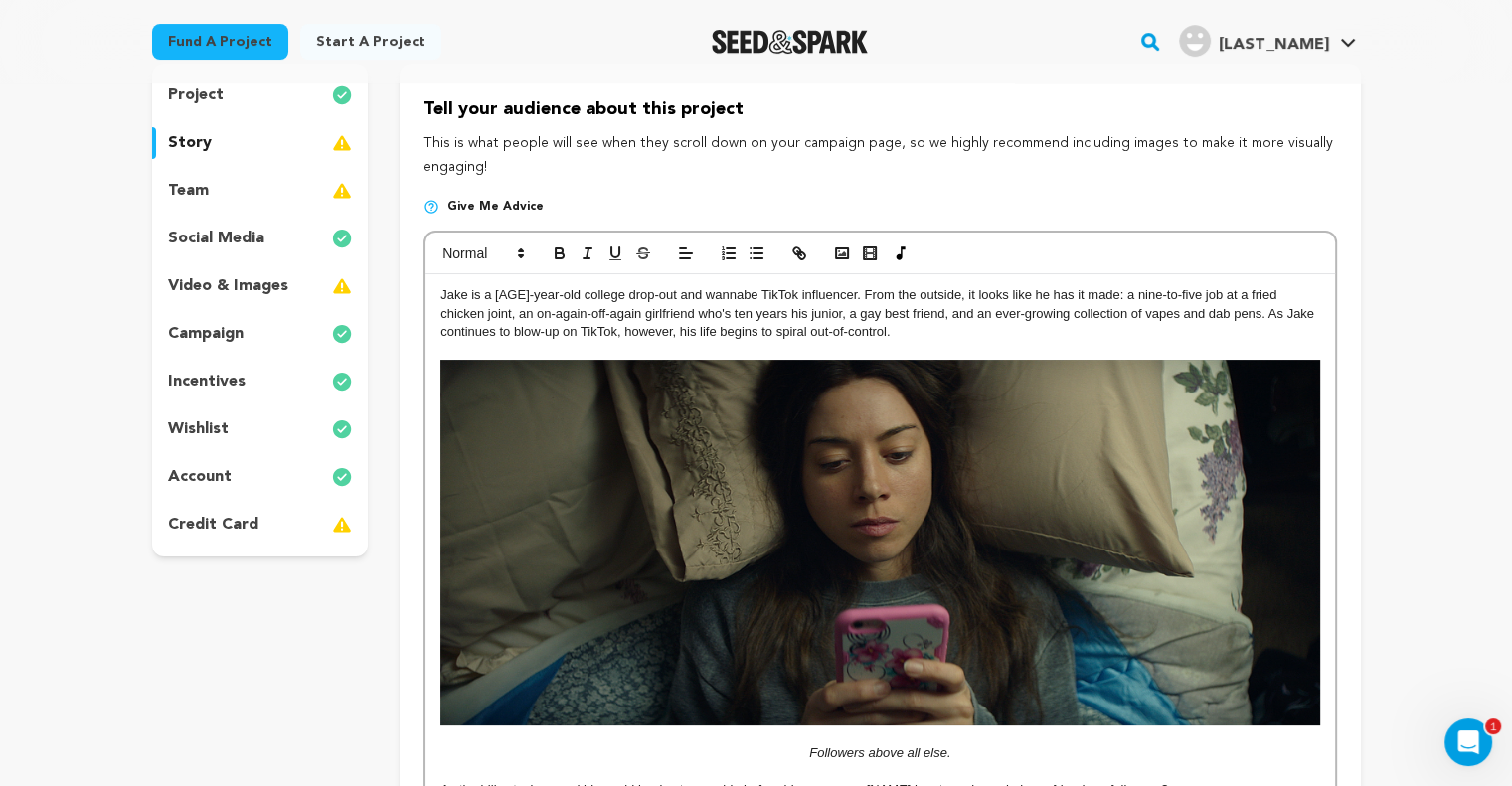 scroll, scrollTop: 0, scrollLeft: 0, axis: both 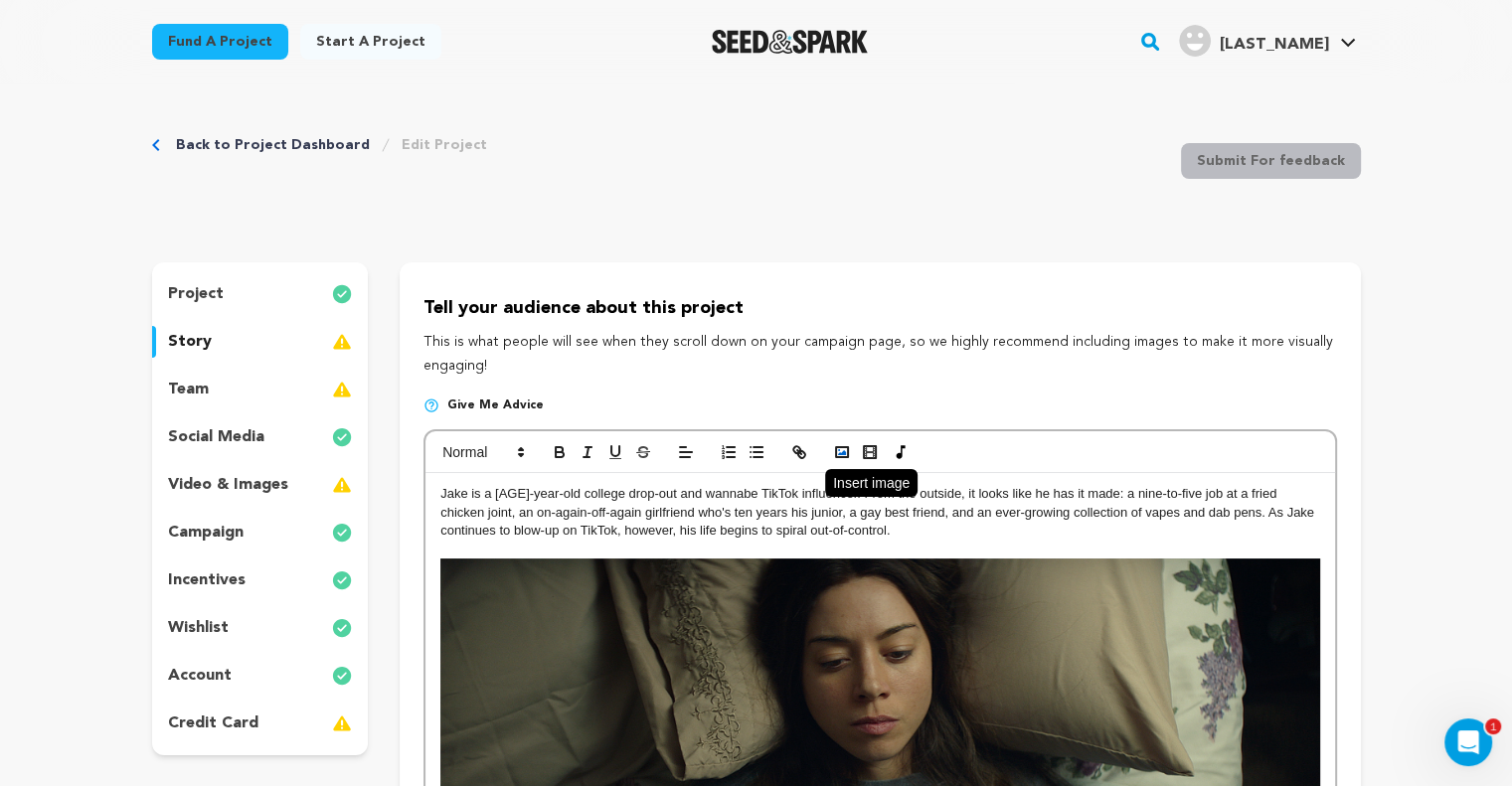 click 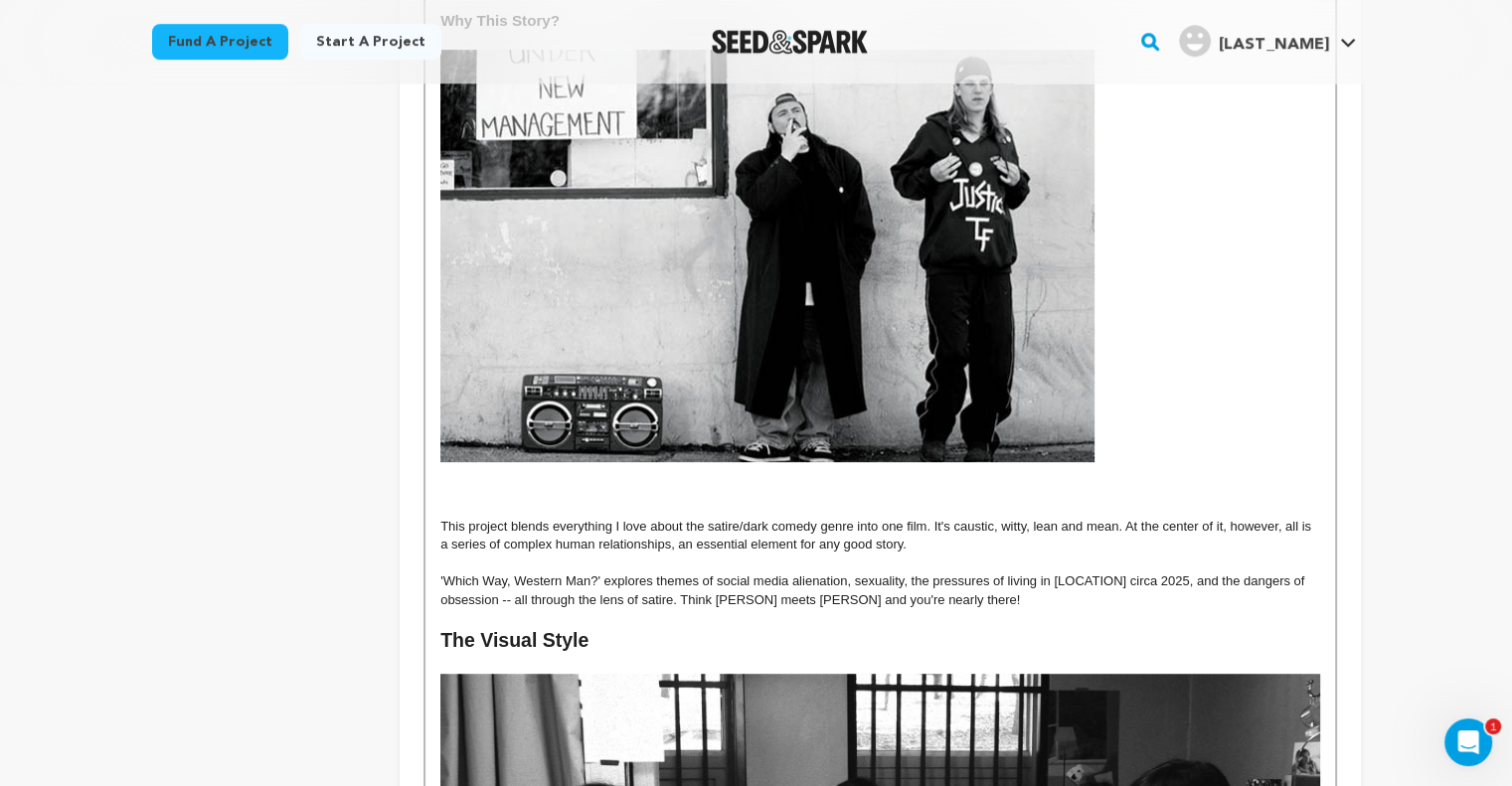 scroll, scrollTop: 994, scrollLeft: 0, axis: vertical 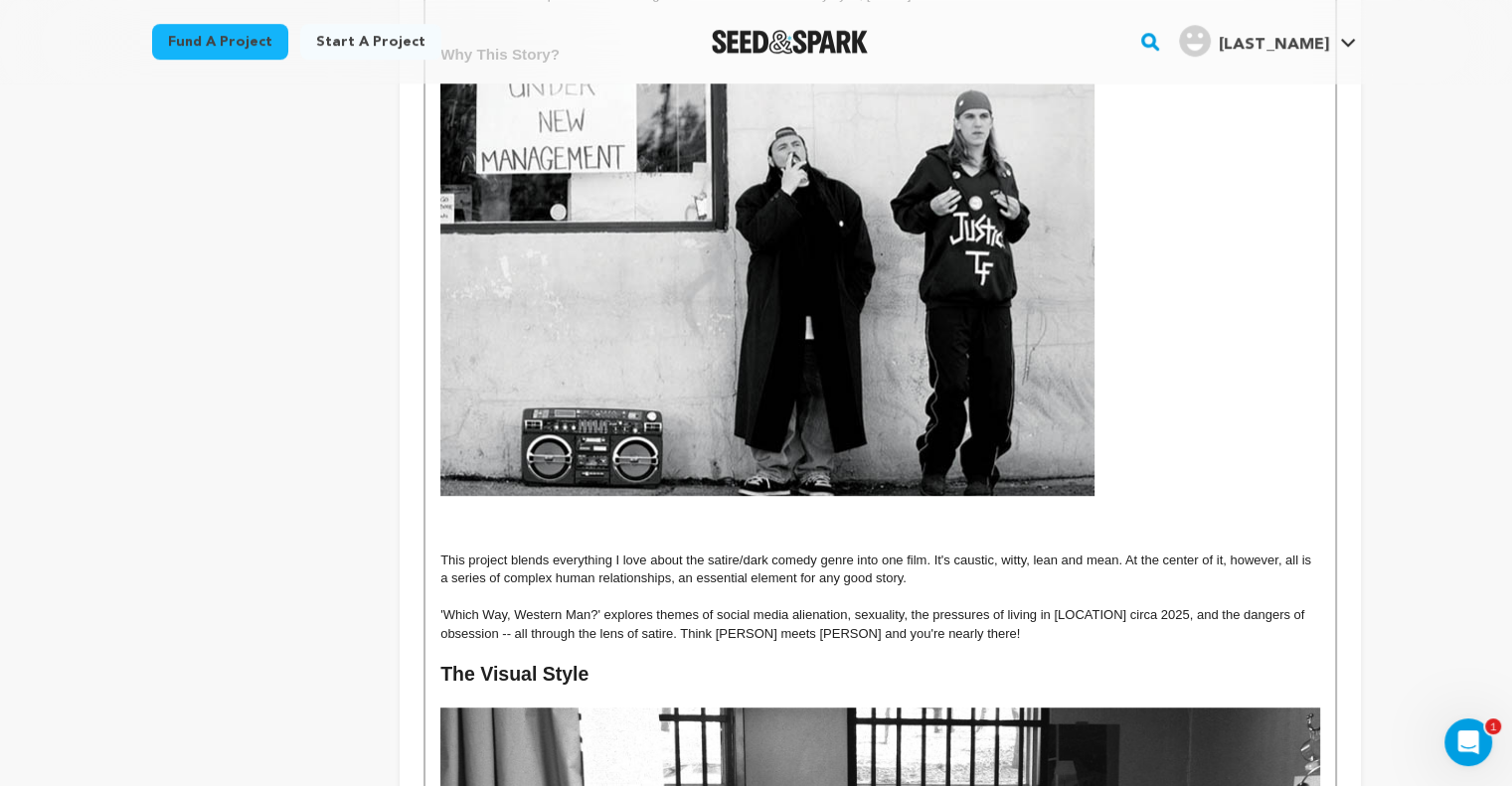 click at bounding box center (880, 524) 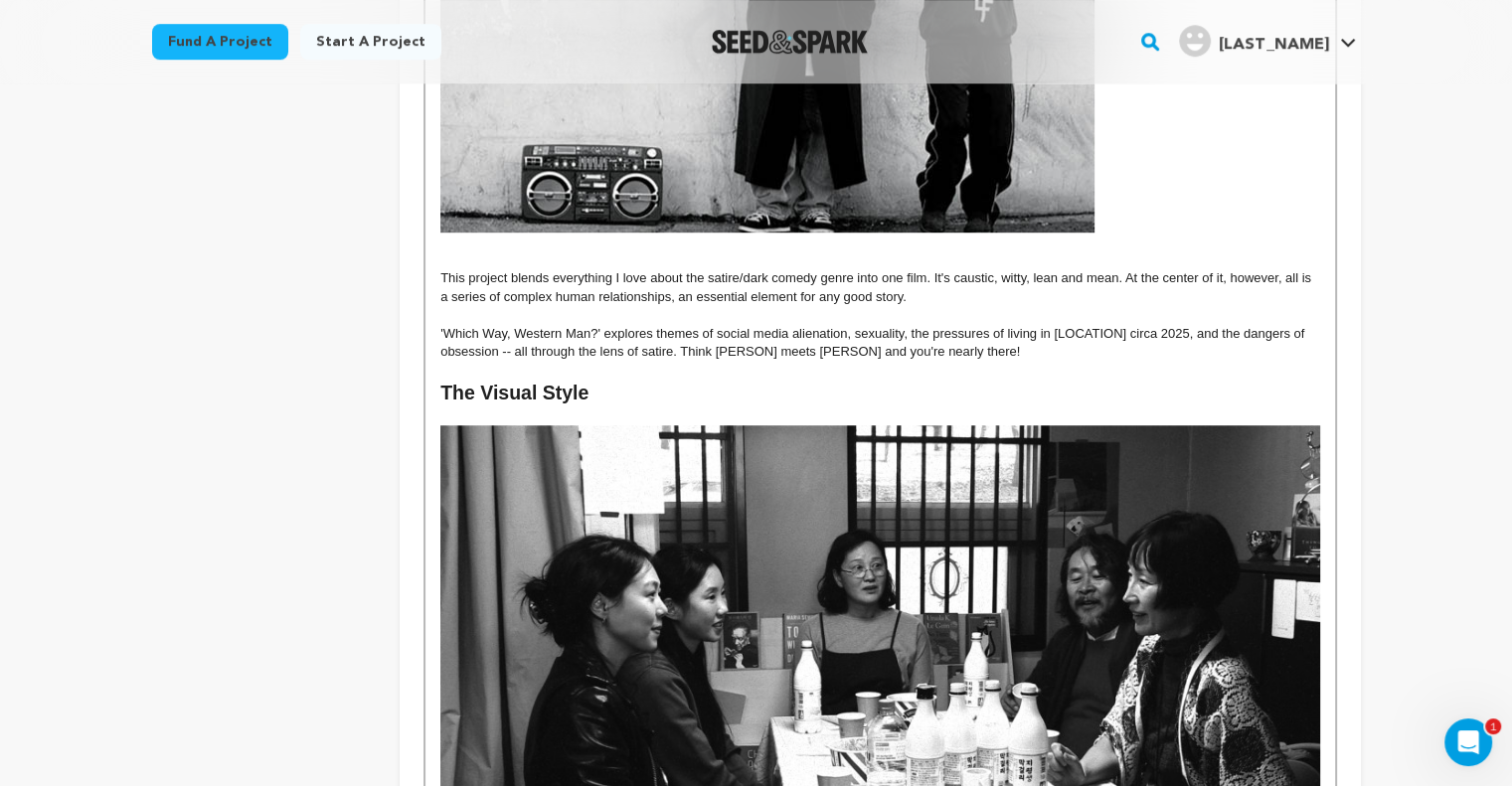 scroll, scrollTop: 1292, scrollLeft: 0, axis: vertical 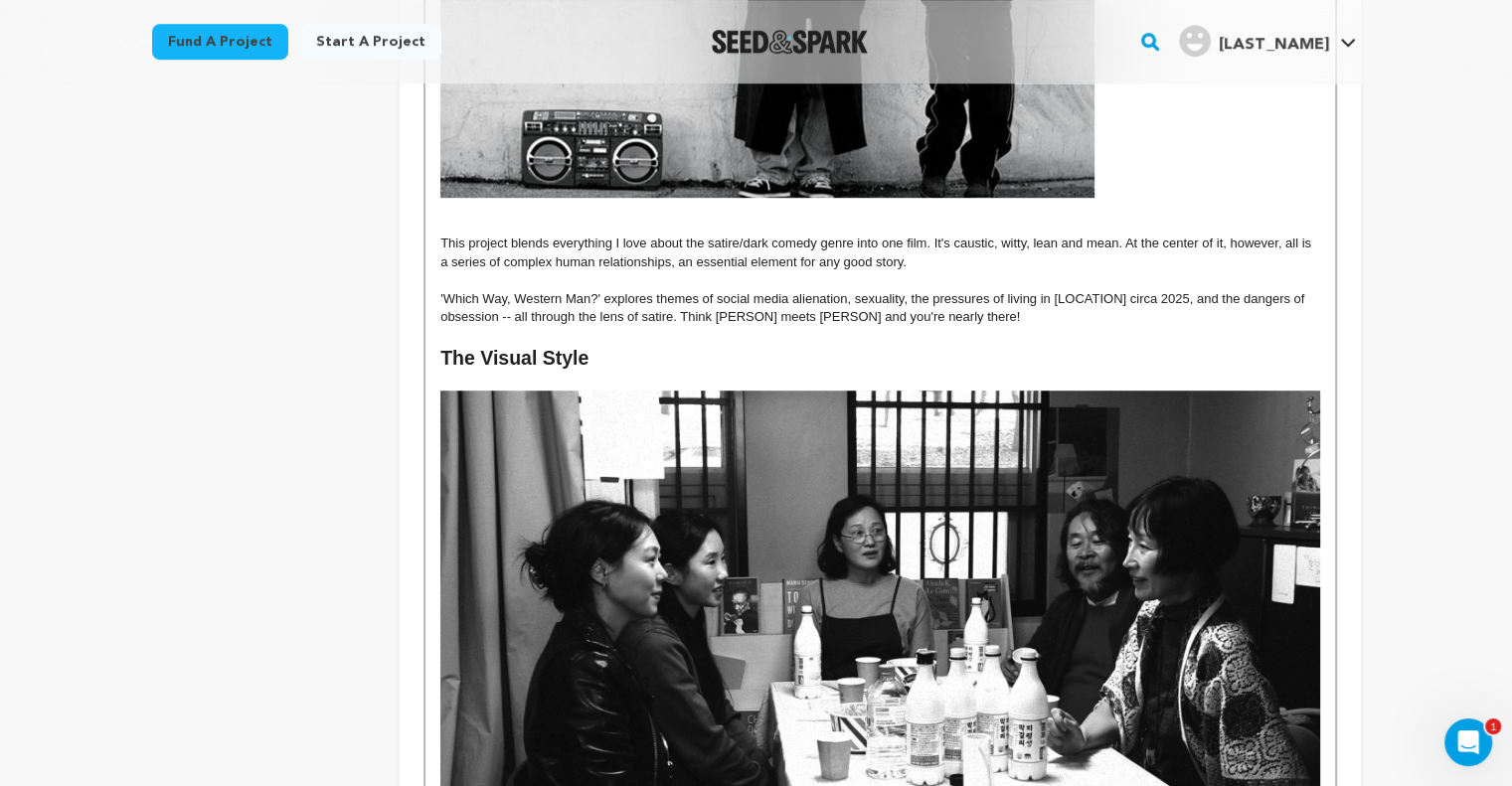 click on "'Which Way, Western Man?' explores themes of social media alienation, sexuality, the pressures of living in [LOCATION] circa 2025, and the dangers of obsession -- all through the lens of satire. Think [PERSON] meets [PERSON] and you're nearly there!" at bounding box center [880, 308] 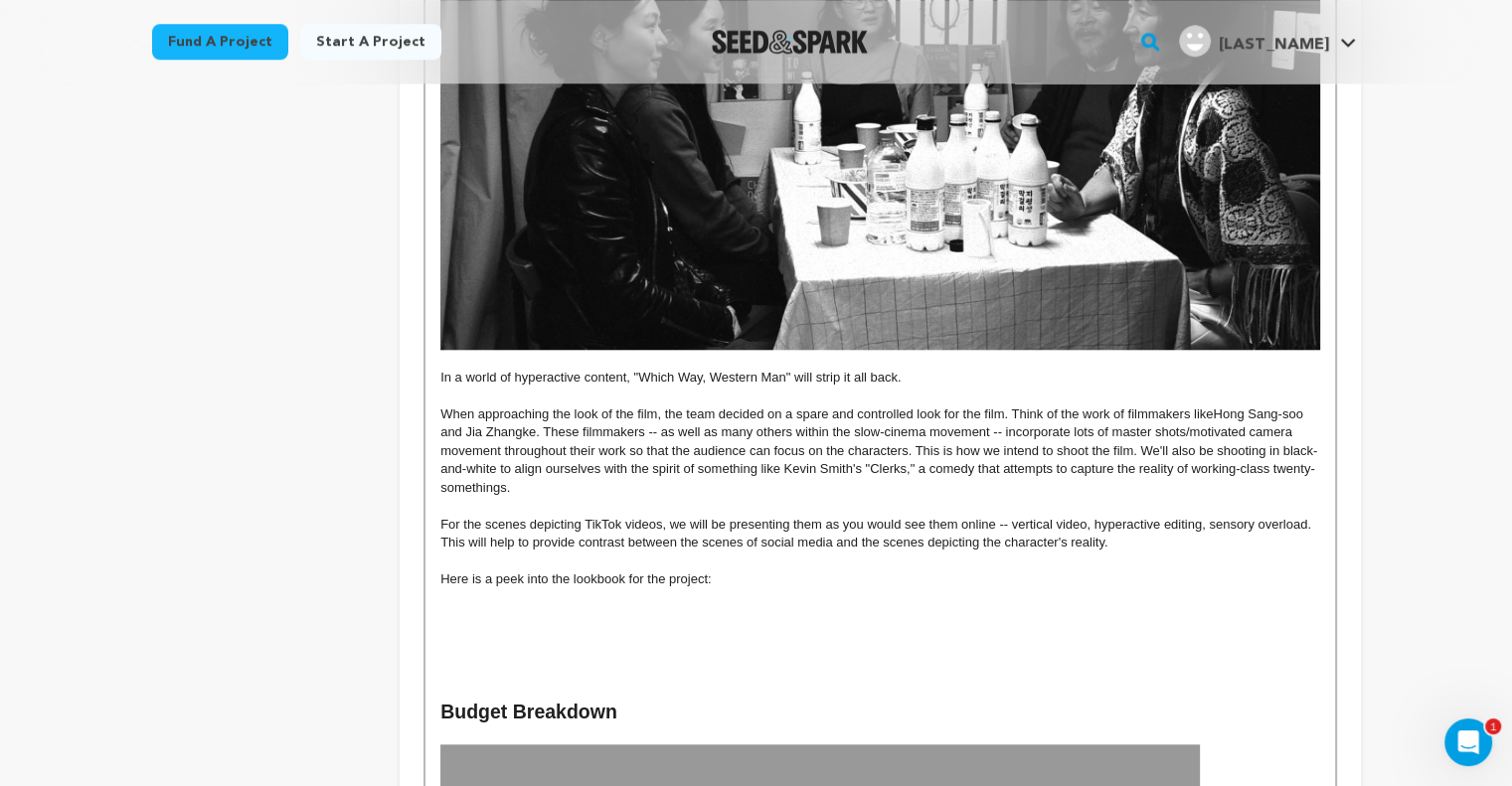 scroll, scrollTop: 1888, scrollLeft: 0, axis: vertical 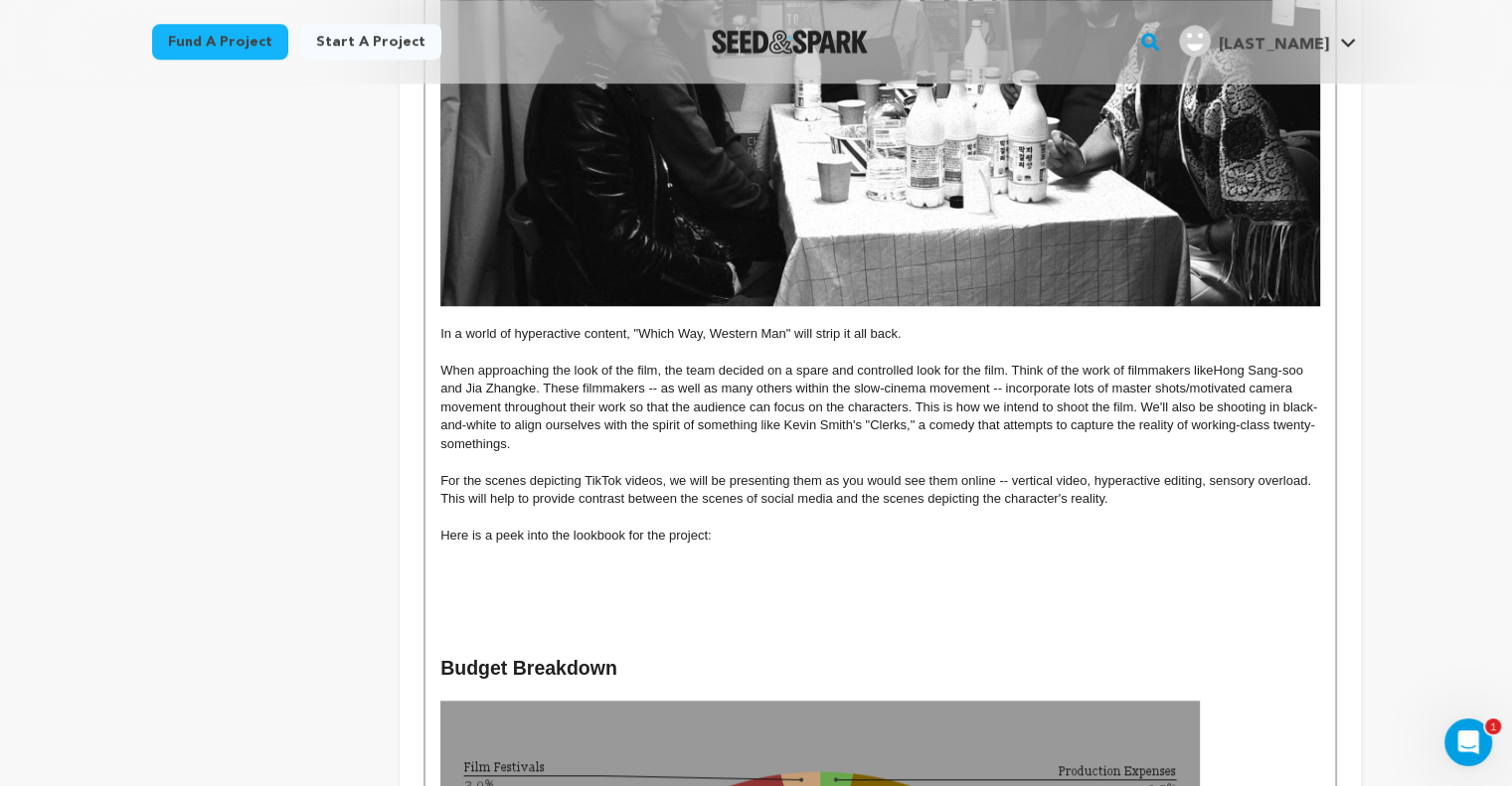 click at bounding box center (880, 315) 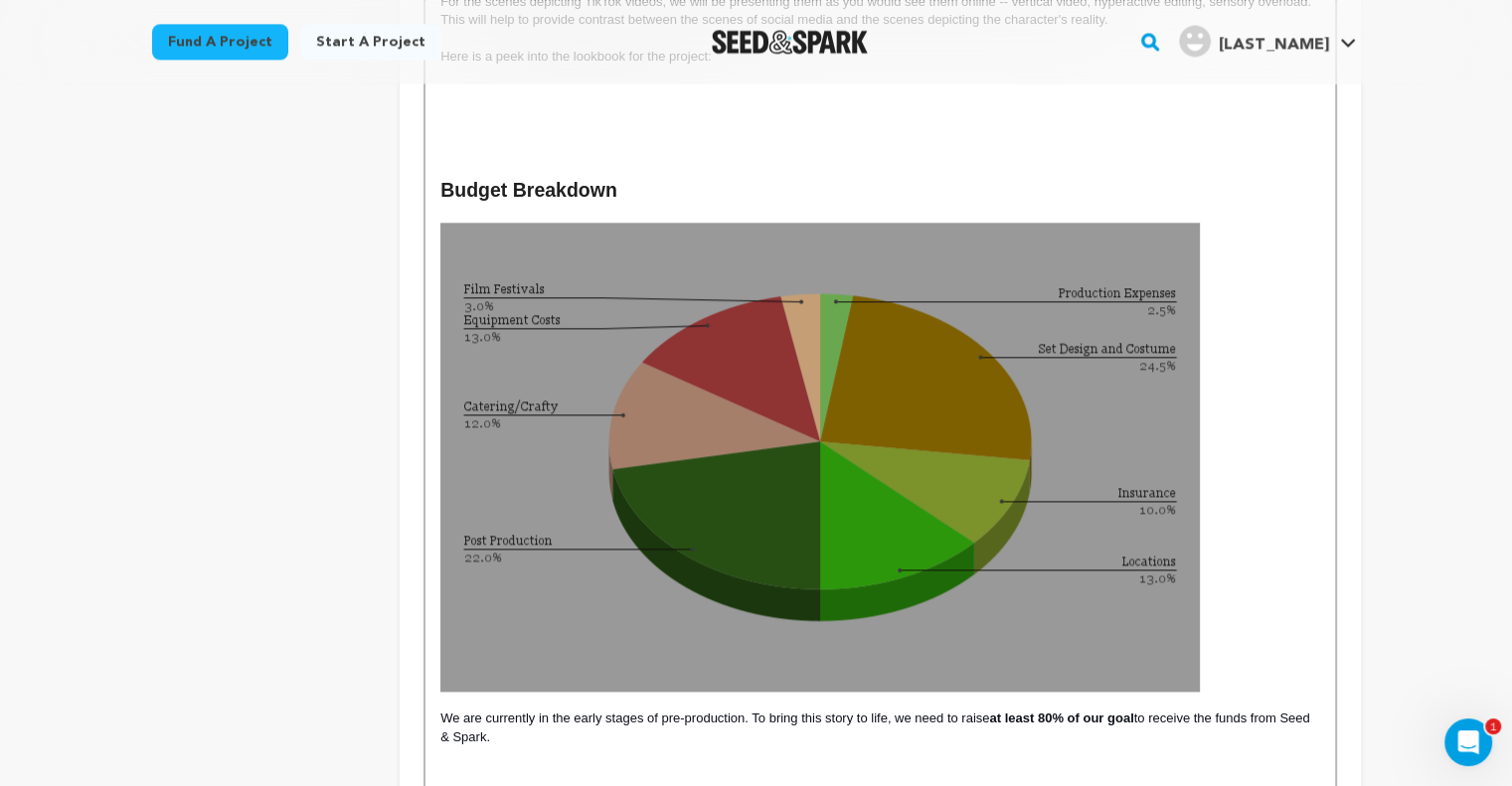 scroll, scrollTop: 2087, scrollLeft: 0, axis: vertical 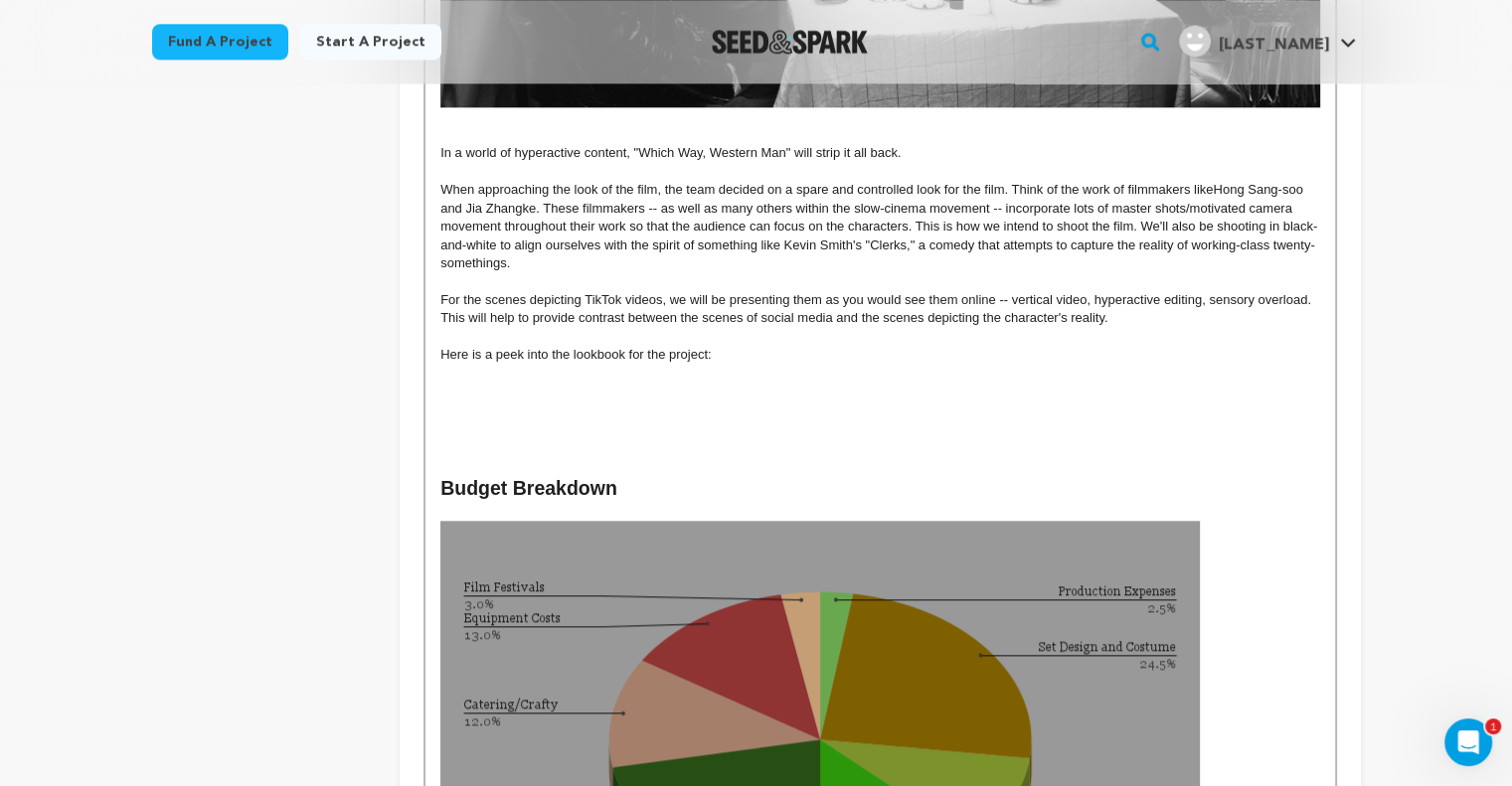 click on "Here is a peek into the lookbook for the project:" at bounding box center [880, 355] 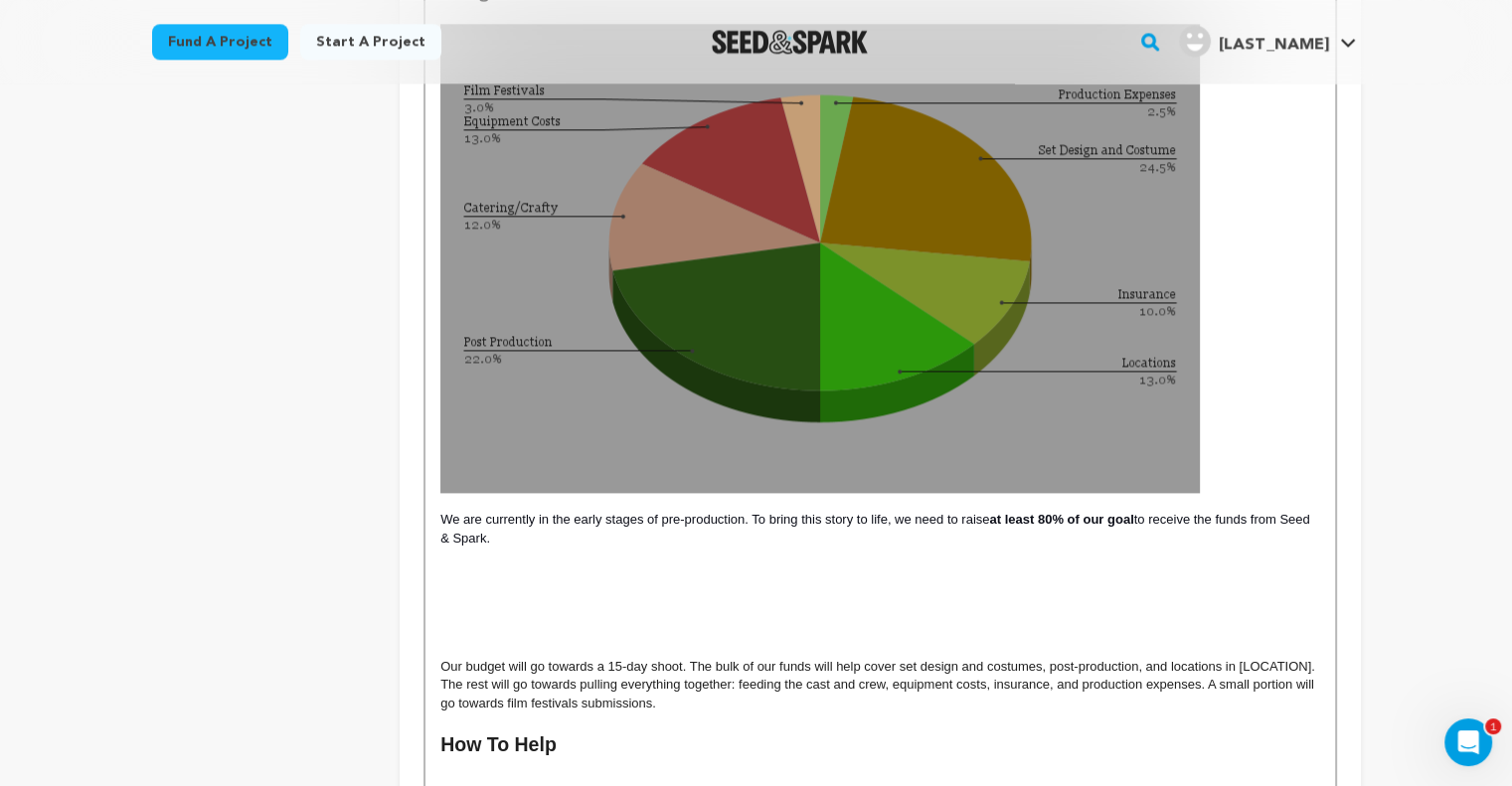 scroll, scrollTop: 2782, scrollLeft: 0, axis: vertical 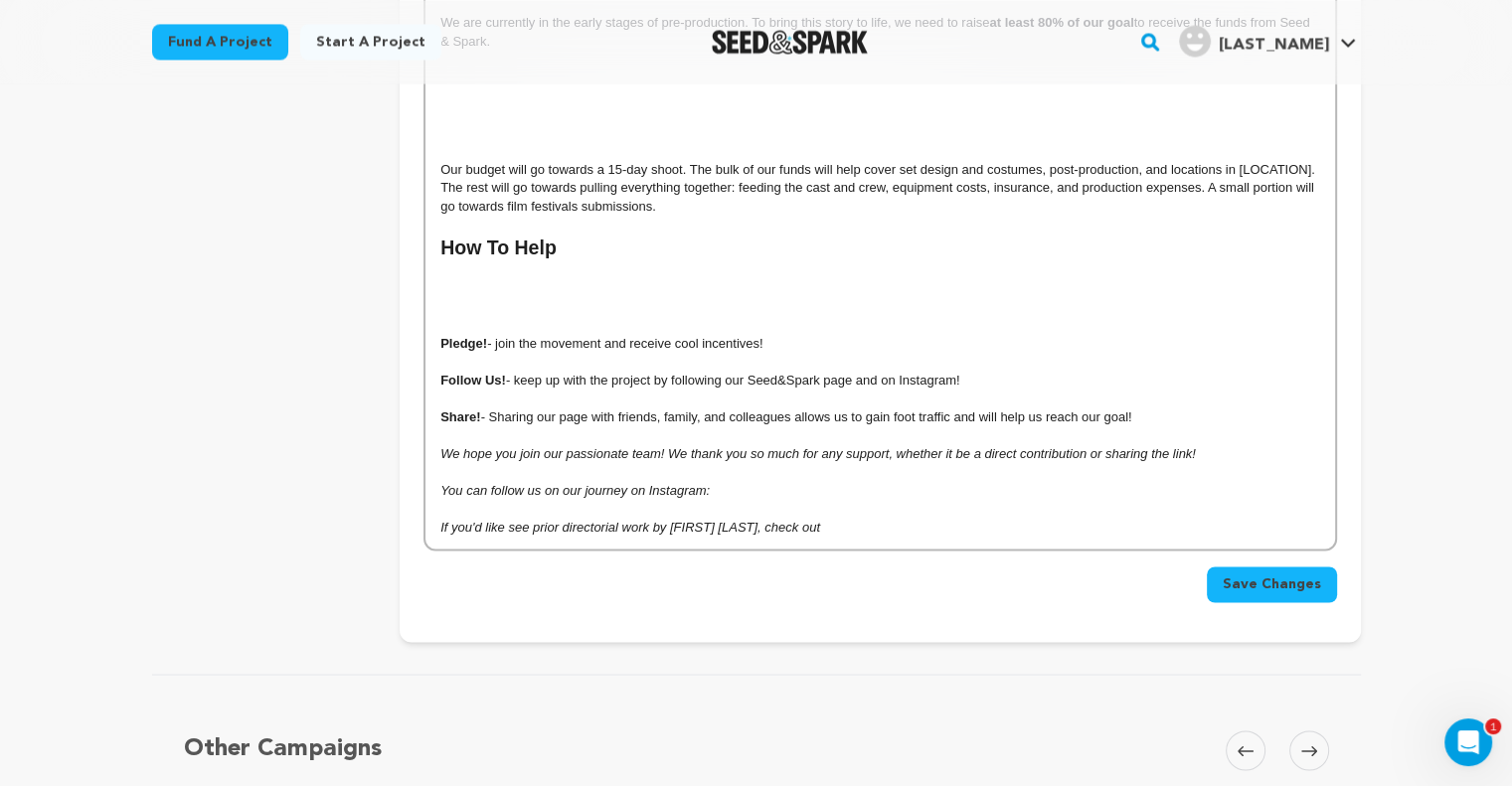 click at bounding box center [880, 289] 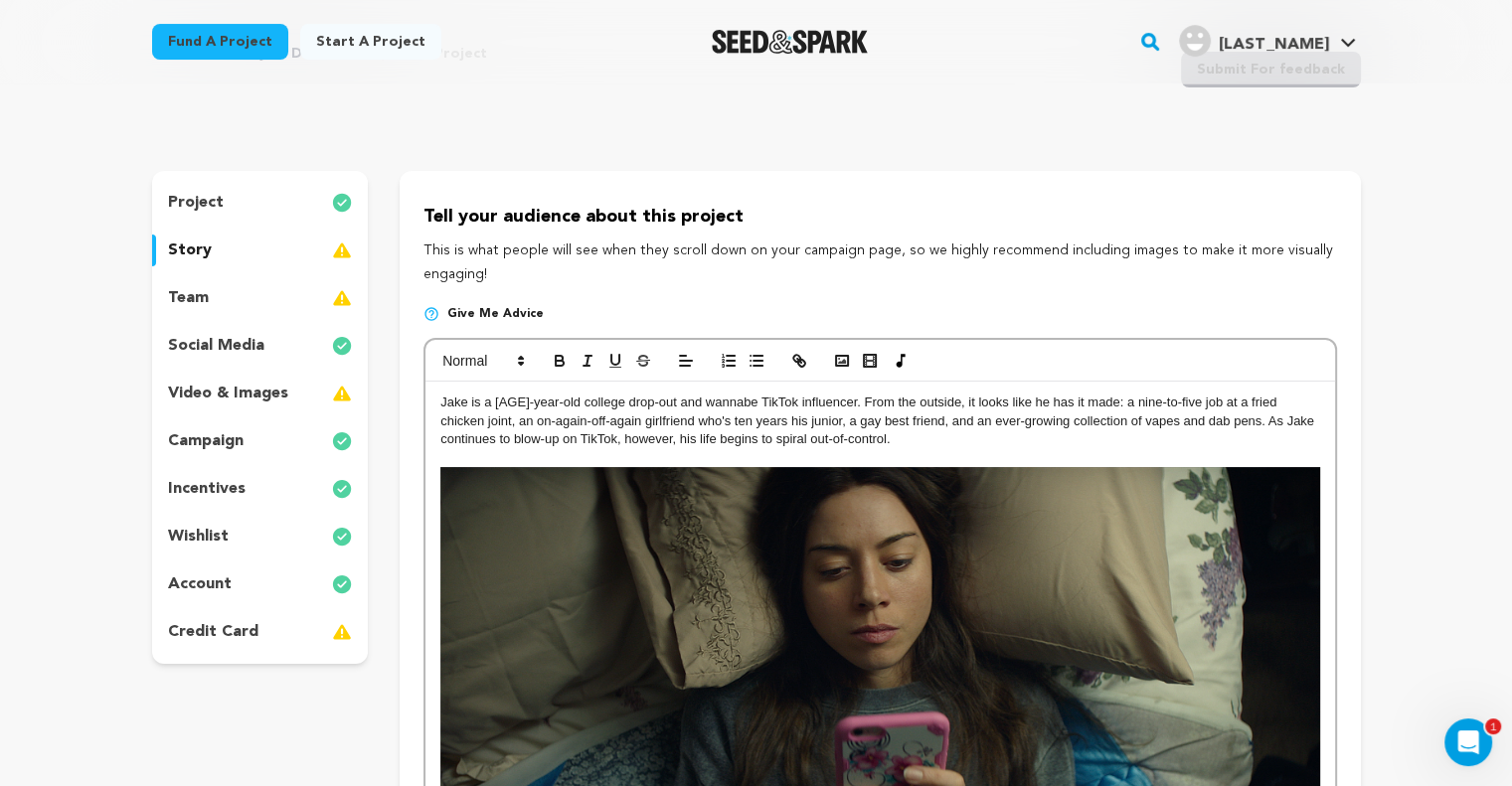 scroll, scrollTop: 0, scrollLeft: 0, axis: both 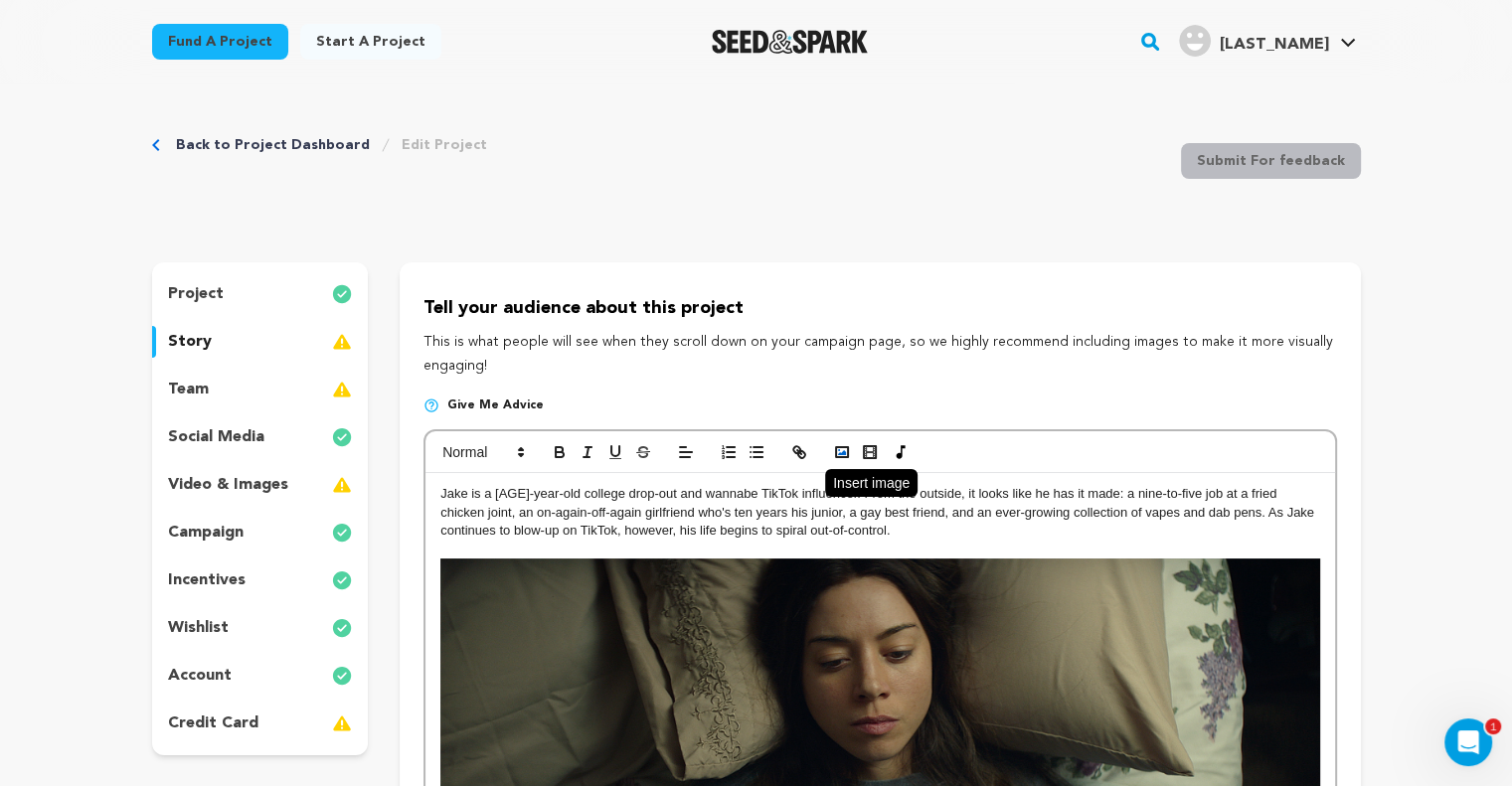 click 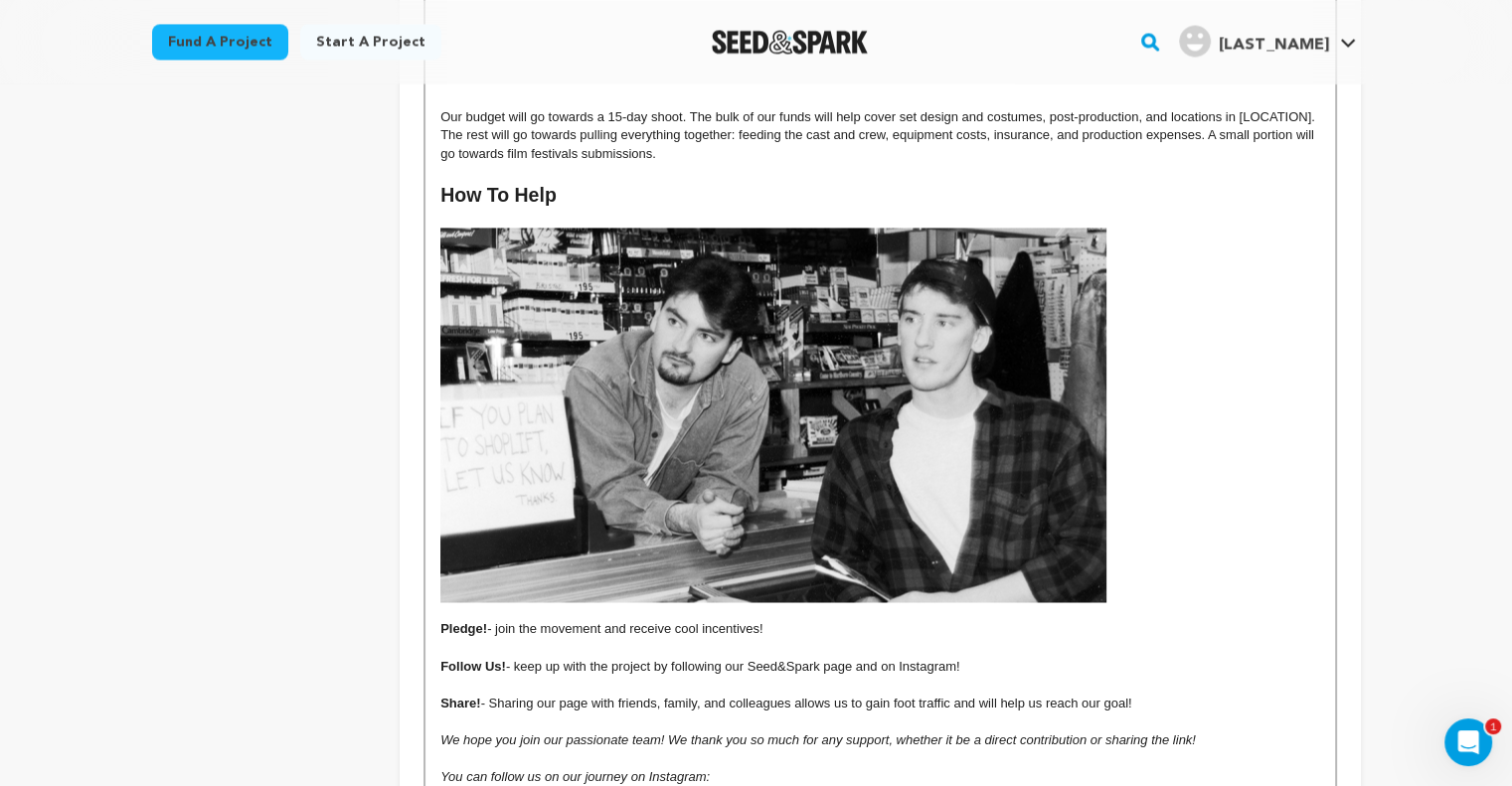 scroll, scrollTop: 3379, scrollLeft: 0, axis: vertical 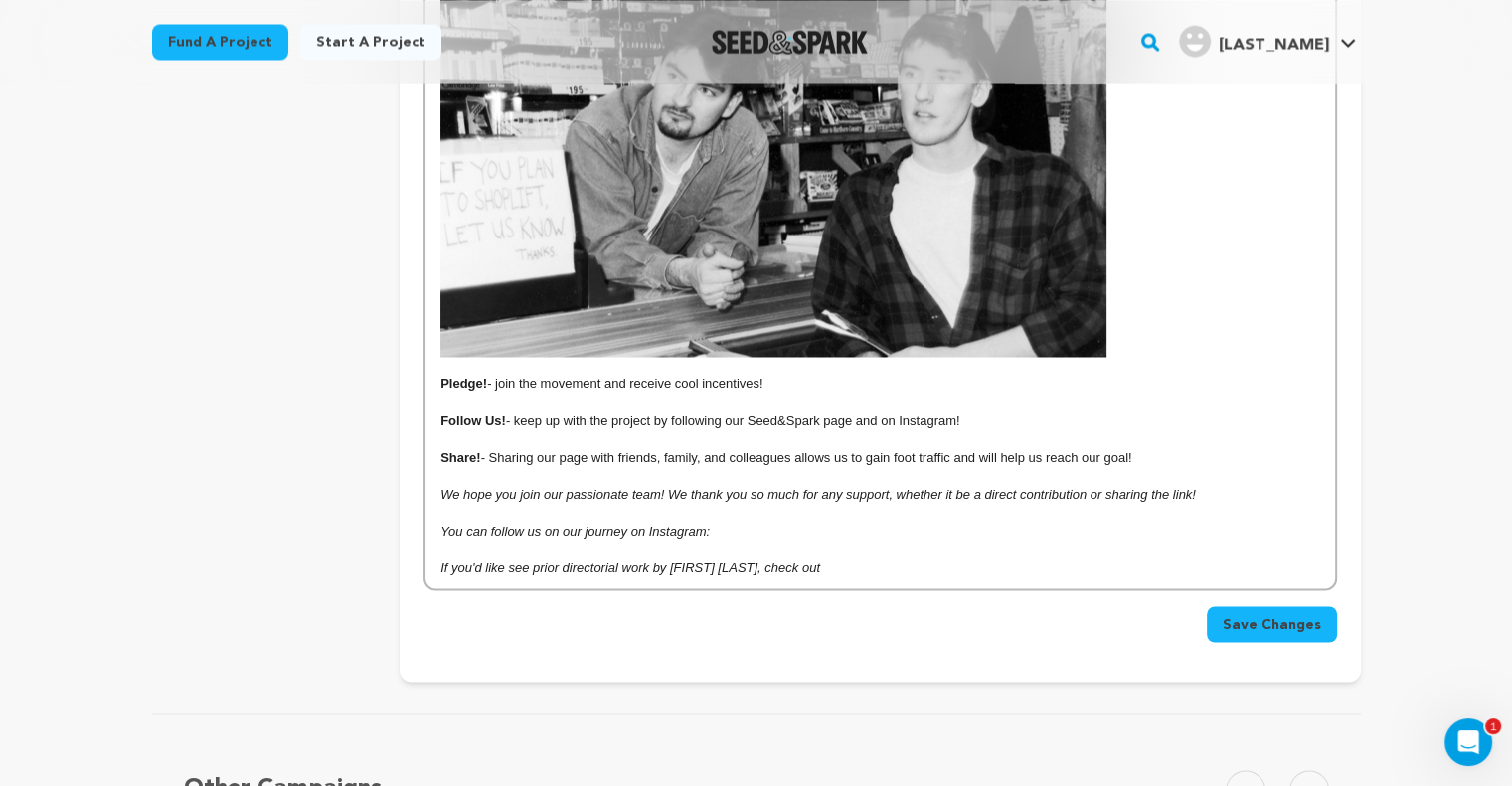 click on "Save Changes" at bounding box center [1271, 624] 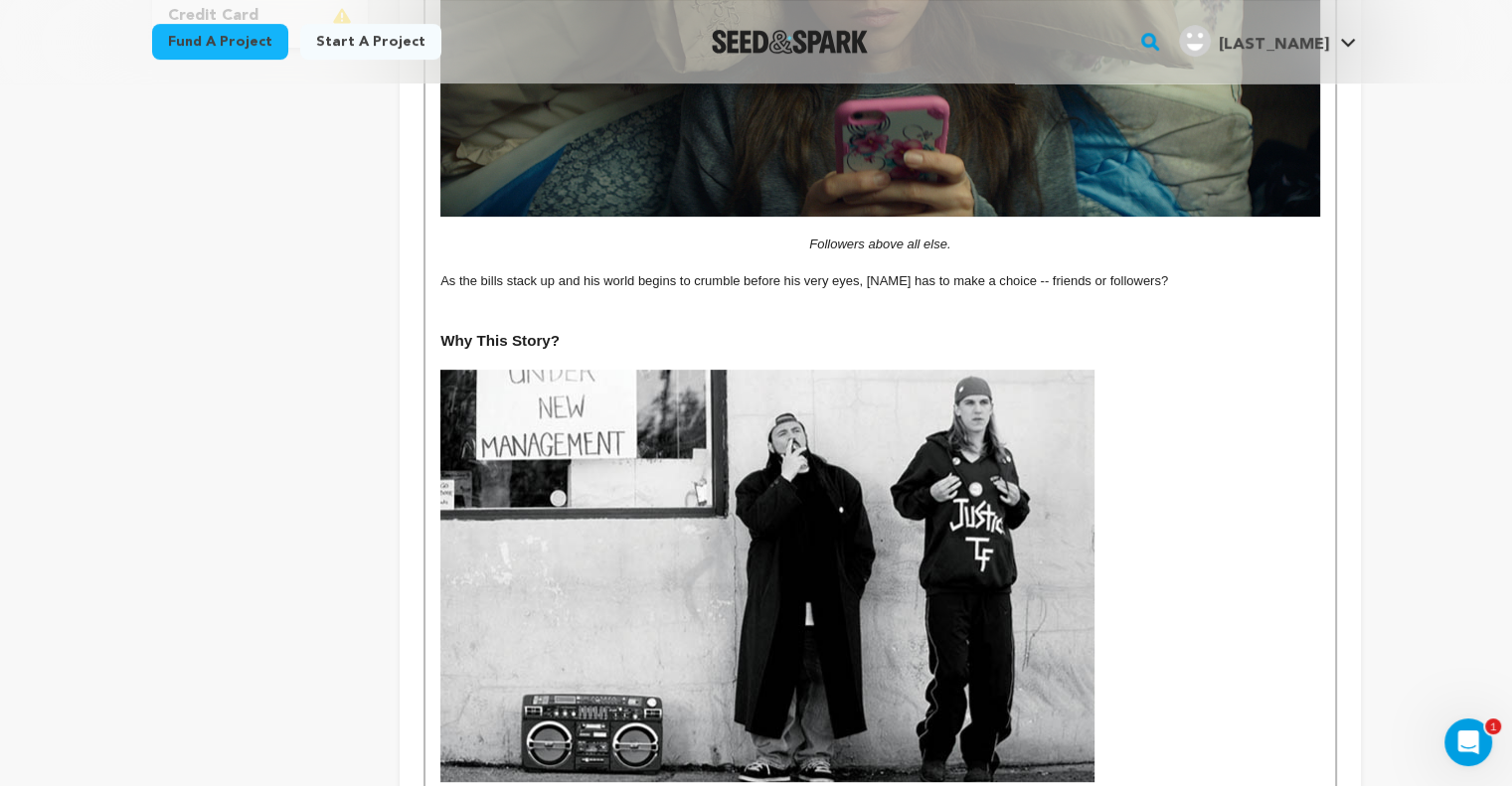 scroll, scrollTop: 696, scrollLeft: 0, axis: vertical 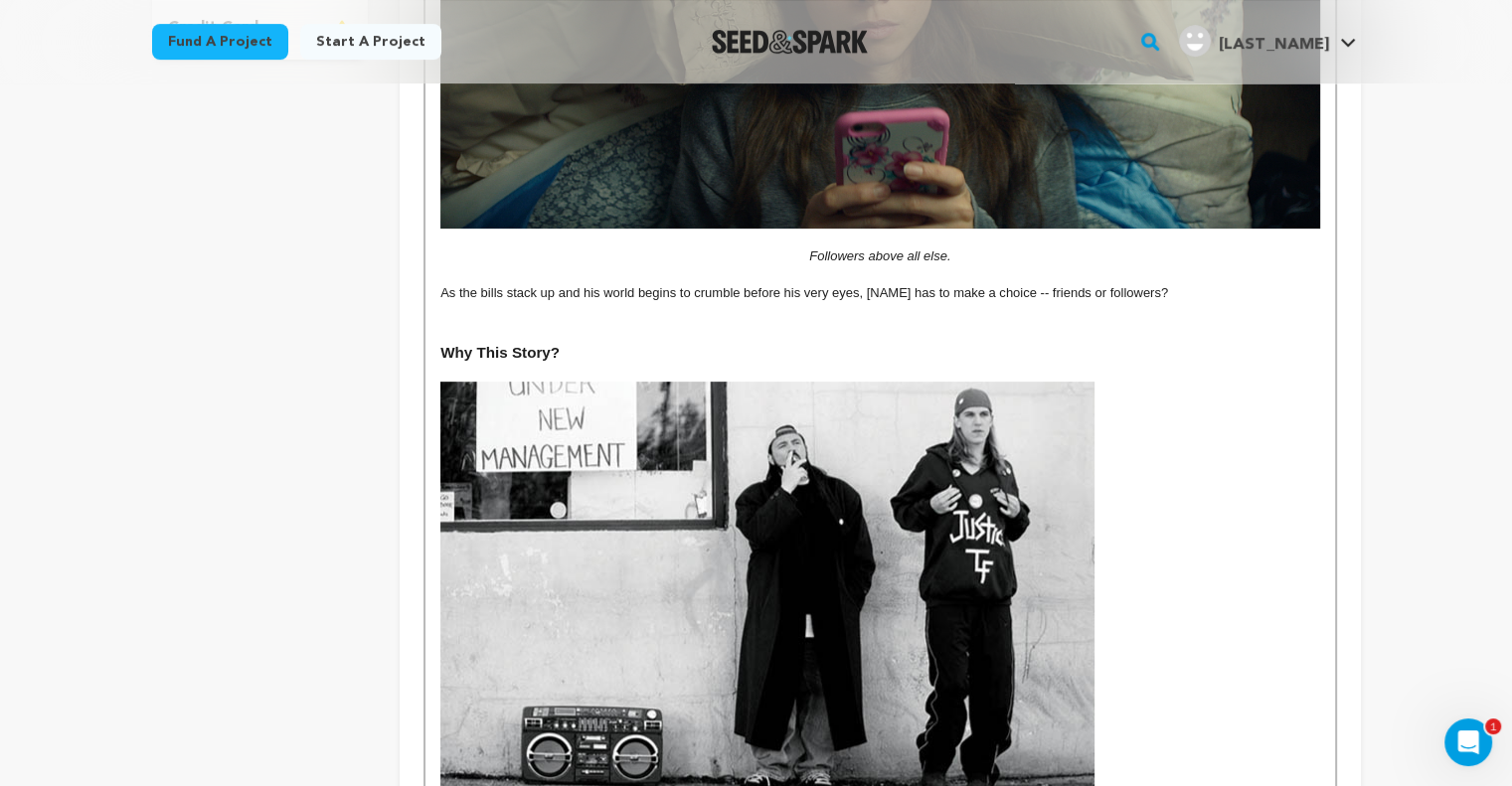 click at bounding box center (880, 332) 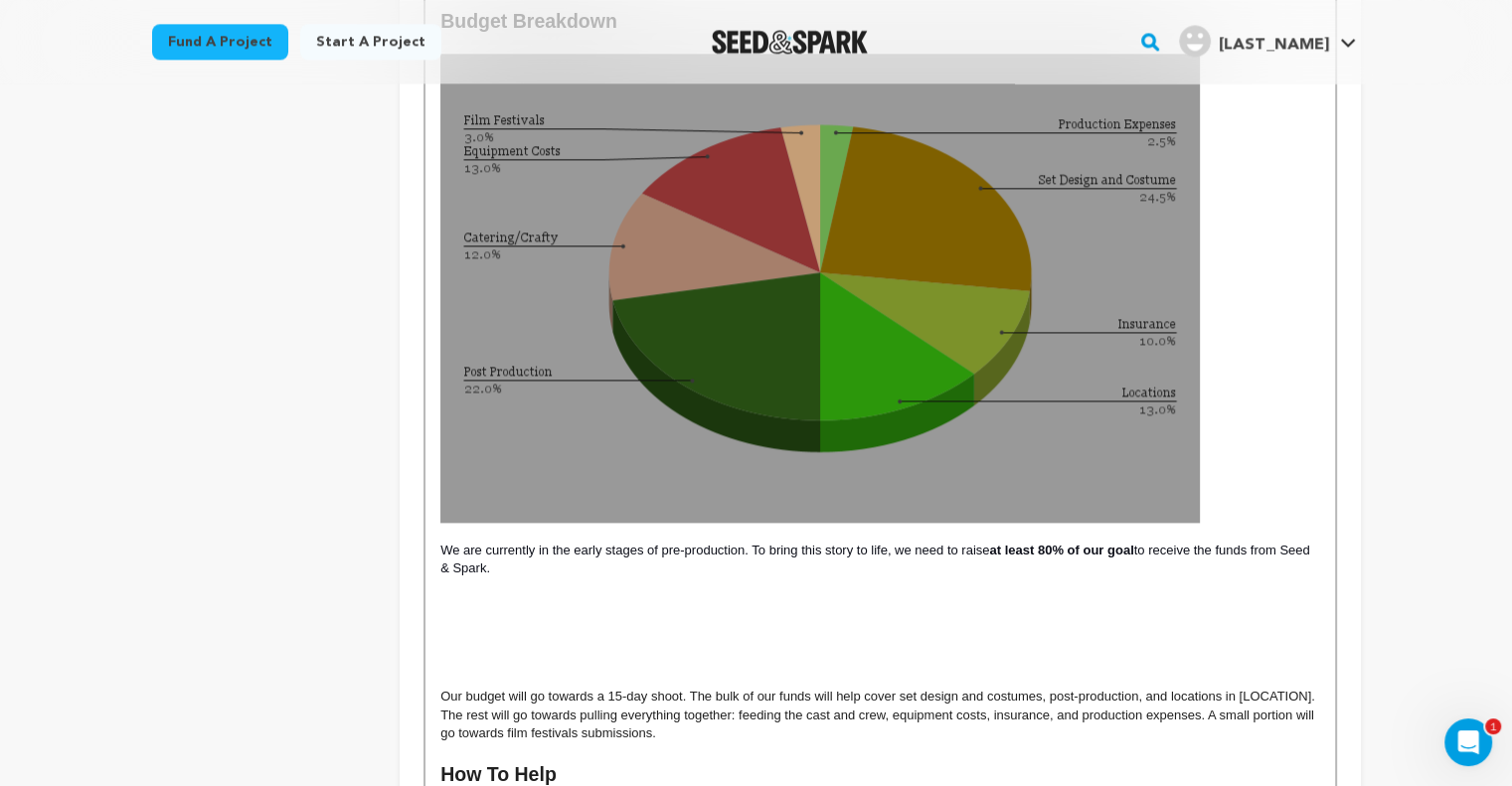 scroll, scrollTop: 2584, scrollLeft: 0, axis: vertical 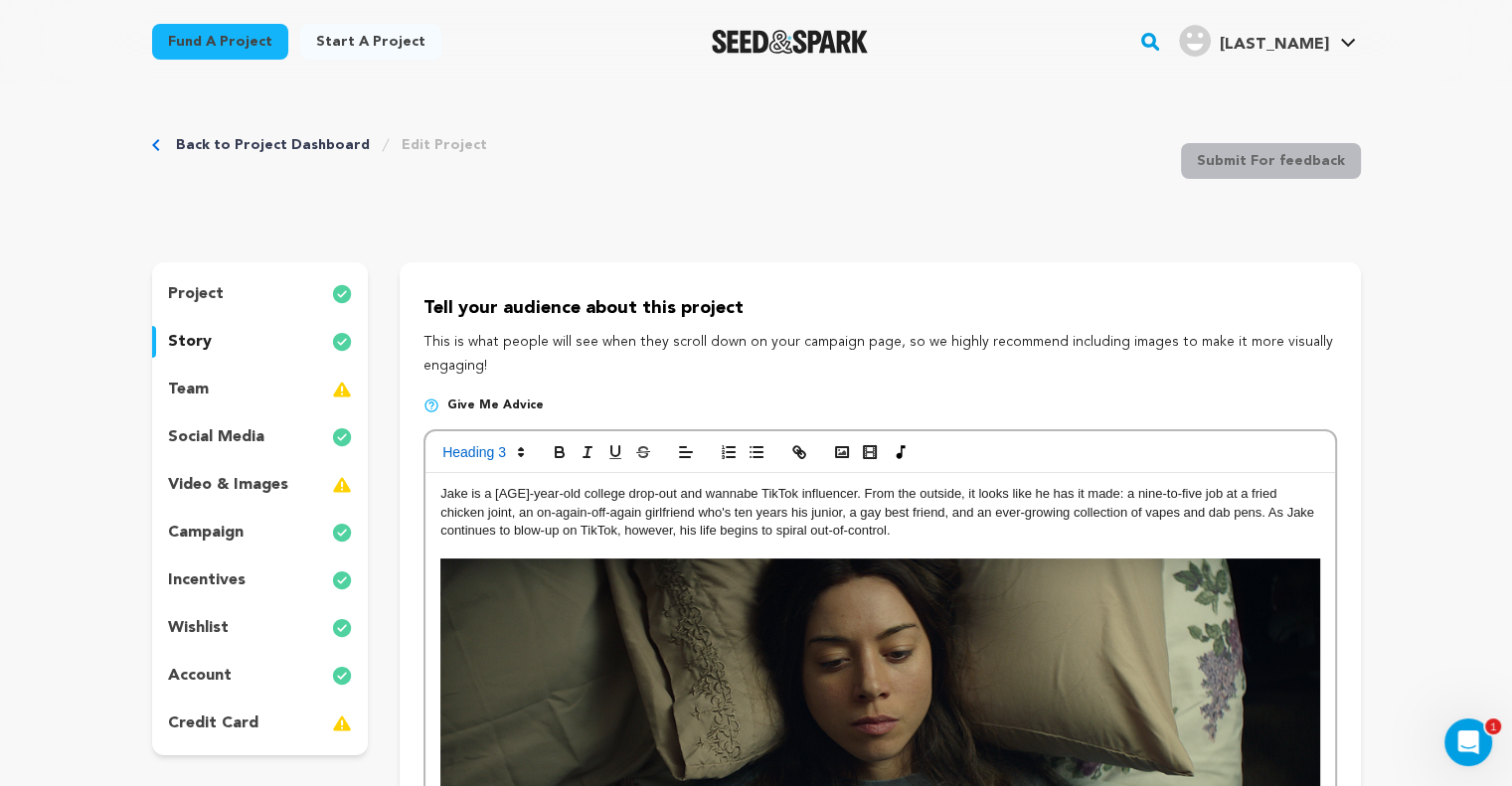 click on "team" at bounding box center (260, 390) 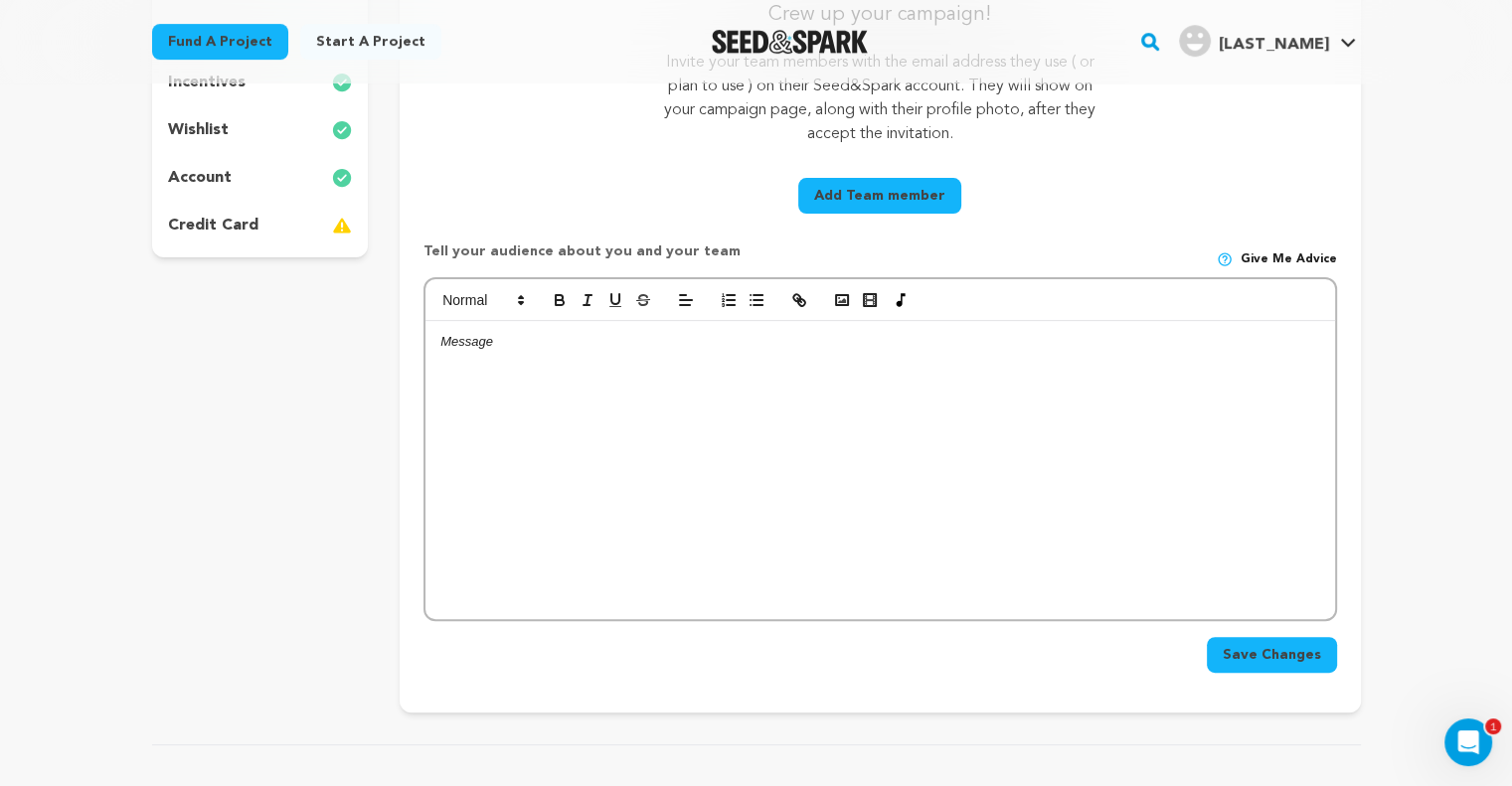 scroll, scrollTop: 497, scrollLeft: 0, axis: vertical 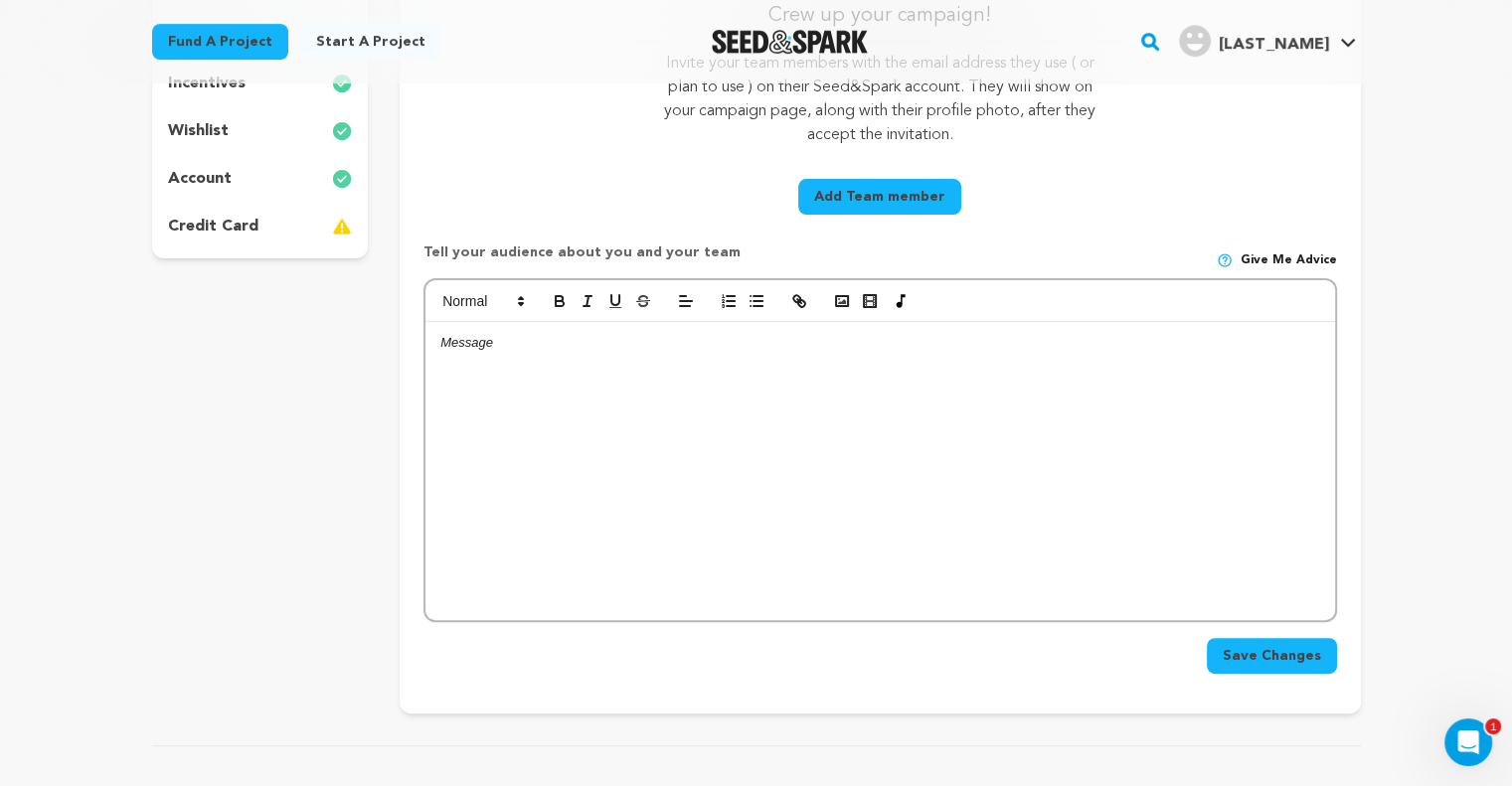 click on "Add Team member" at bounding box center (880, 197) 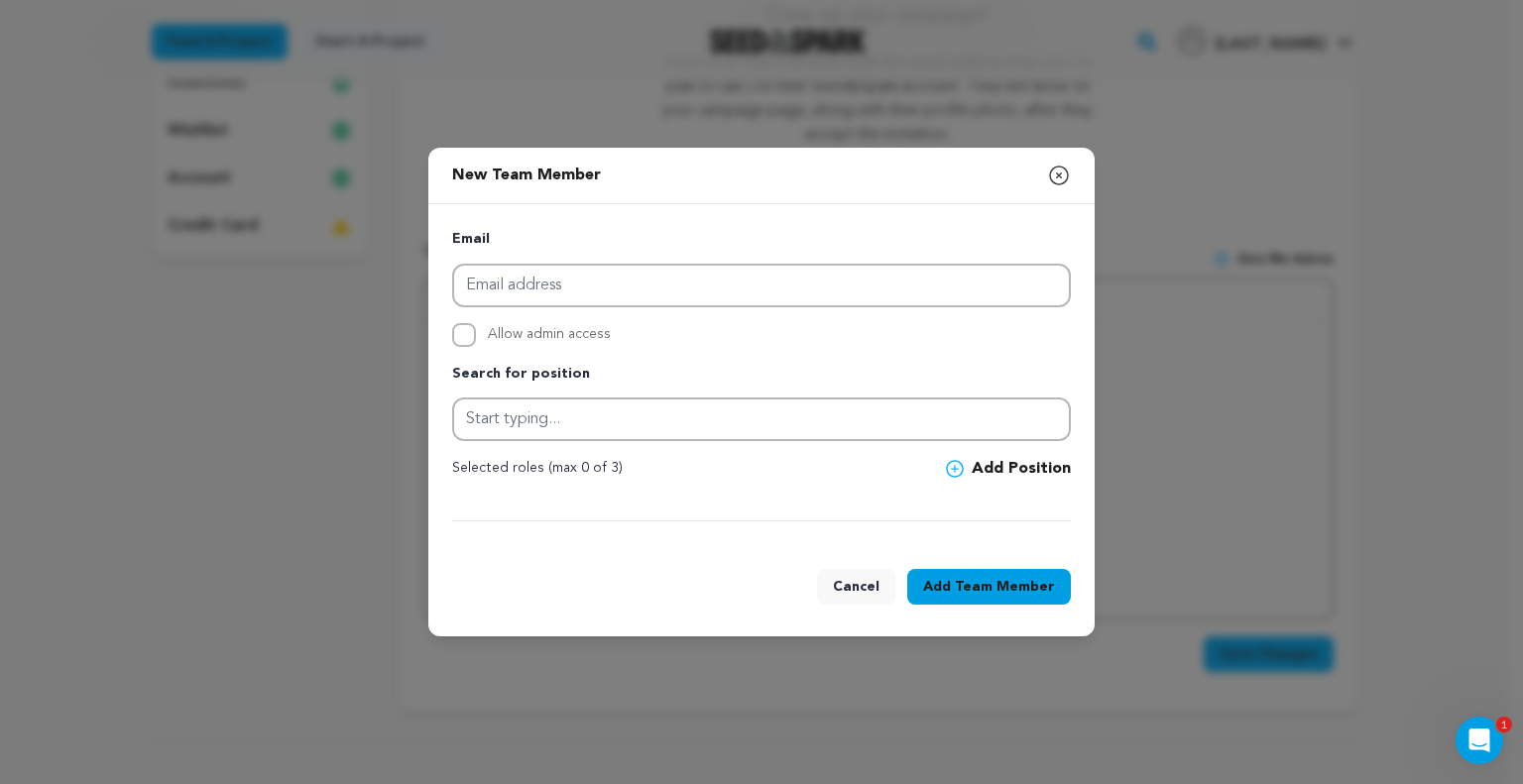click 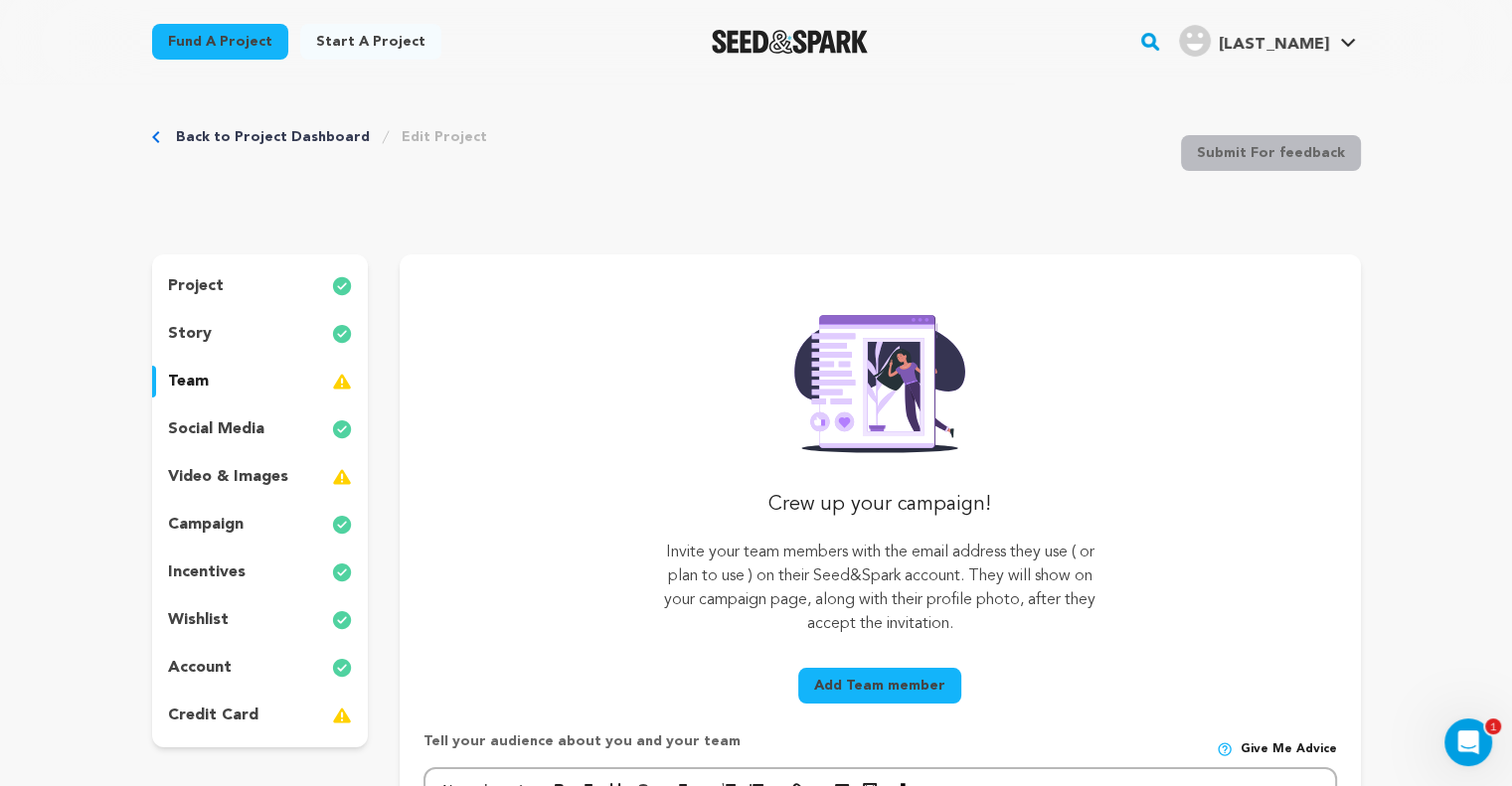 scroll, scrollTop: 0, scrollLeft: 0, axis: both 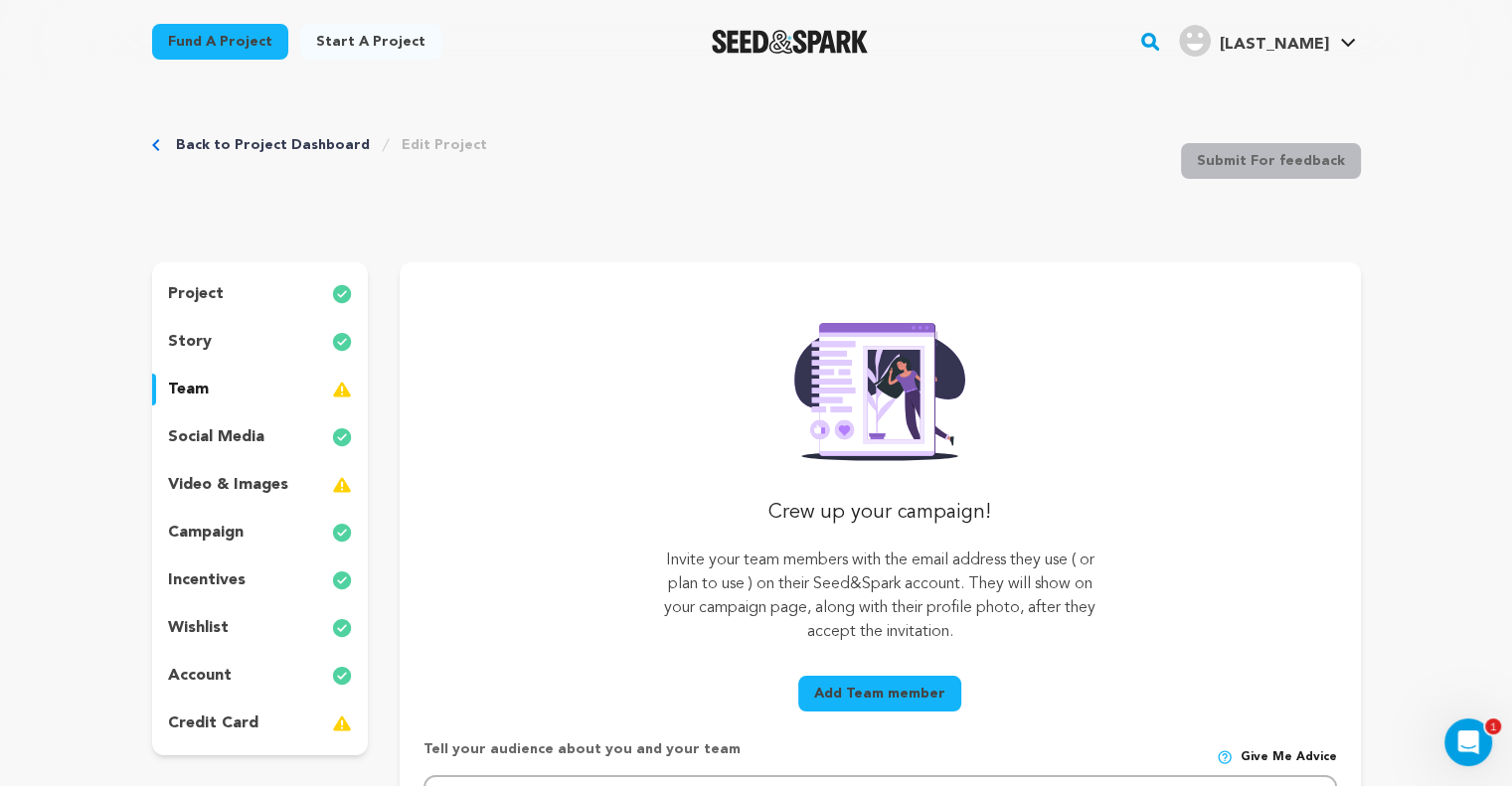 click on "Back to Project Dashboard" at bounding box center [272, 145] 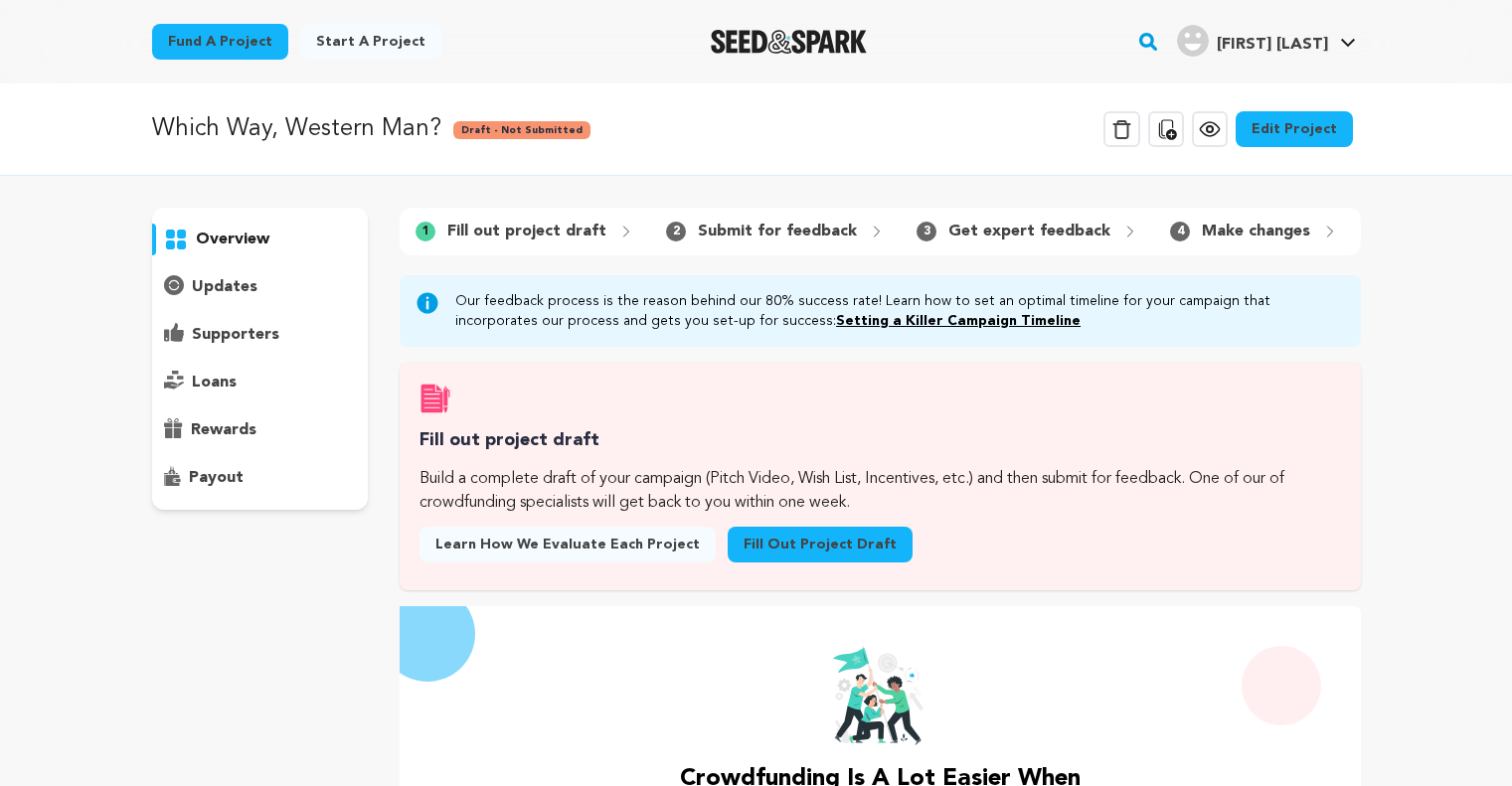 scroll, scrollTop: 0, scrollLeft: 0, axis: both 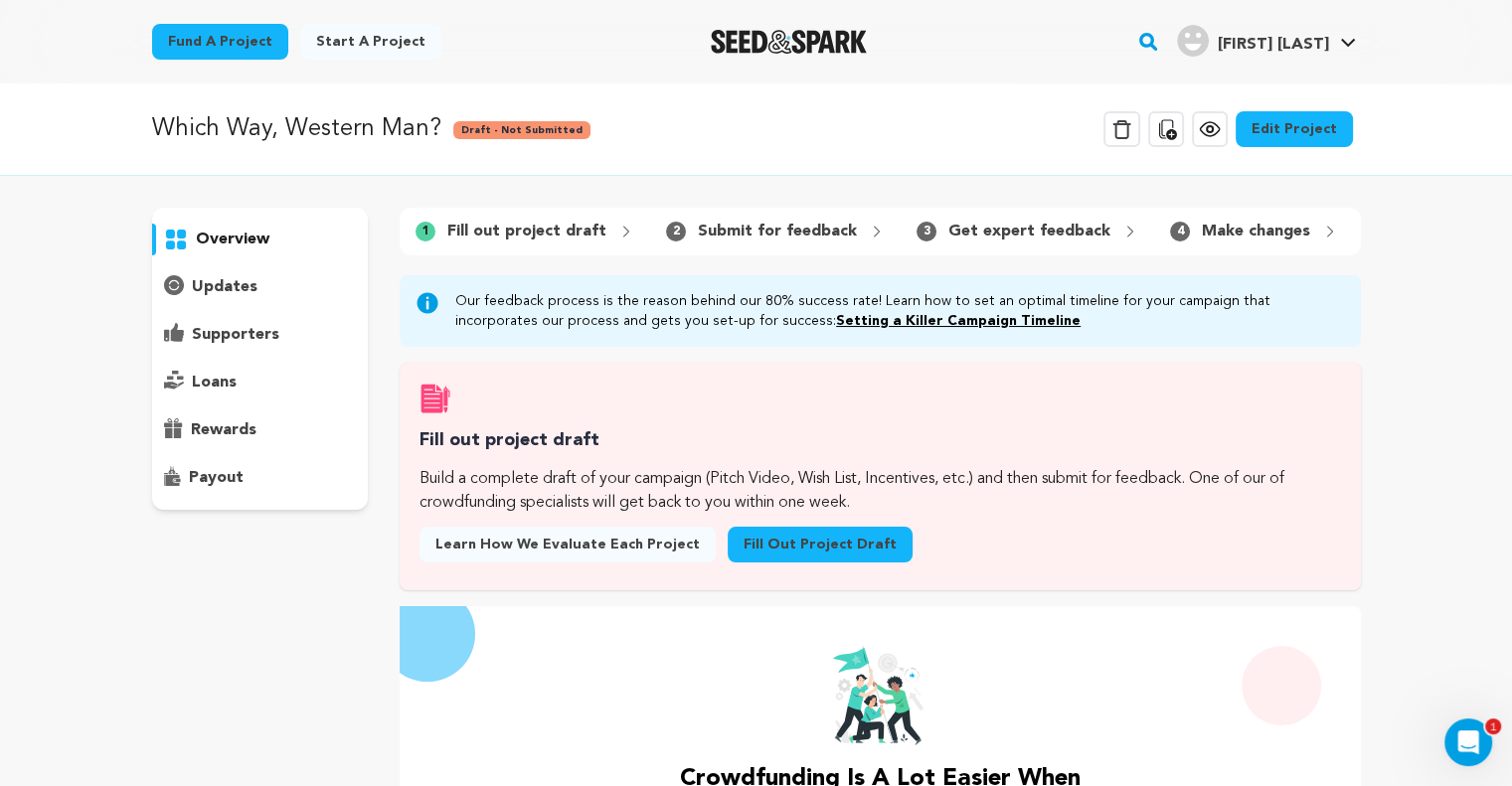click on "overview" at bounding box center [260, 239] 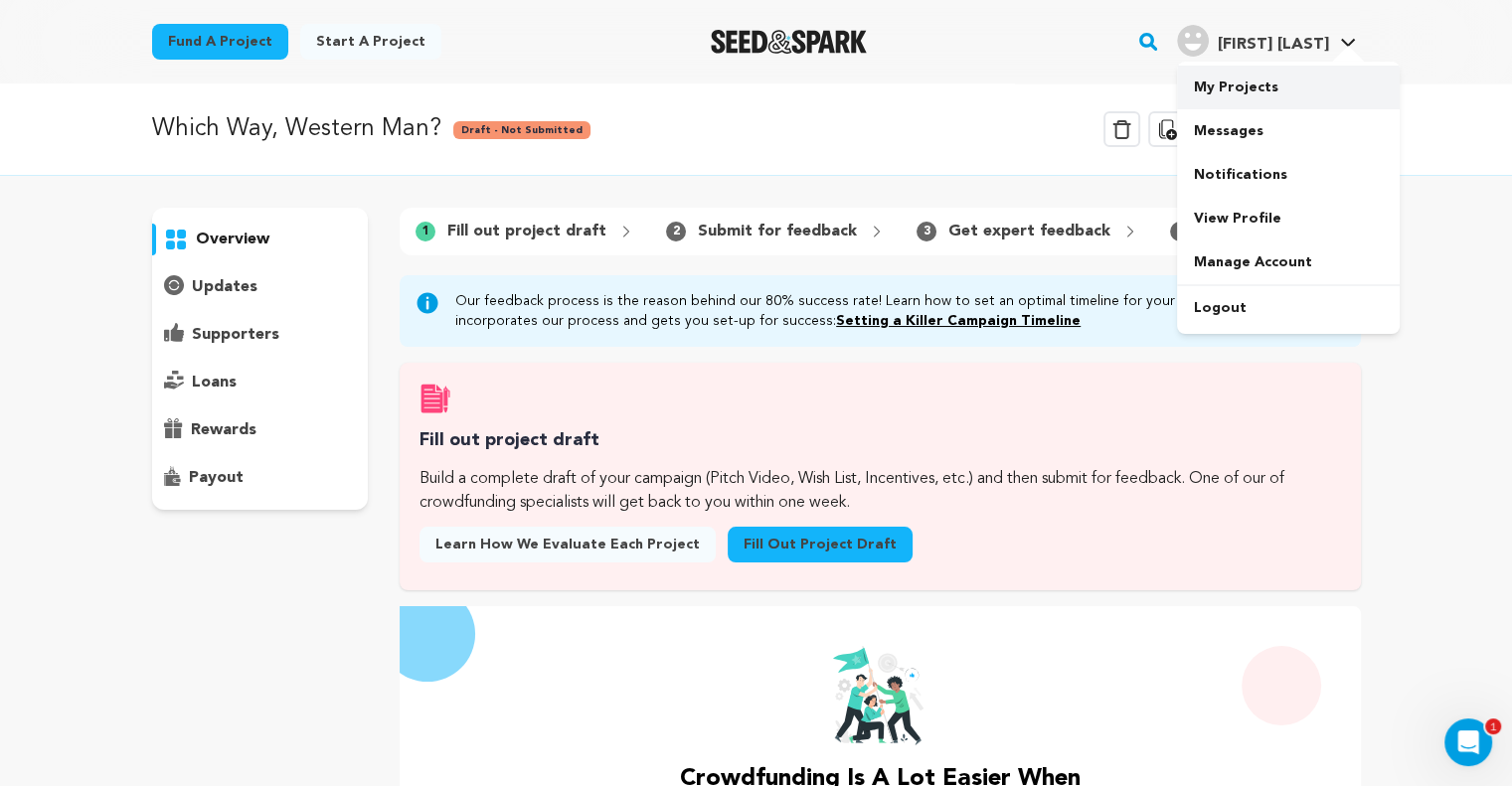 click on "My Projects" at bounding box center (1288, 87) 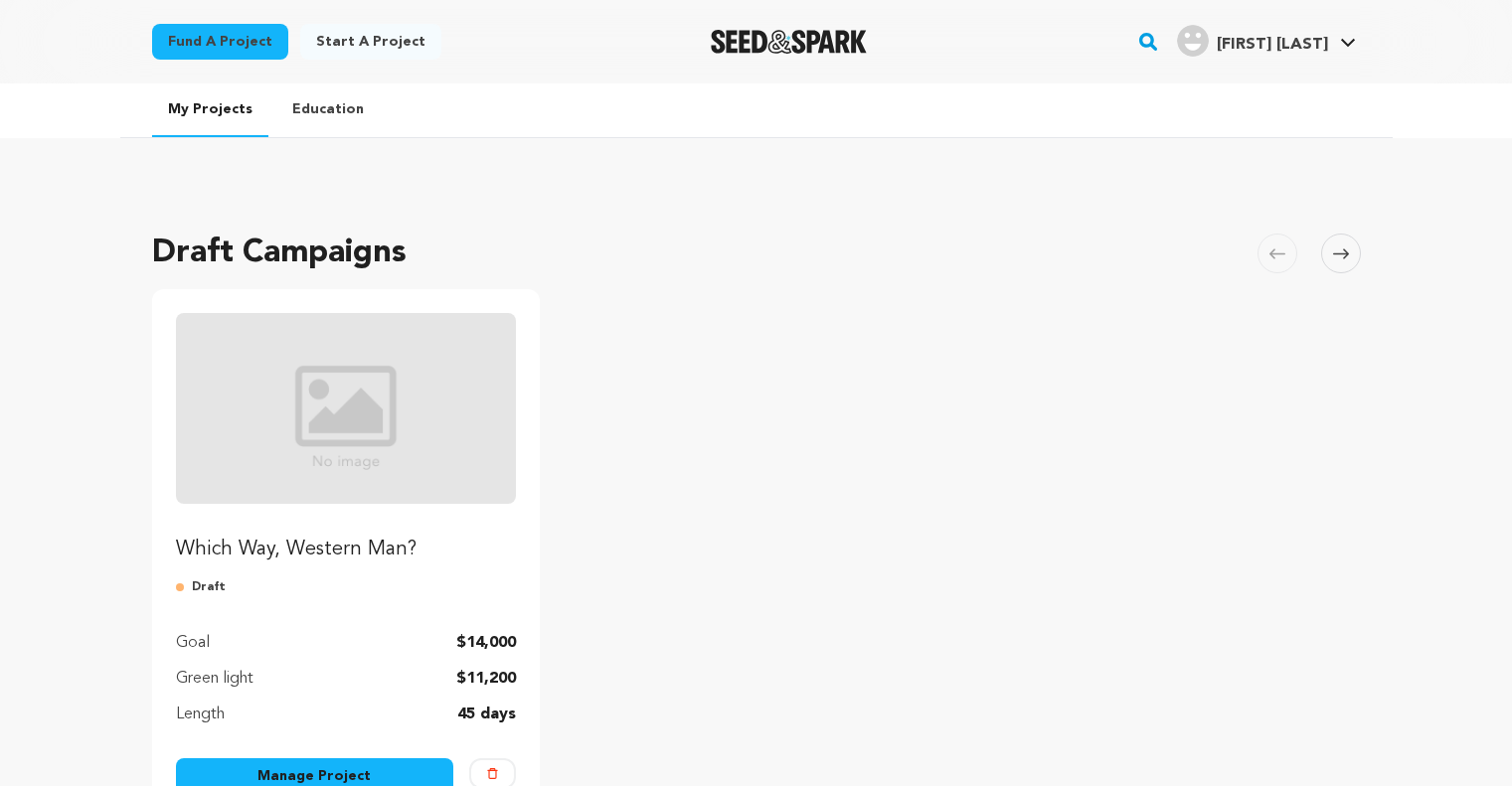 scroll, scrollTop: 0, scrollLeft: 0, axis: both 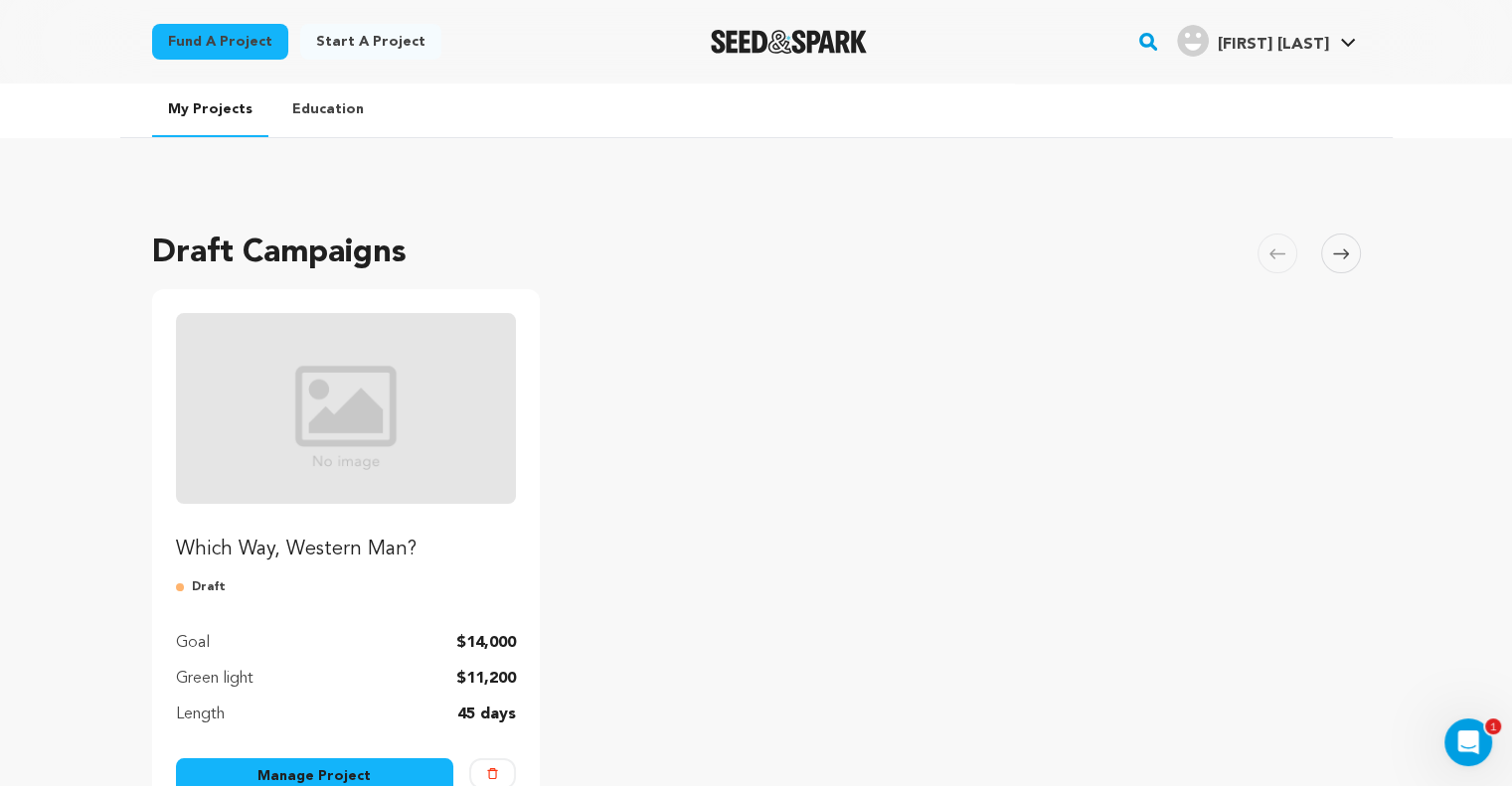 click on "Which Way, Western Man?" at bounding box center [346, 550] 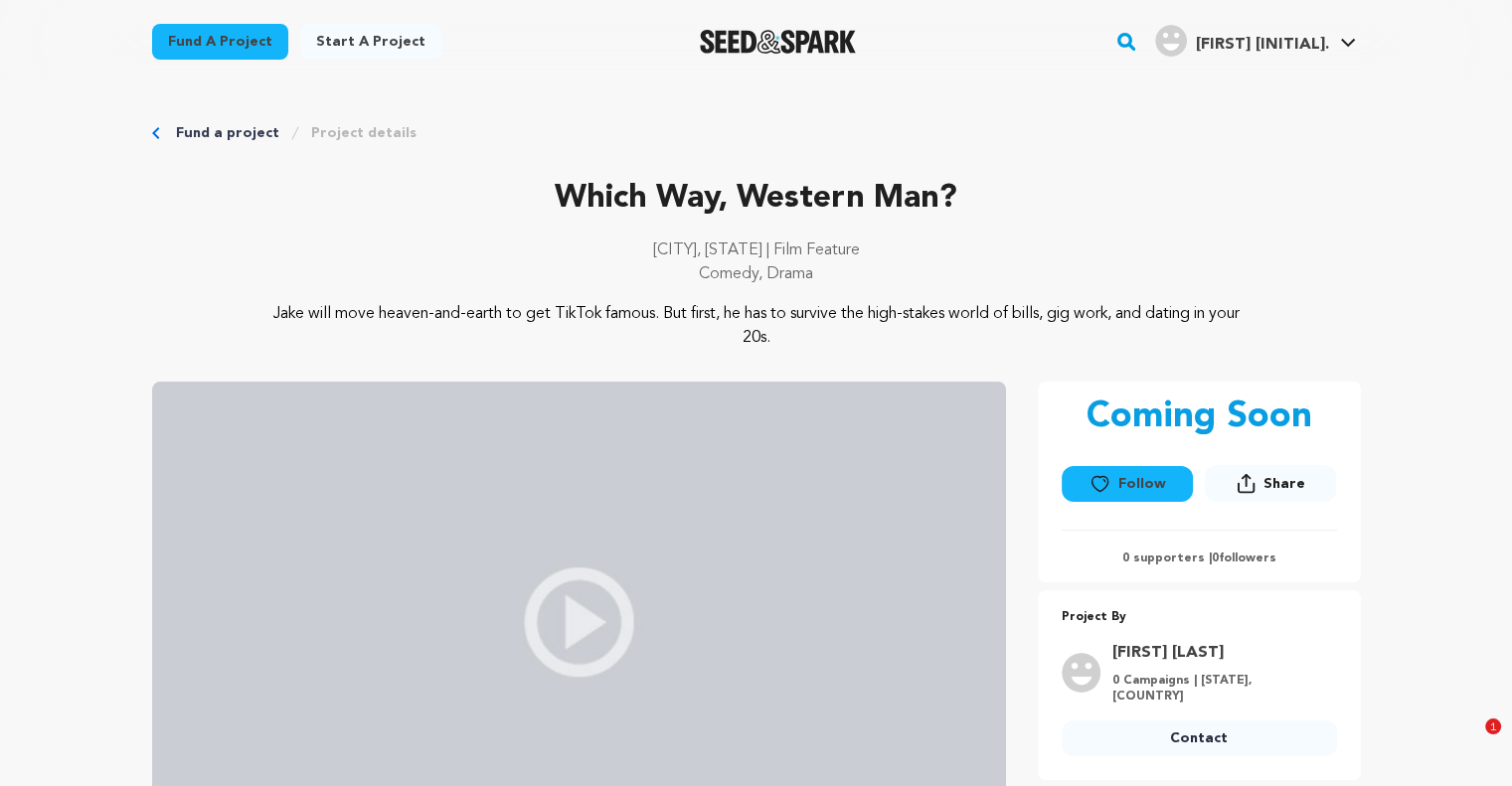 scroll, scrollTop: 357, scrollLeft: 0, axis: vertical 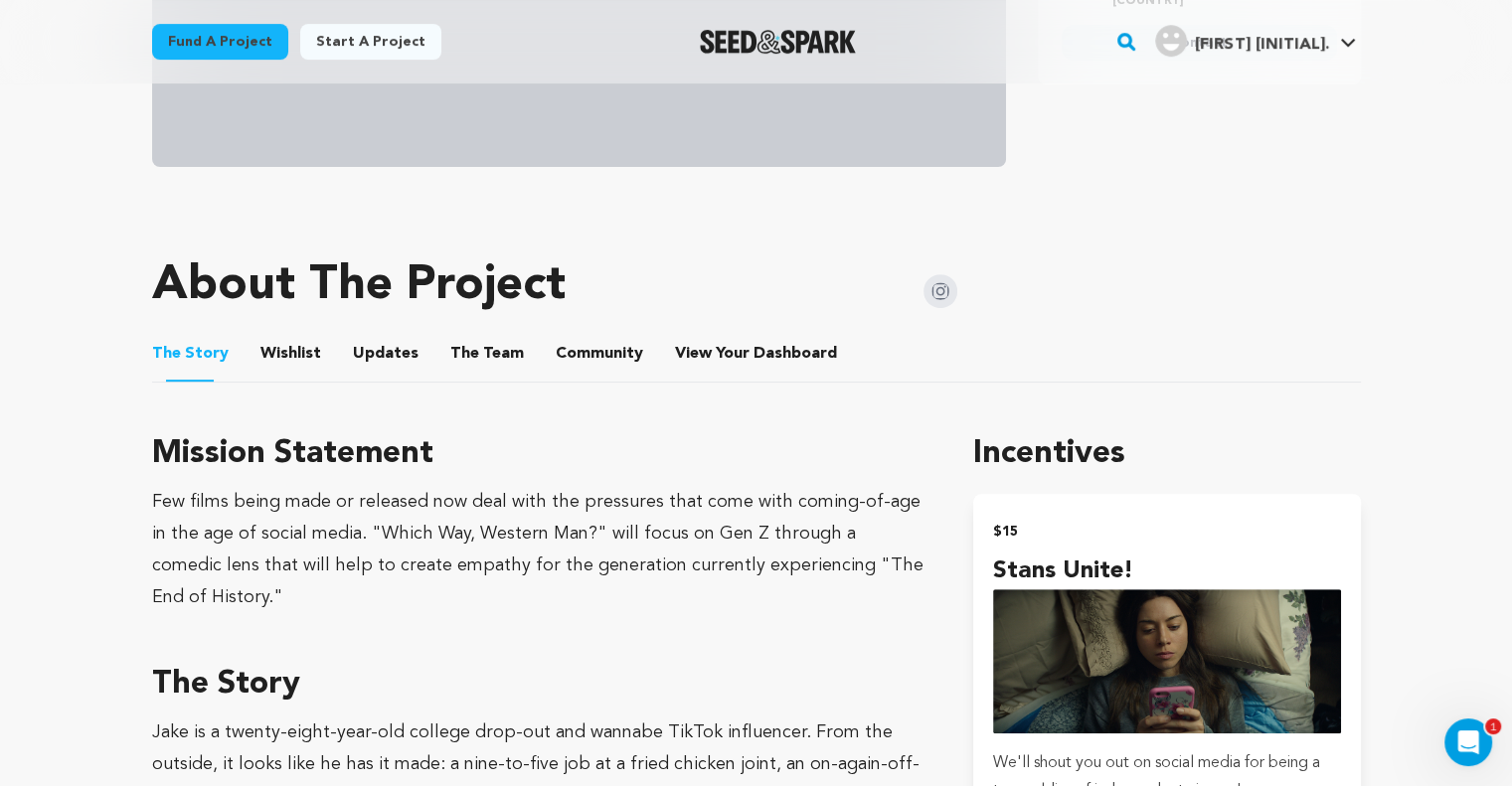 click on "The Story
The   Story
Wishlist
Wishlist
Updates
Updates
The Team
The   Team
Community
Community
View Your Dashboard
View   Your   Dashboard" at bounding box center [756, 354] 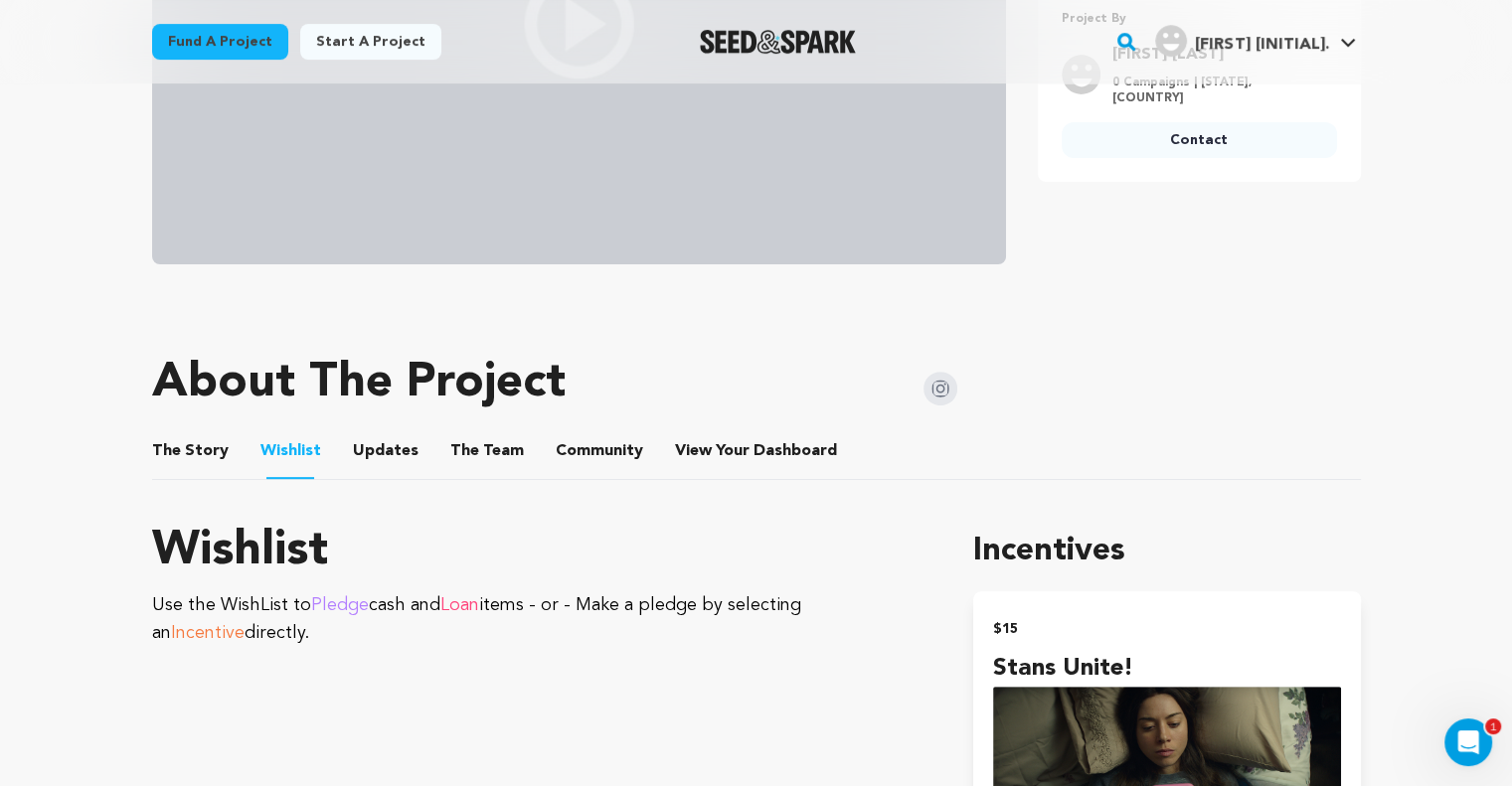 scroll, scrollTop: 596, scrollLeft: 0, axis: vertical 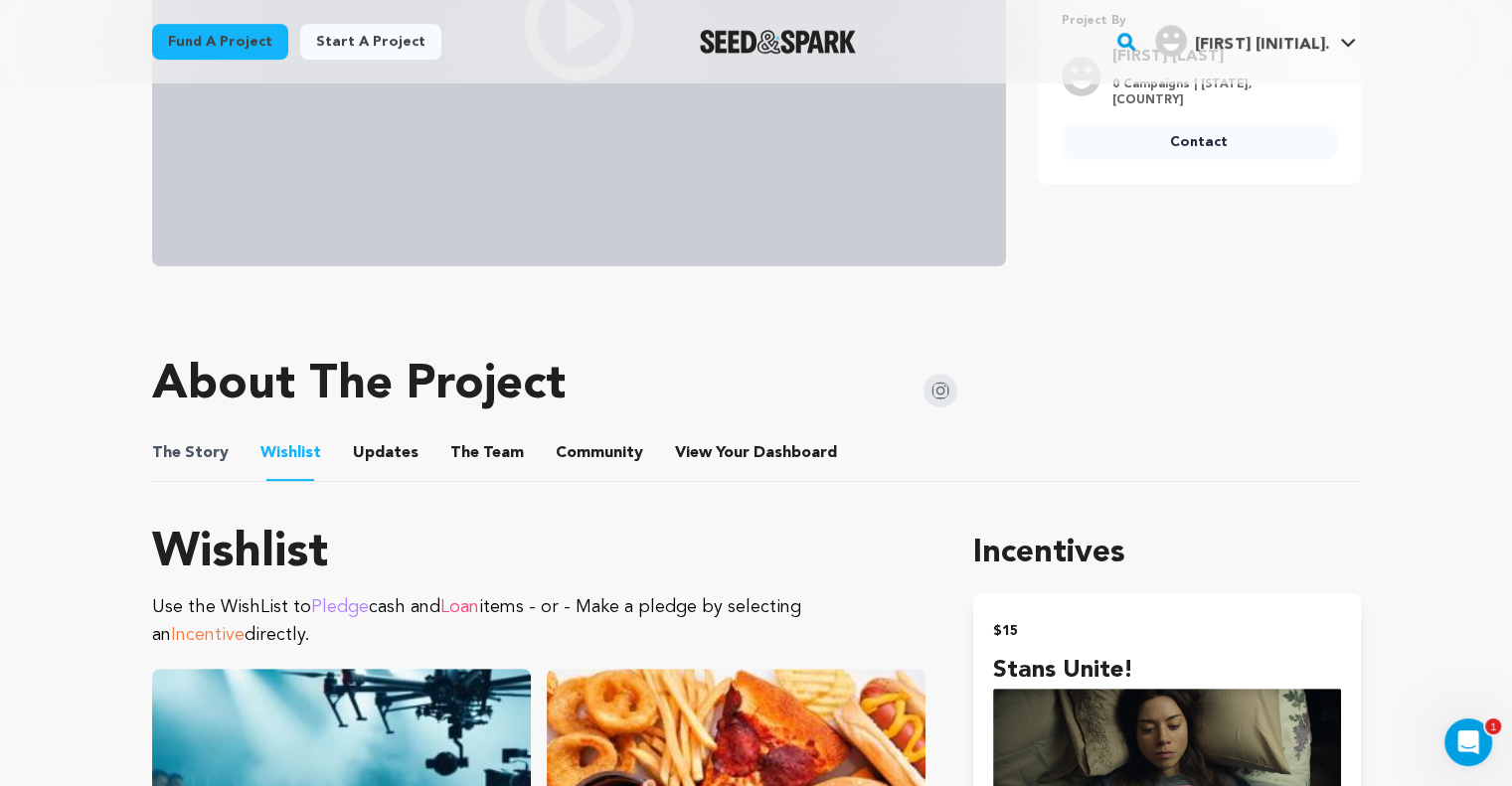 click on "The   Story" at bounding box center (190, 453) 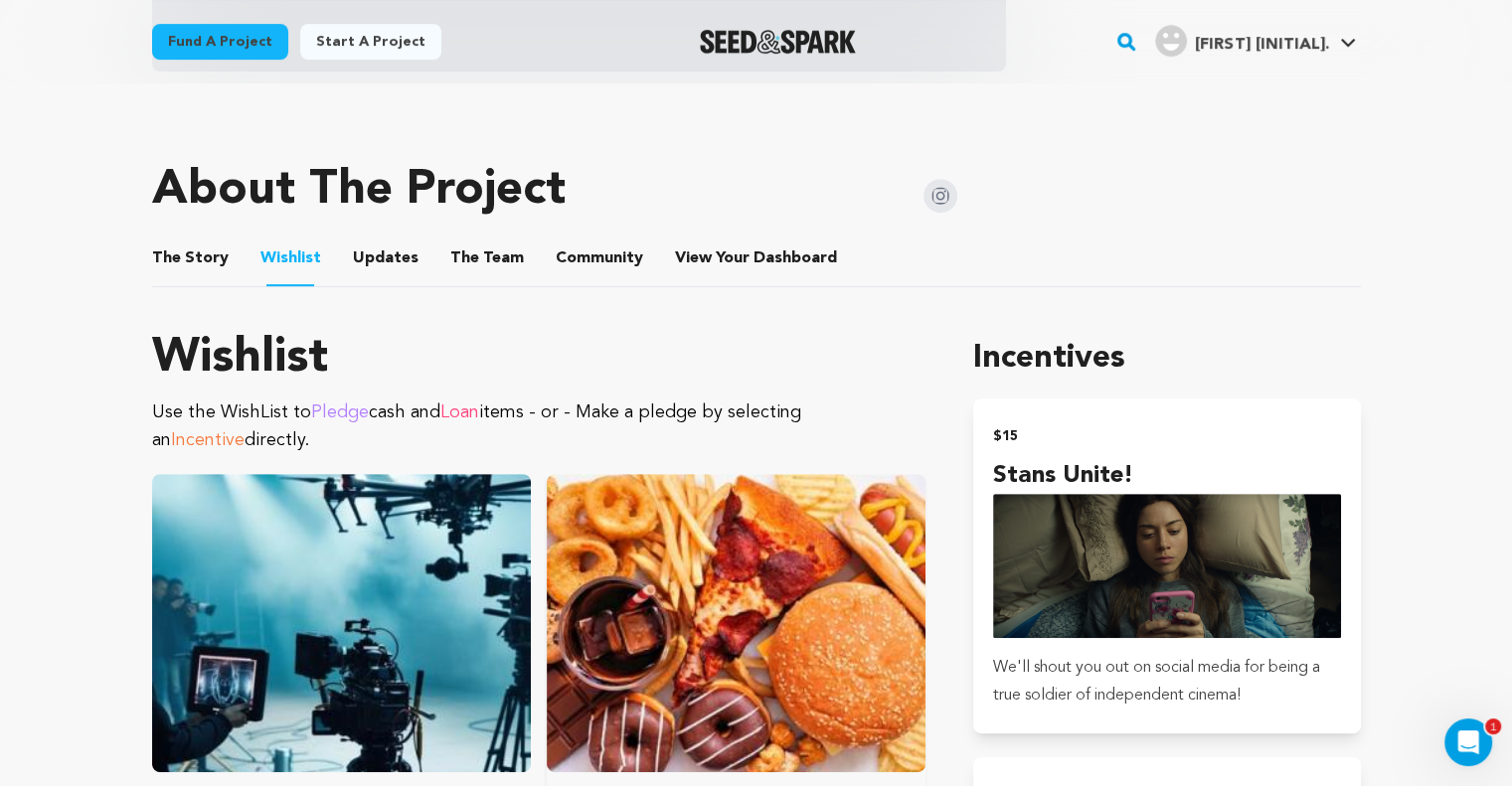 scroll, scrollTop: 795, scrollLeft: 0, axis: vertical 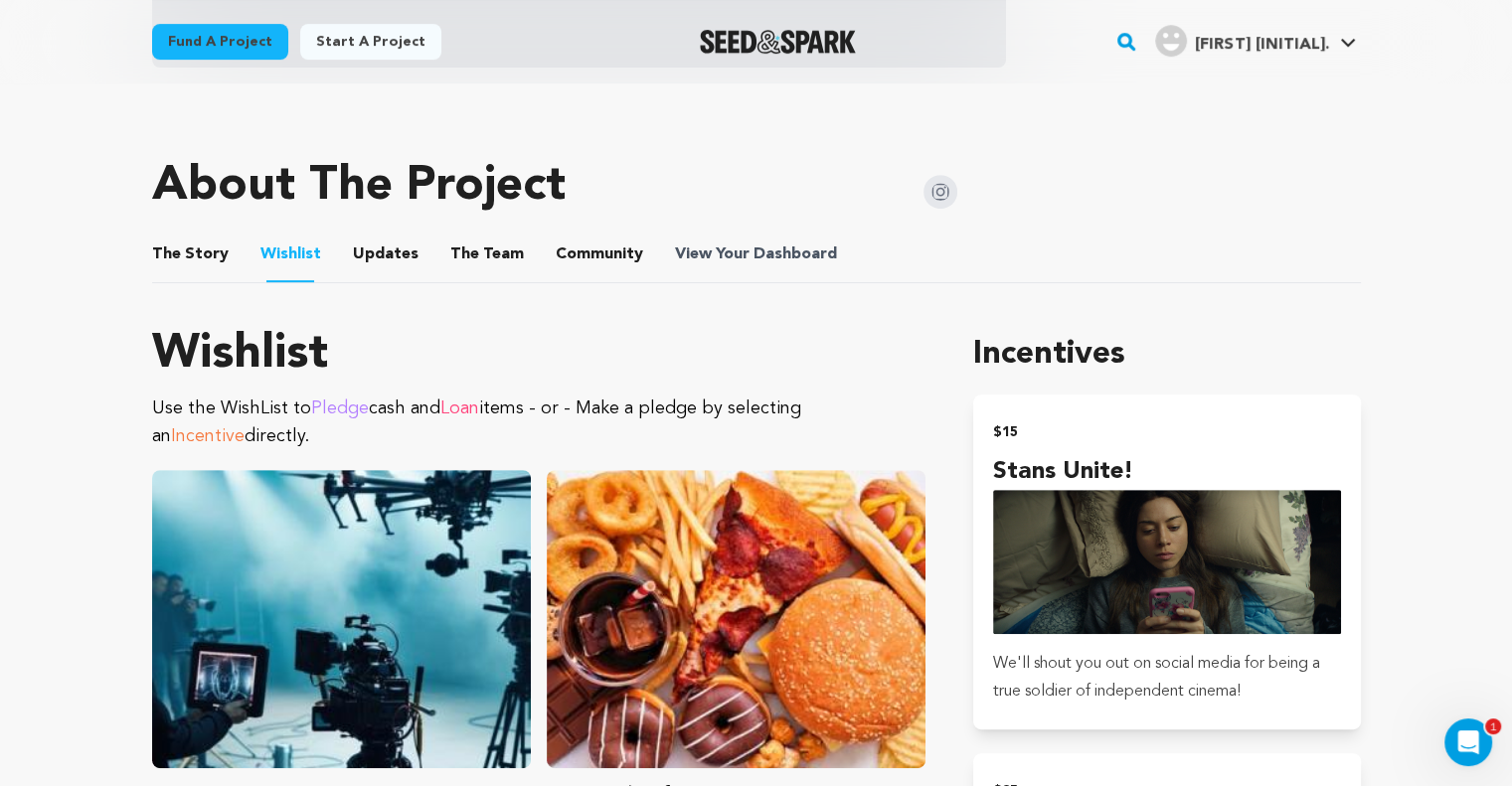 click on "Dashboard" at bounding box center (795, 254) 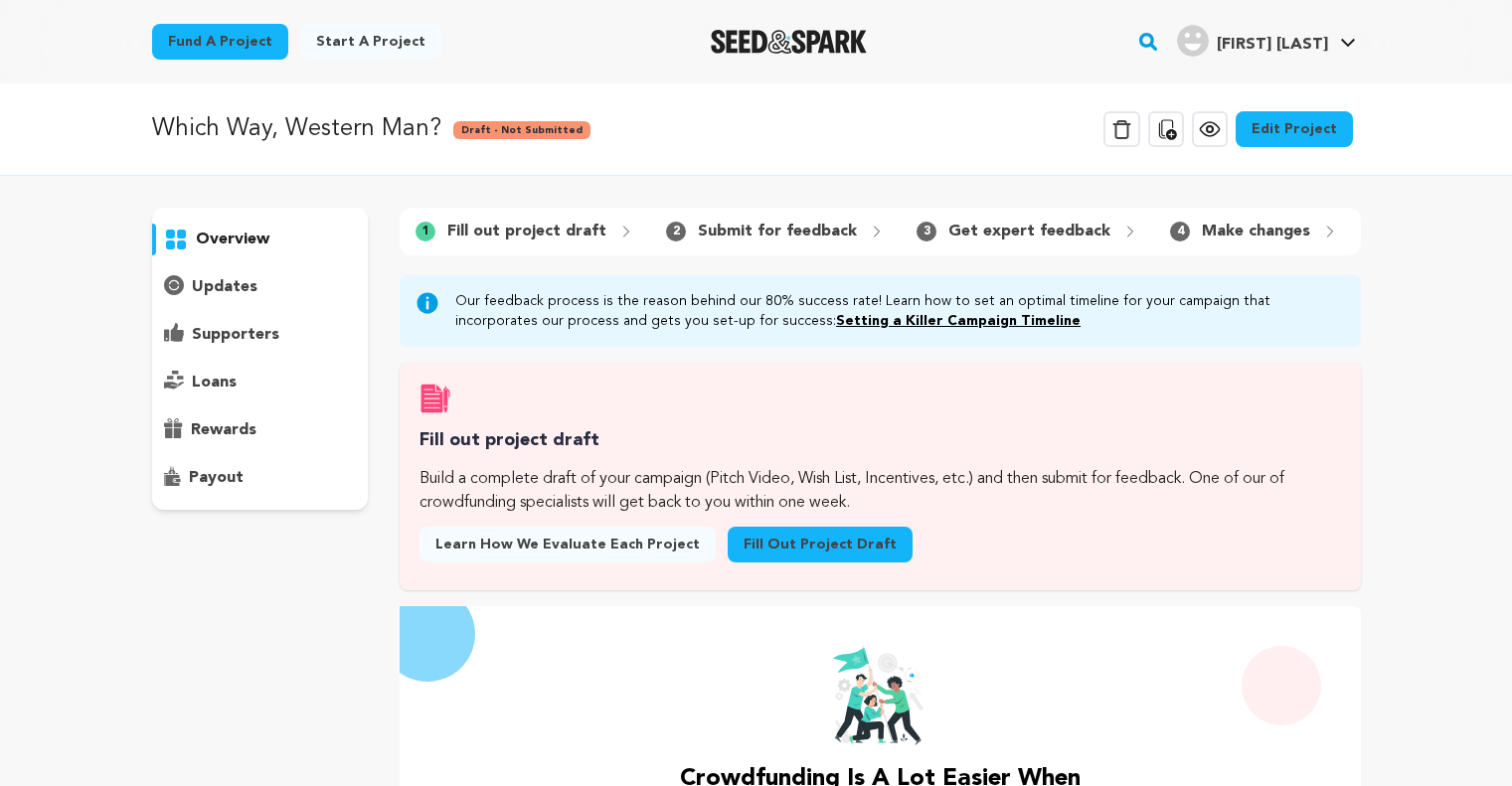 scroll, scrollTop: 0, scrollLeft: 0, axis: both 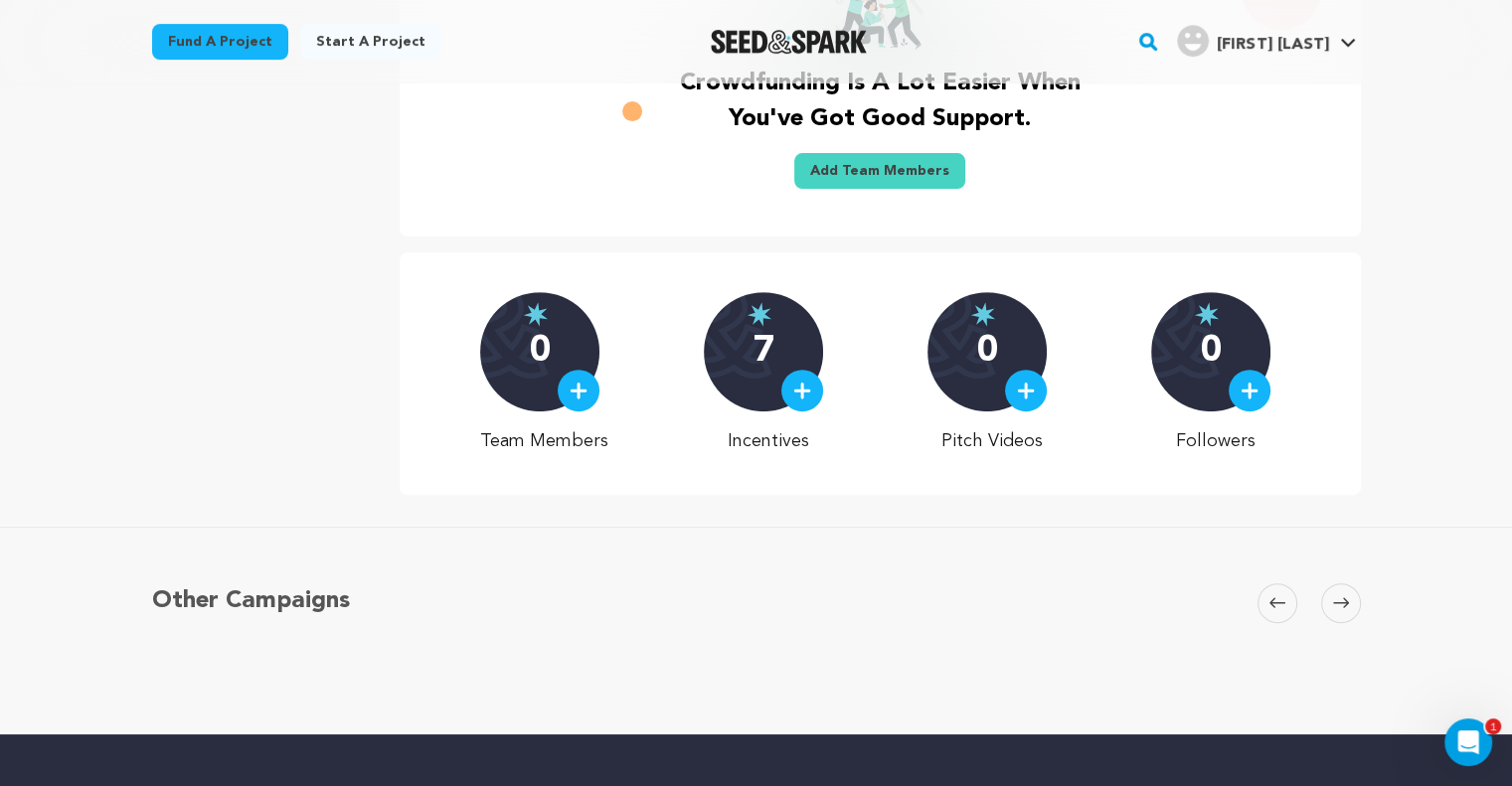 click at bounding box center [579, 391] 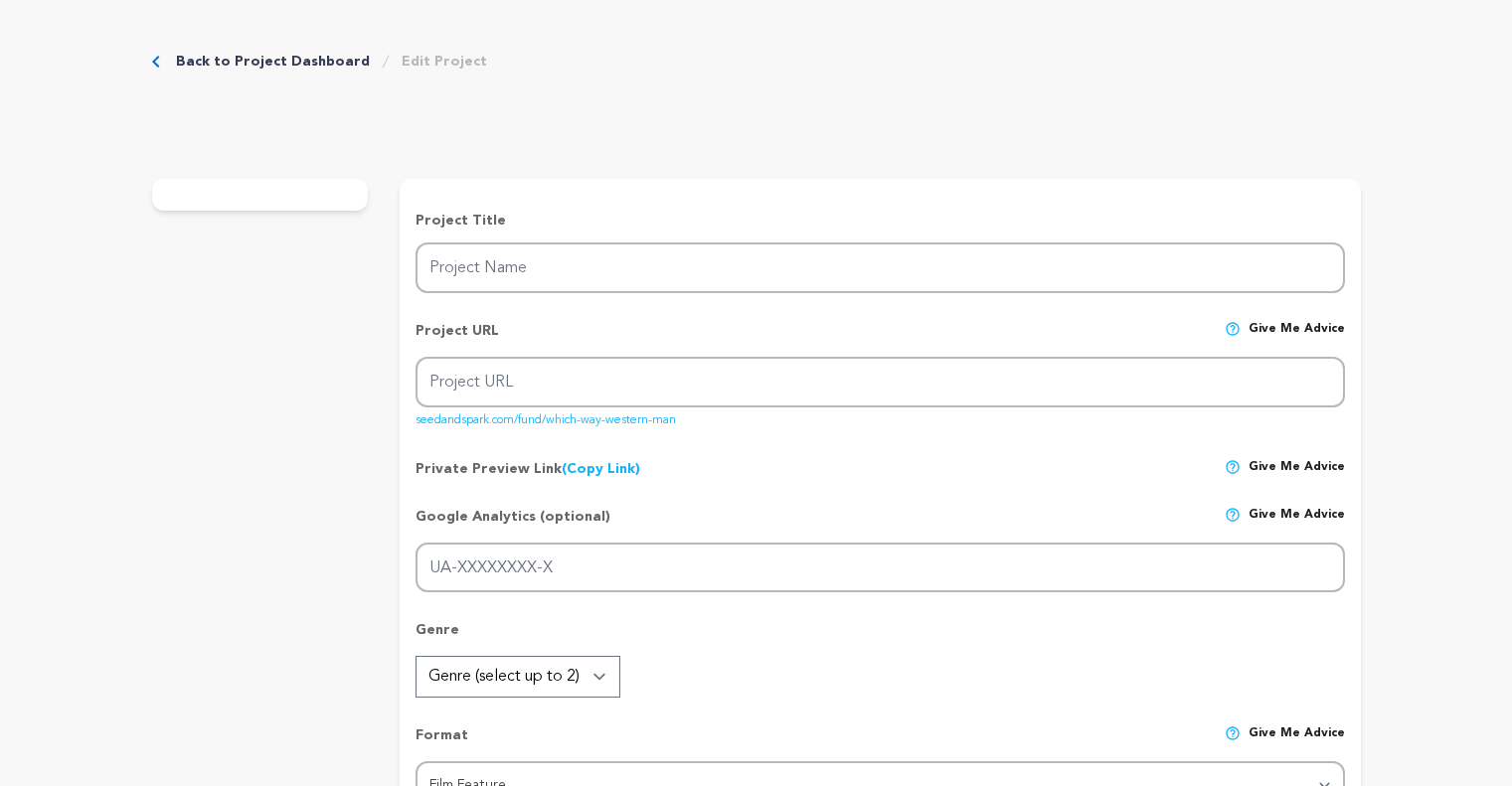 scroll, scrollTop: 0, scrollLeft: 0, axis: both 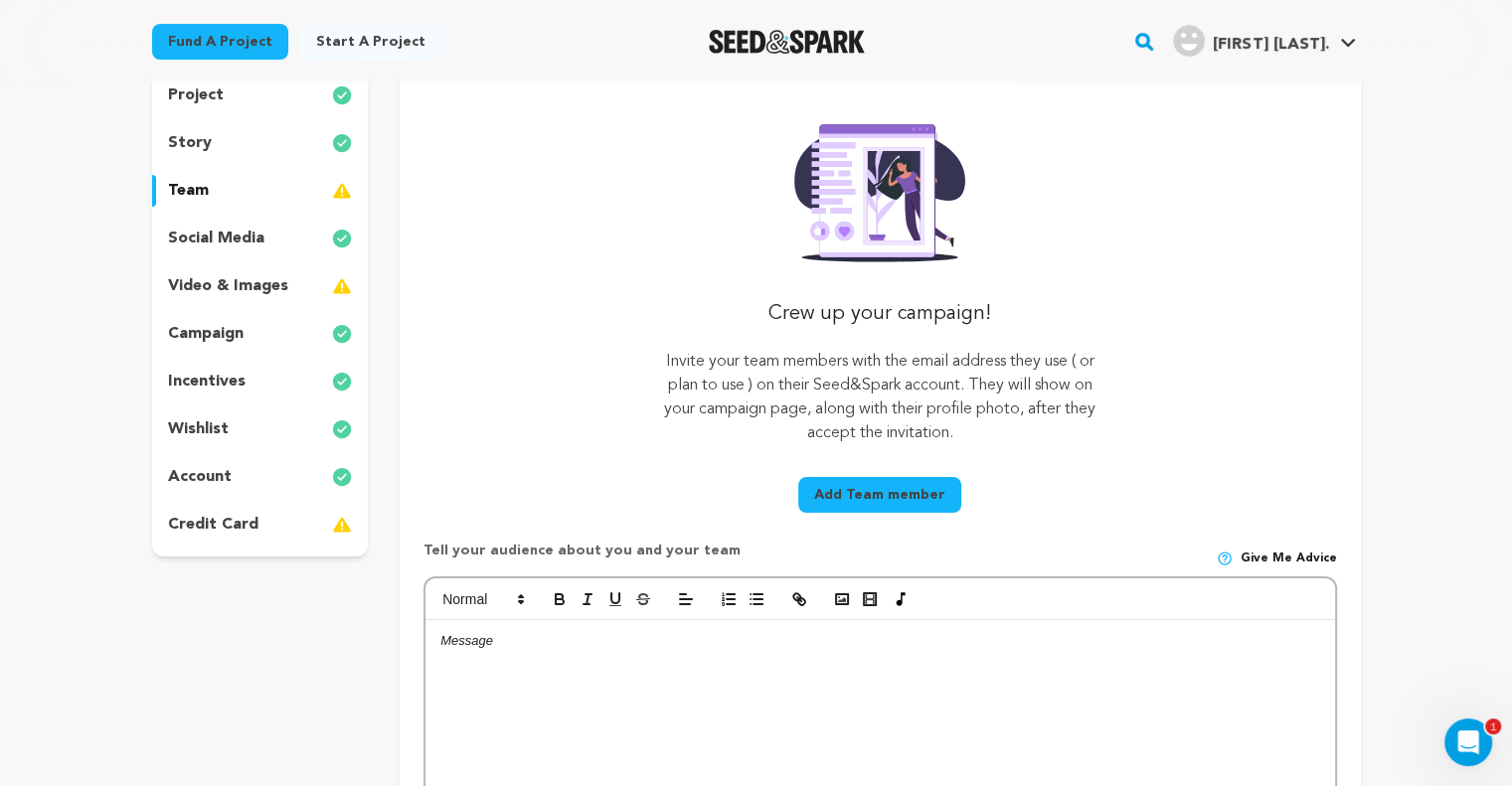 click on "Add Team member" at bounding box center (880, 495) 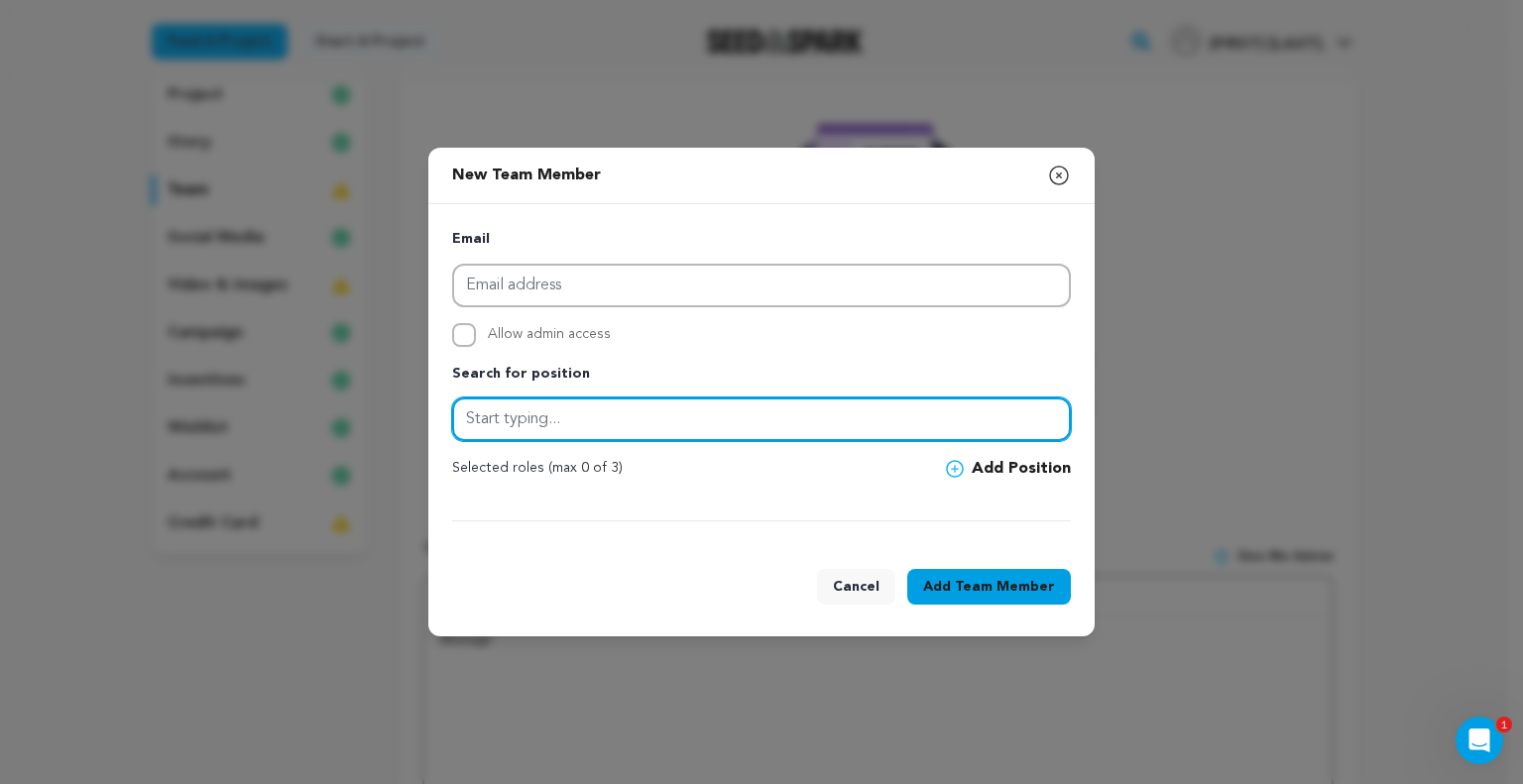 click at bounding box center (762, 419) 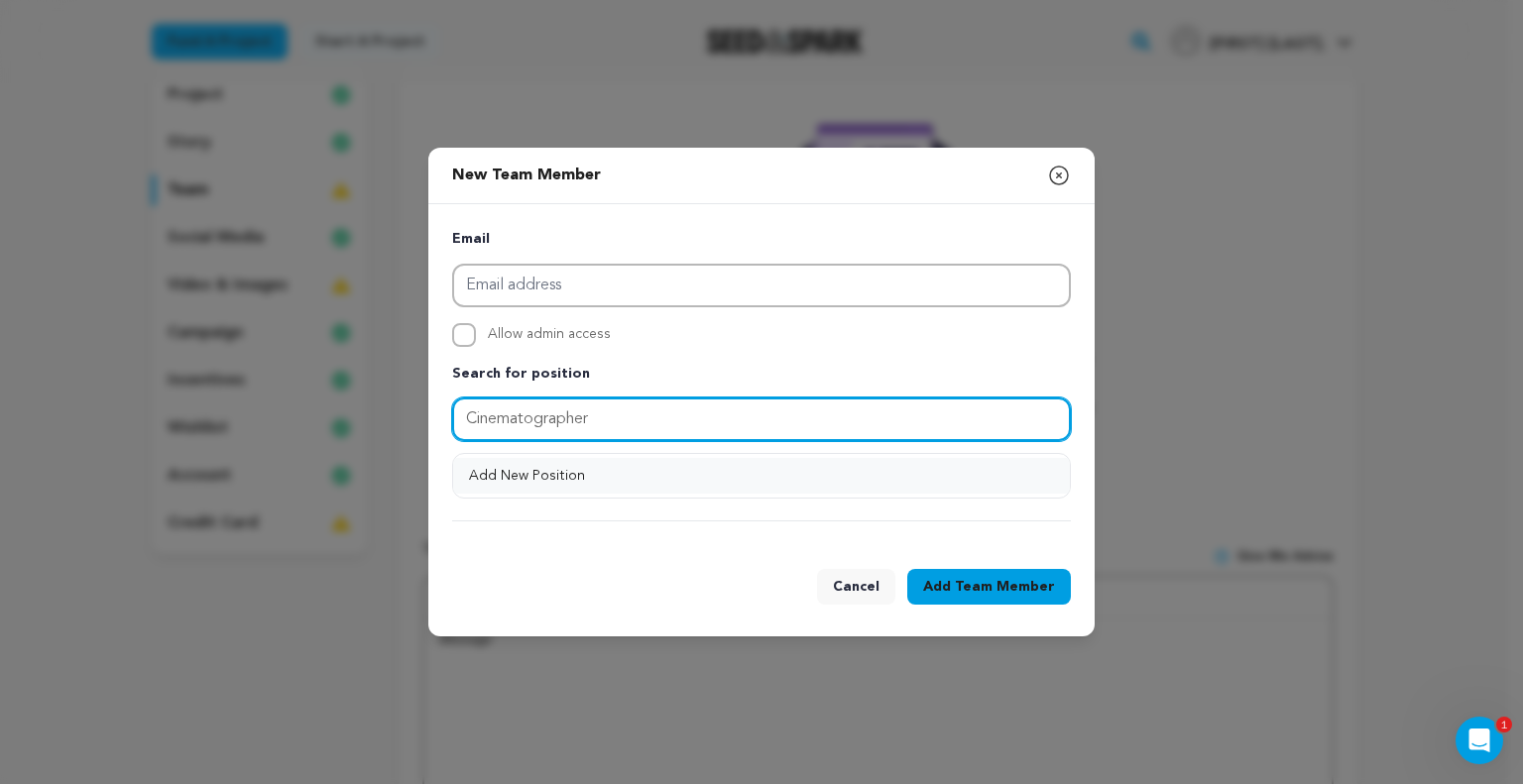 type on "Cinematographer" 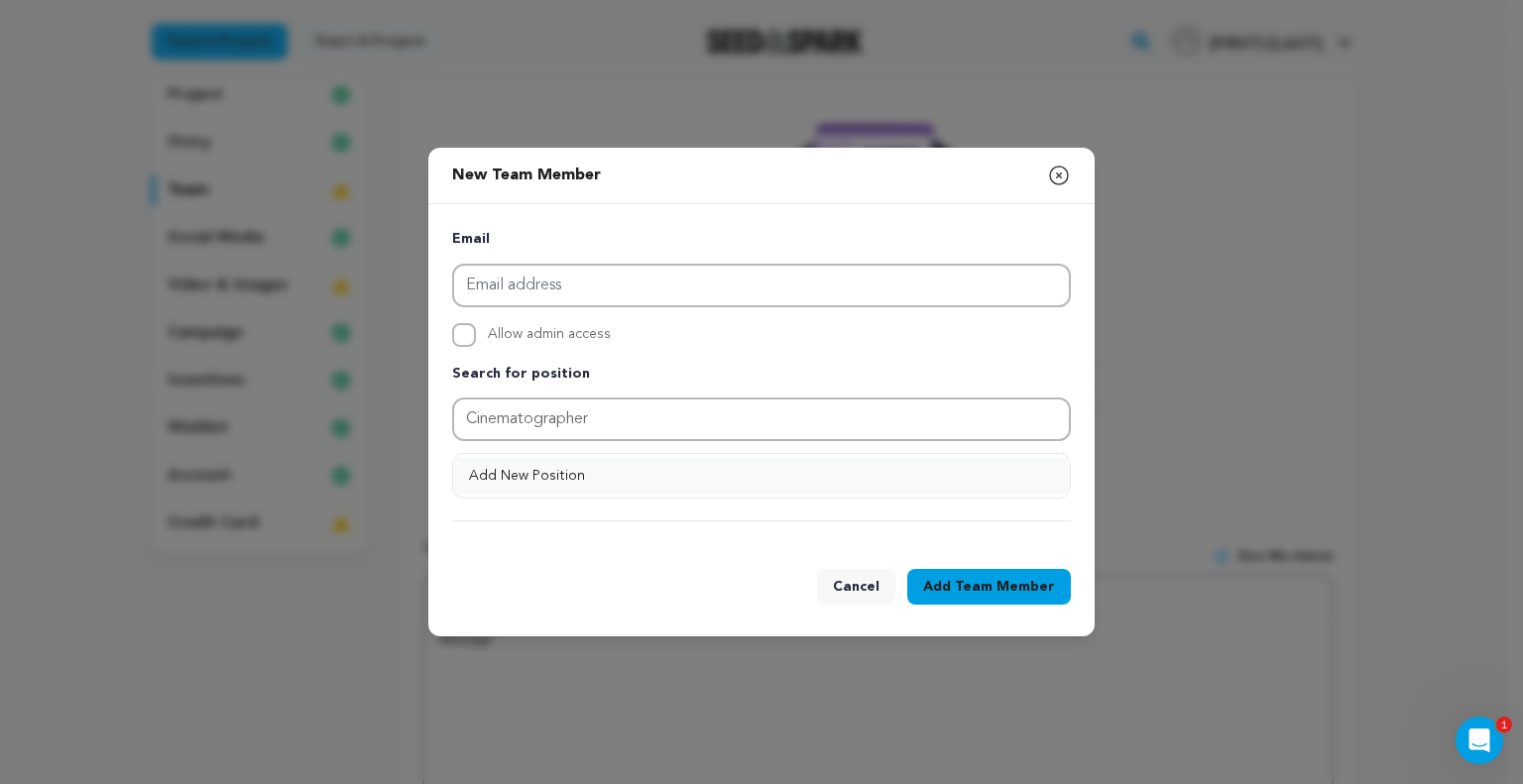 click on "Add New Position" at bounding box center [762, 476] 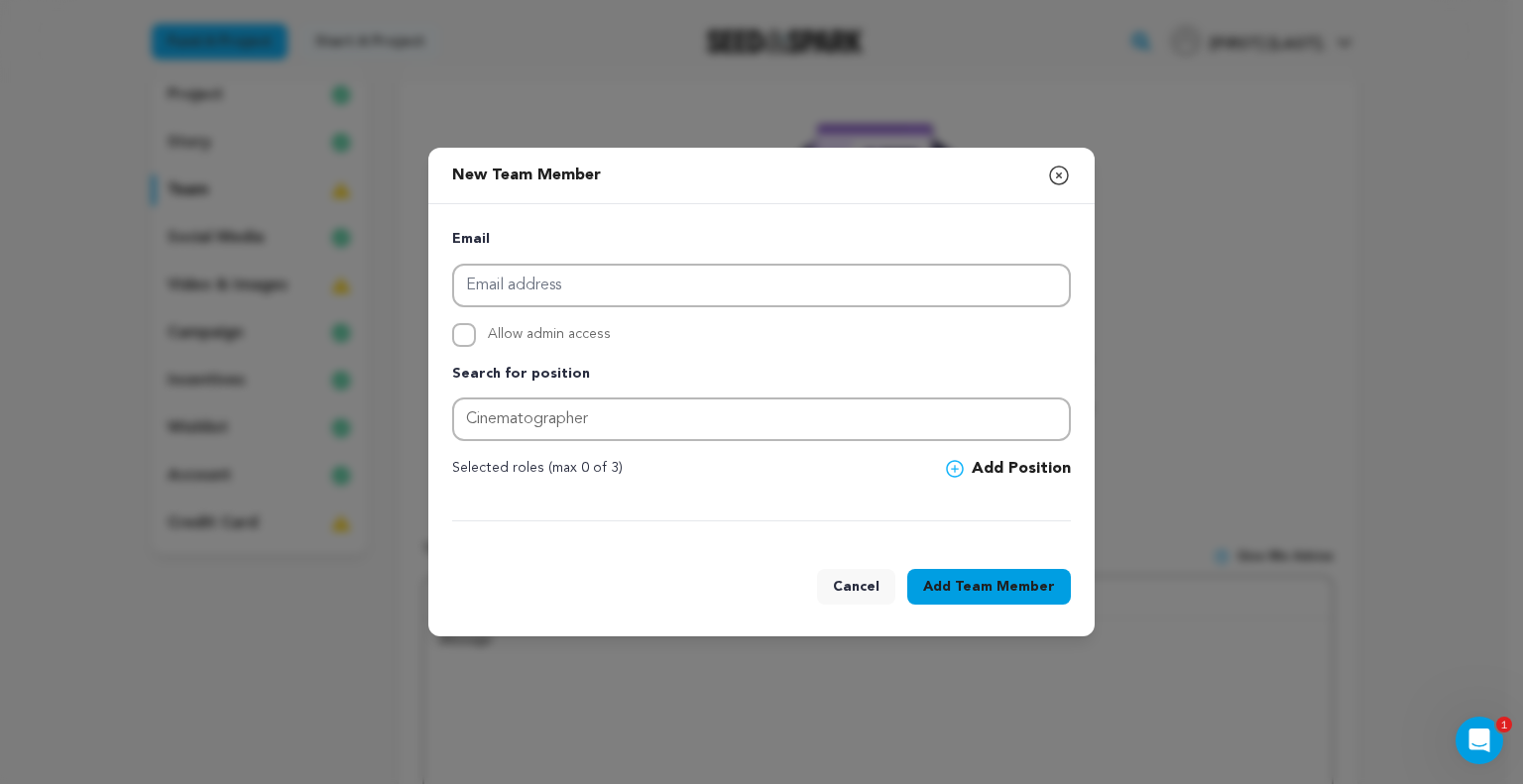 click on "Add Position" at bounding box center (1008, 469) 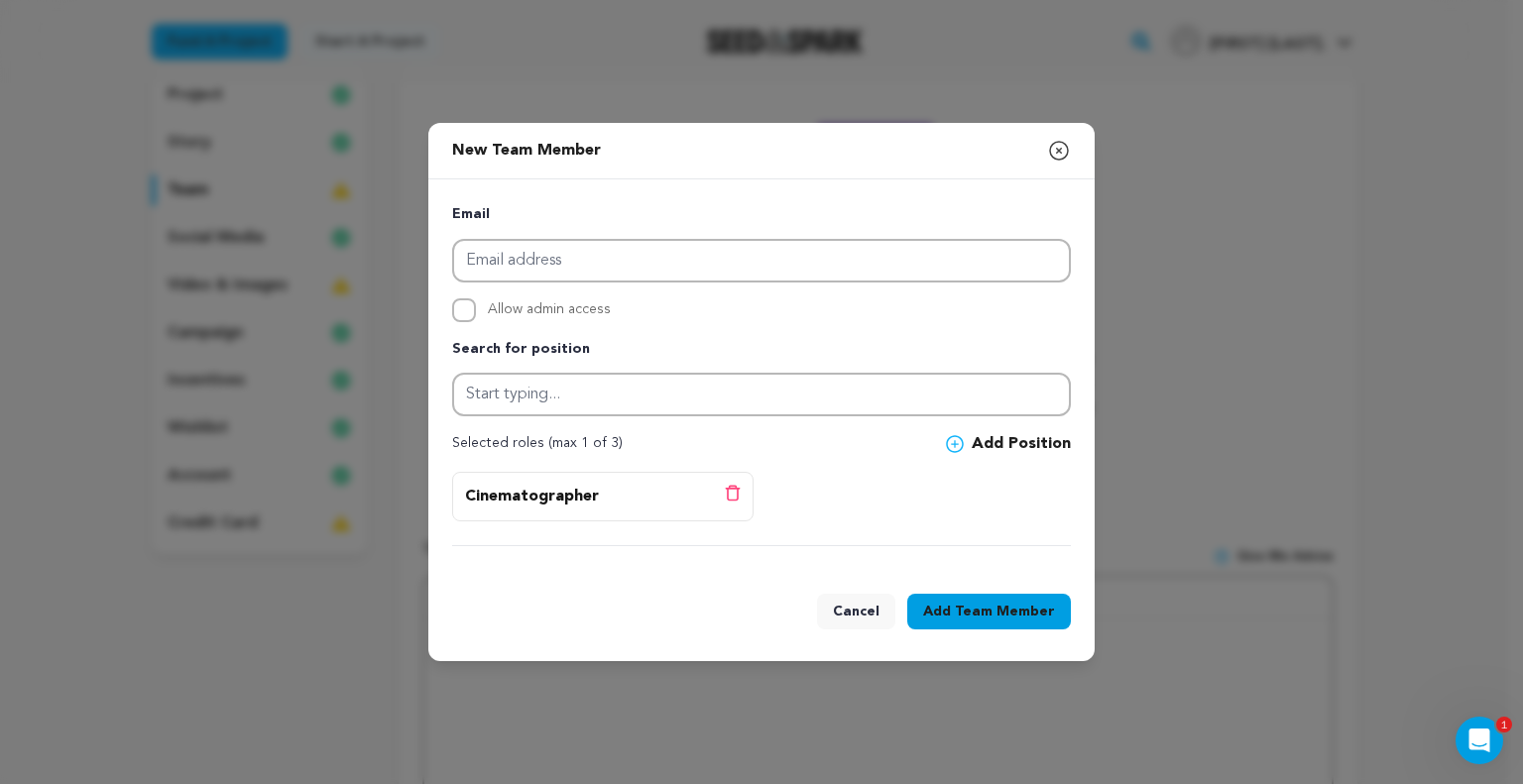 click 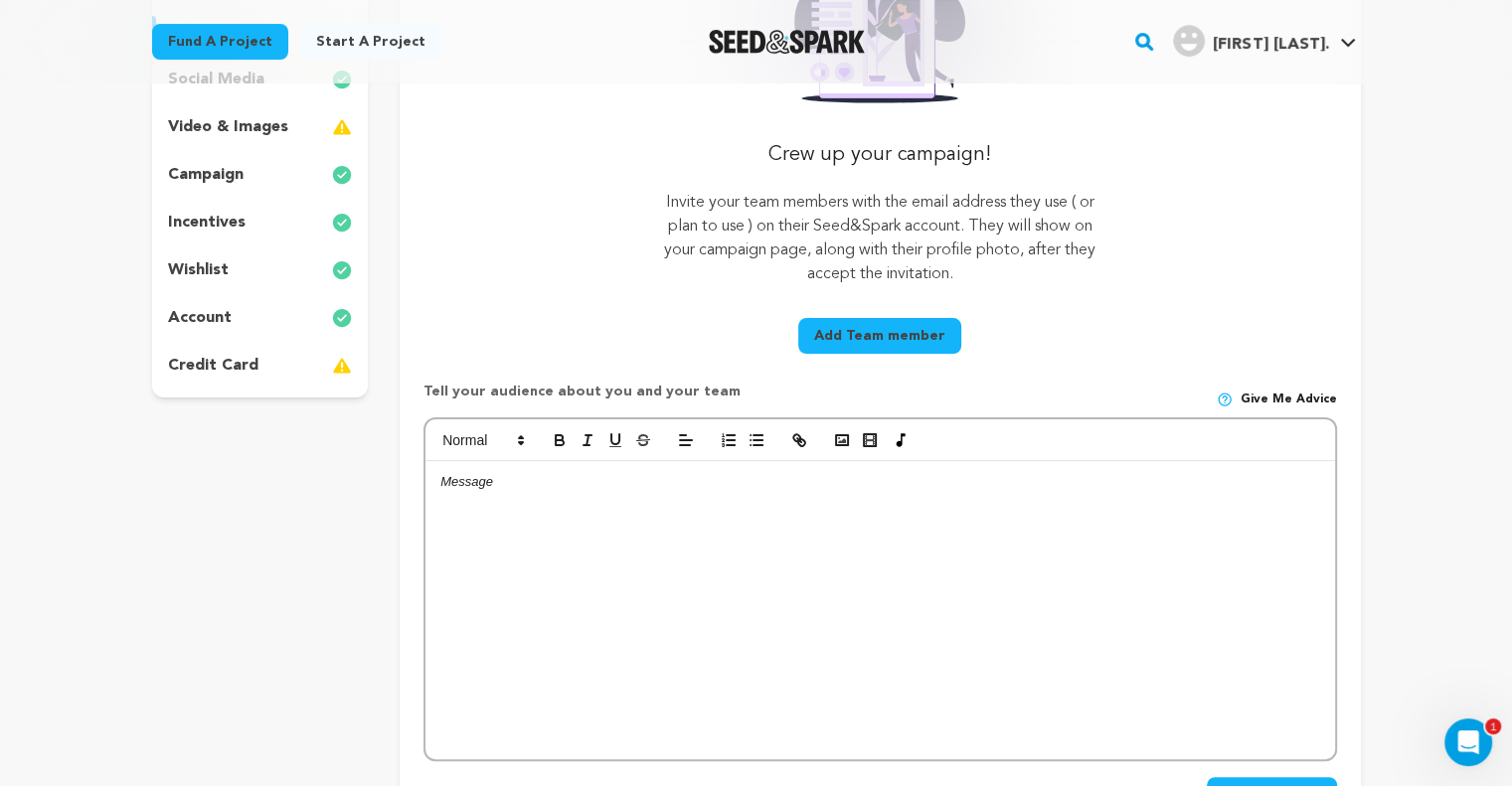 scroll, scrollTop: 99, scrollLeft: 0, axis: vertical 